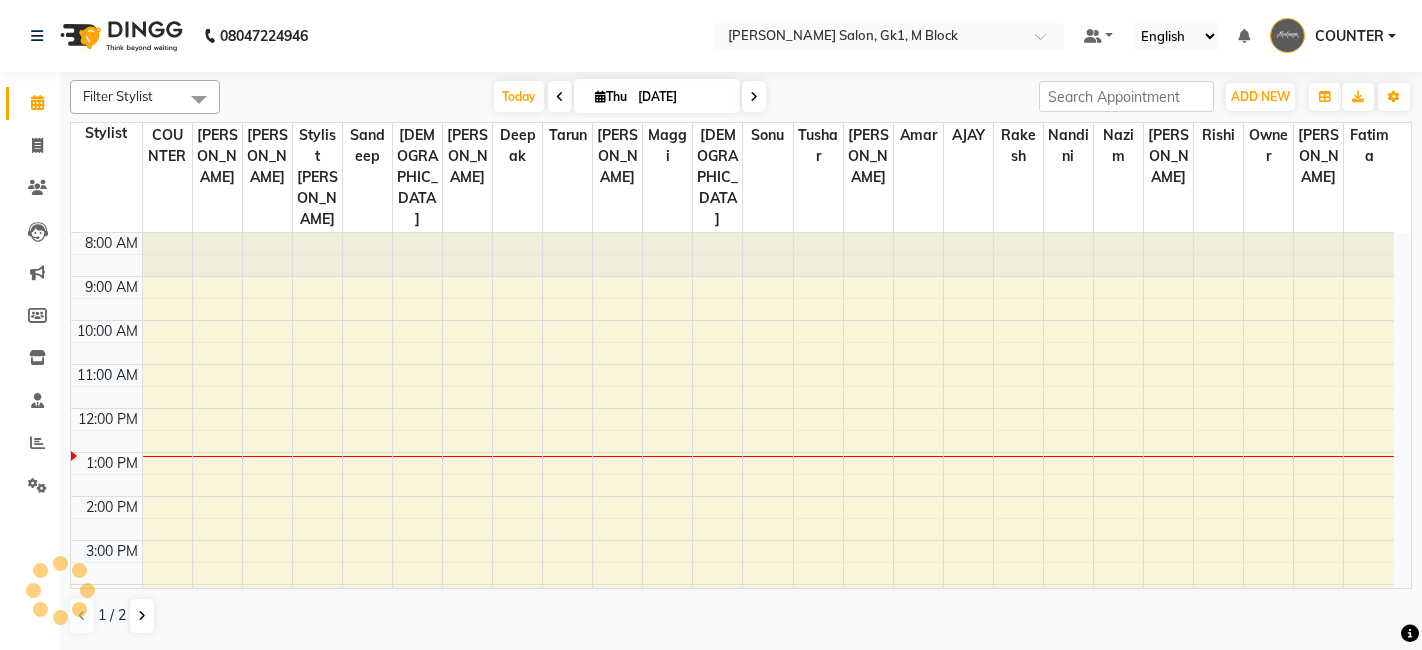 scroll, scrollTop: 0, scrollLeft: 0, axis: both 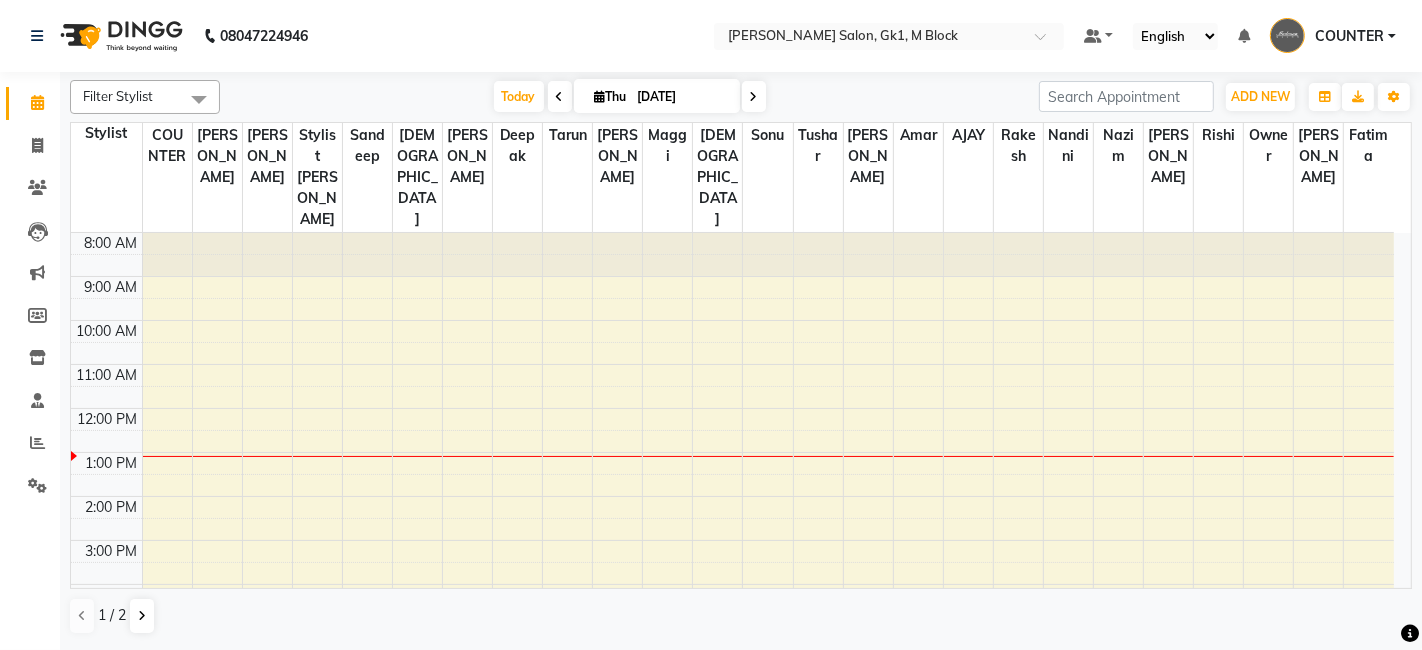 click on "Invoice" 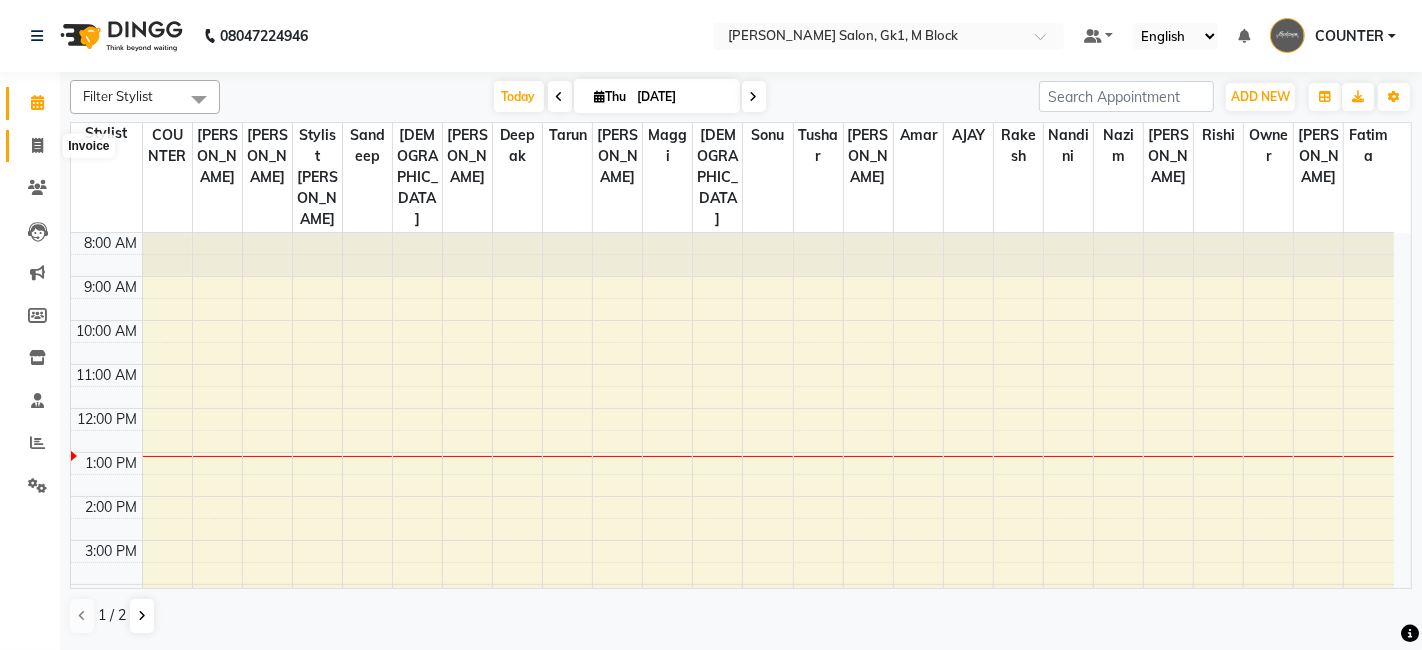 click 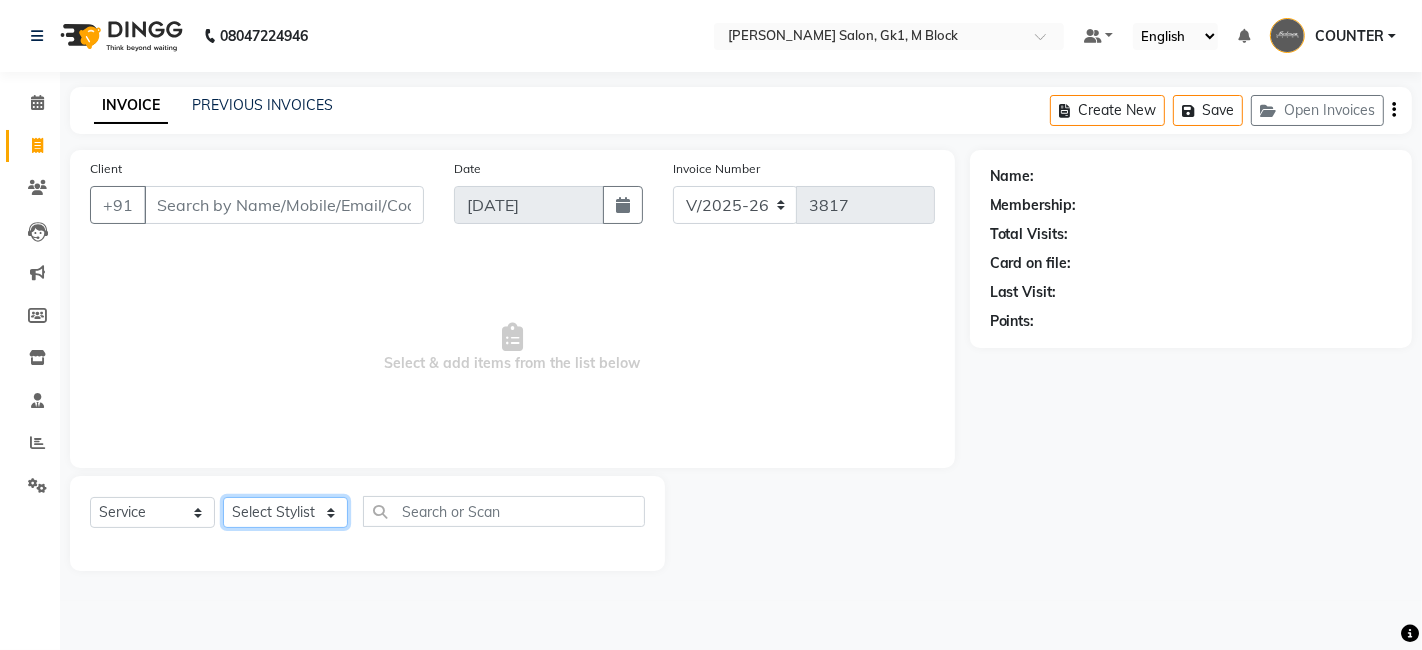 click on "Select Stylist" 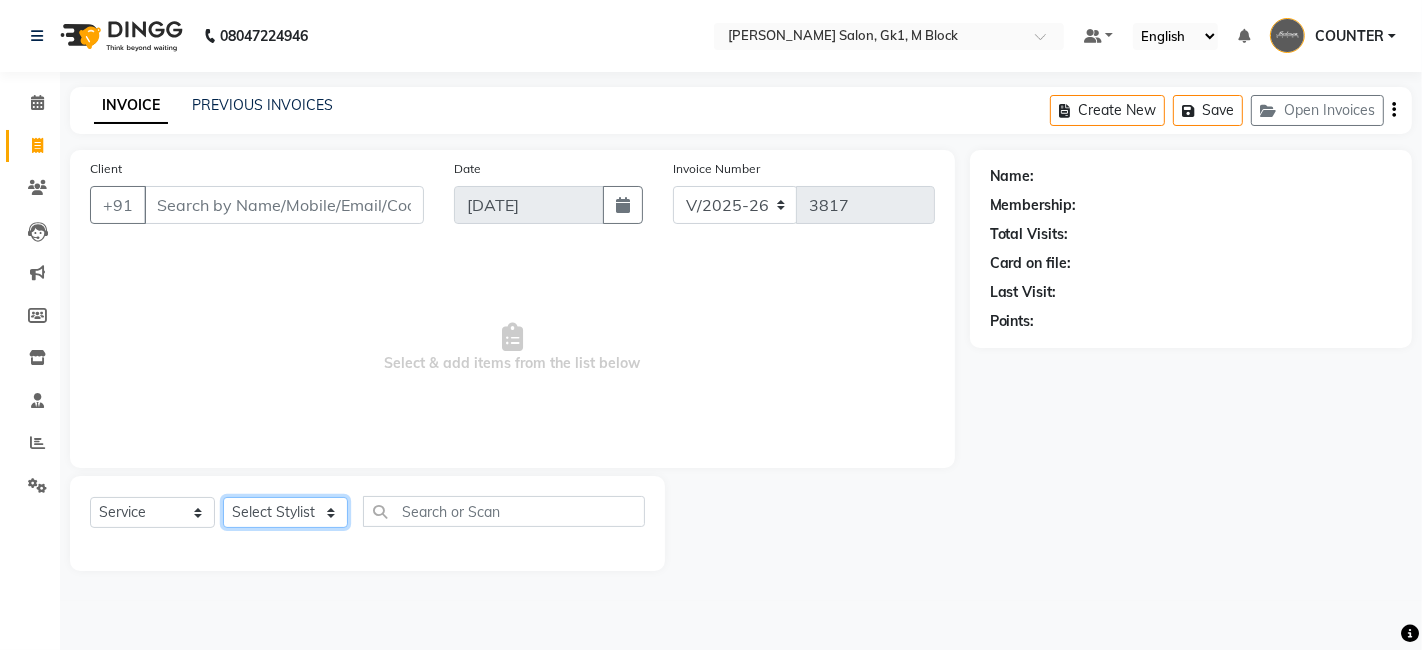 select on "59653" 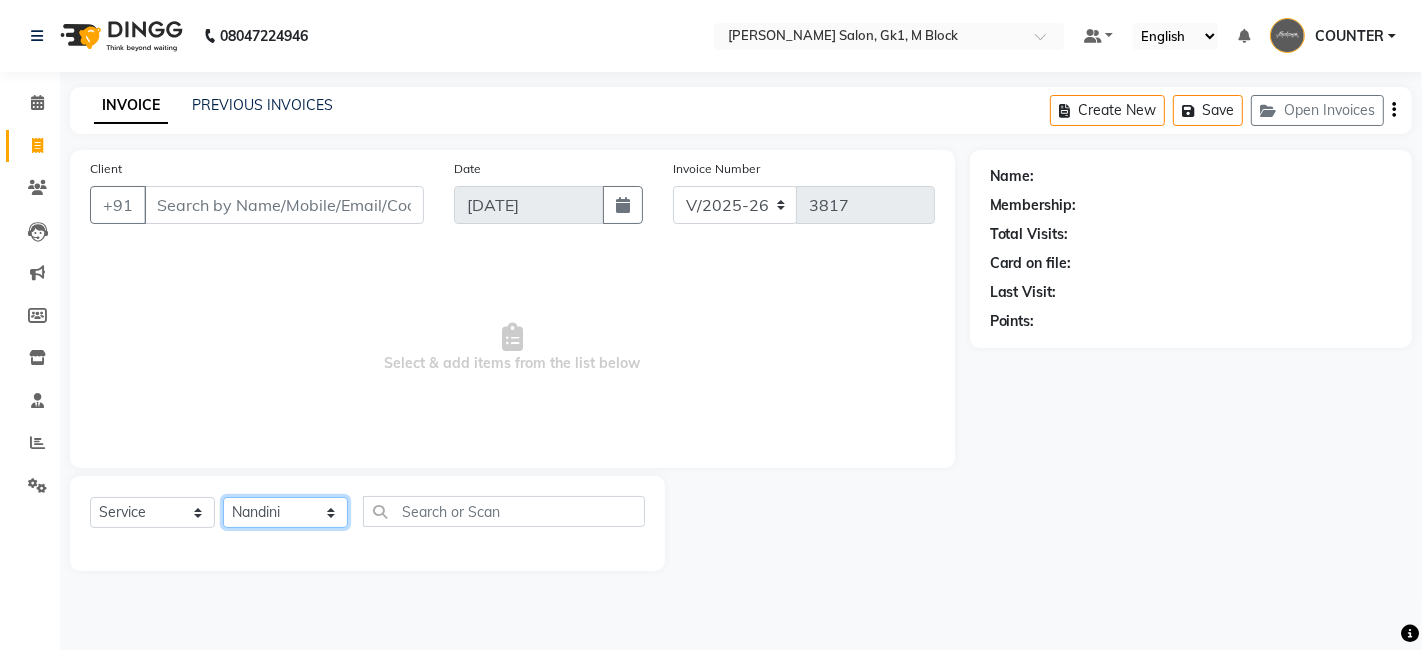 click on "Select Stylist [PERSON_NAME] [PERSON_NAME] Beauty [PERSON_NAME] COUNTER [PERSON_NAME] [PERSON_NAME] [PERSON_NAME] Owner Owner Rakesh Rishi [PERSON_NAME] [PERSON_NAME] [PERSON_NAME] Stylist [PERSON_NAME] [PERSON_NAME] [PERSON_NAME] [PERSON_NAME]" 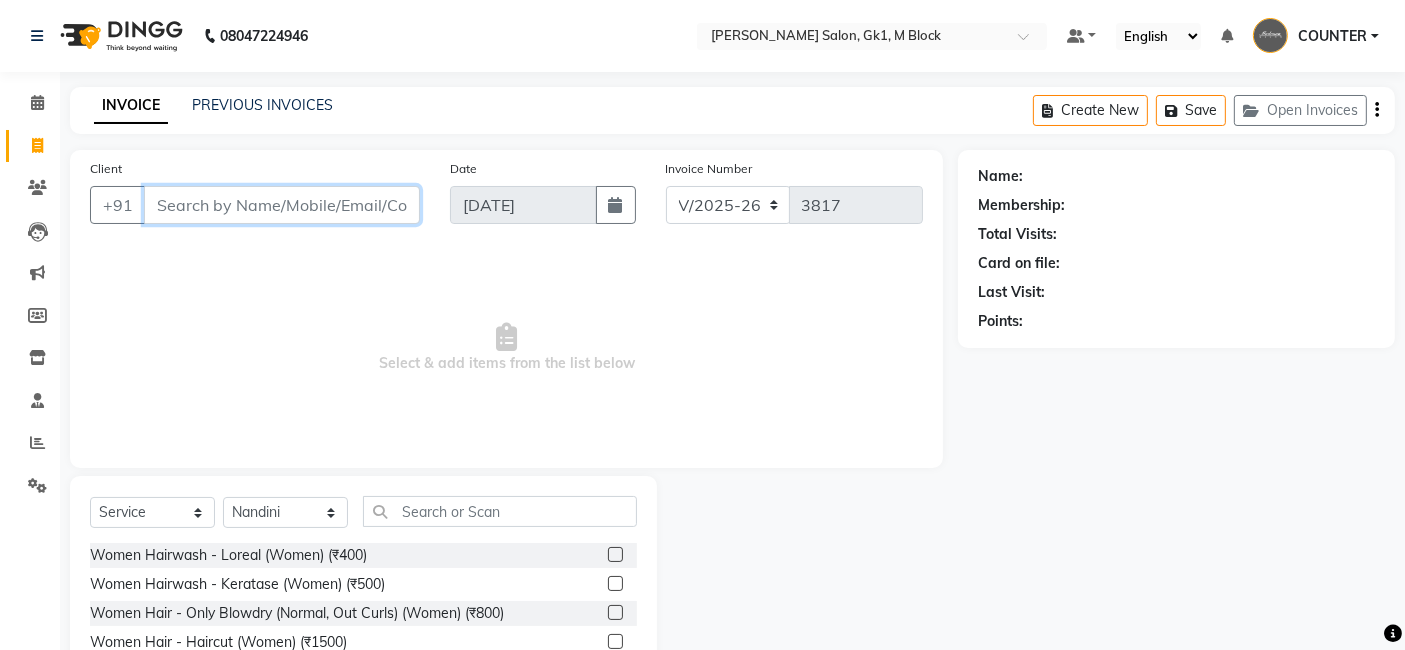 click on "Client" at bounding box center [282, 205] 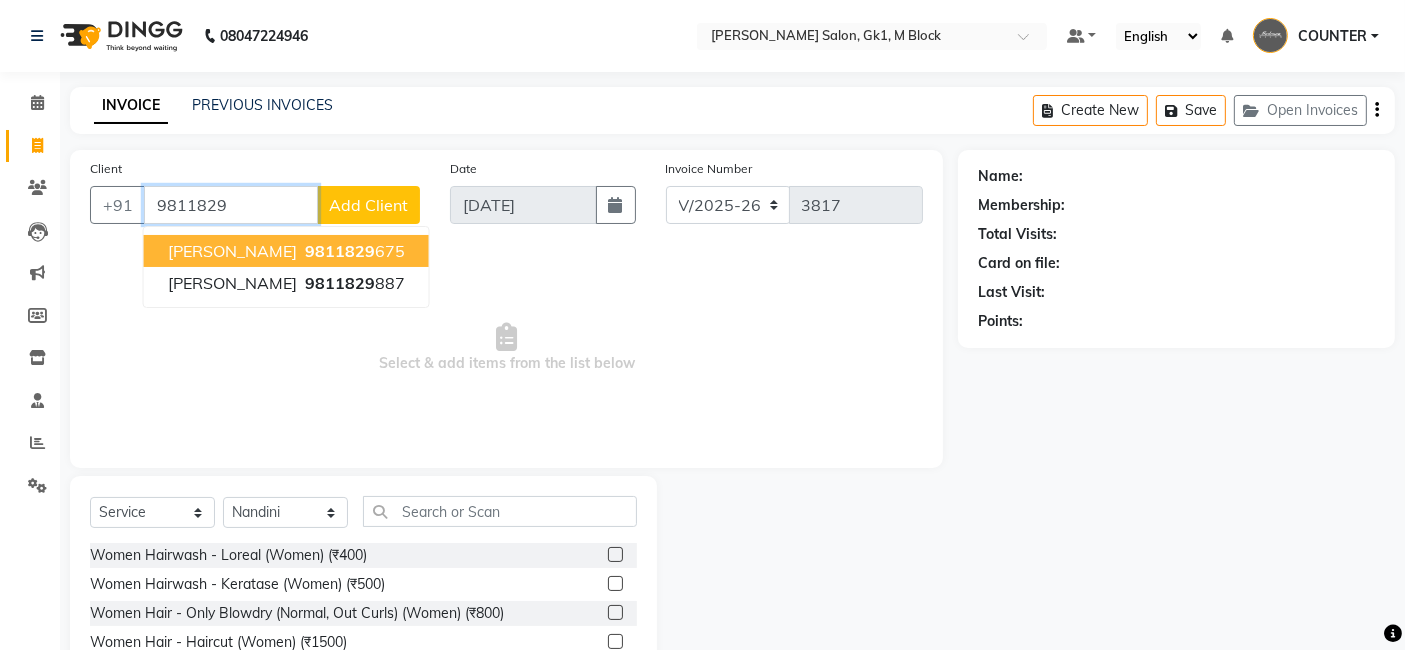 click on "9811829" at bounding box center [340, 251] 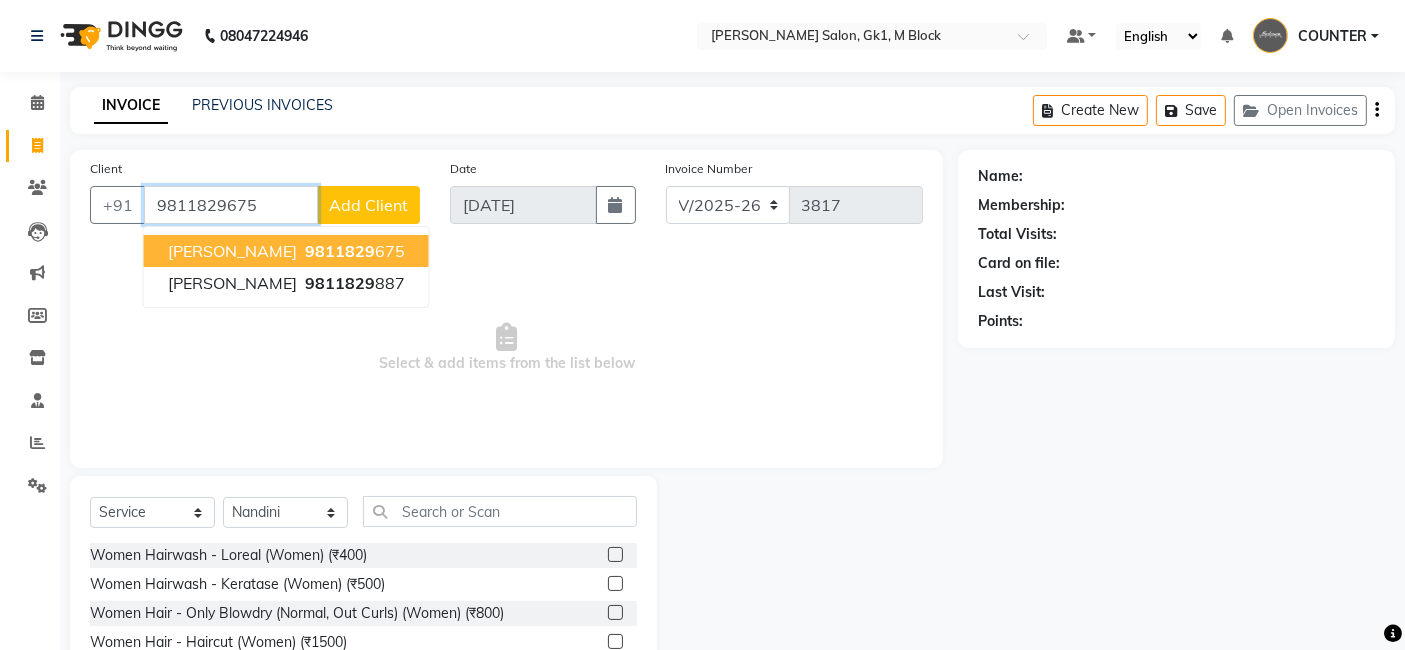 type on "9811829675" 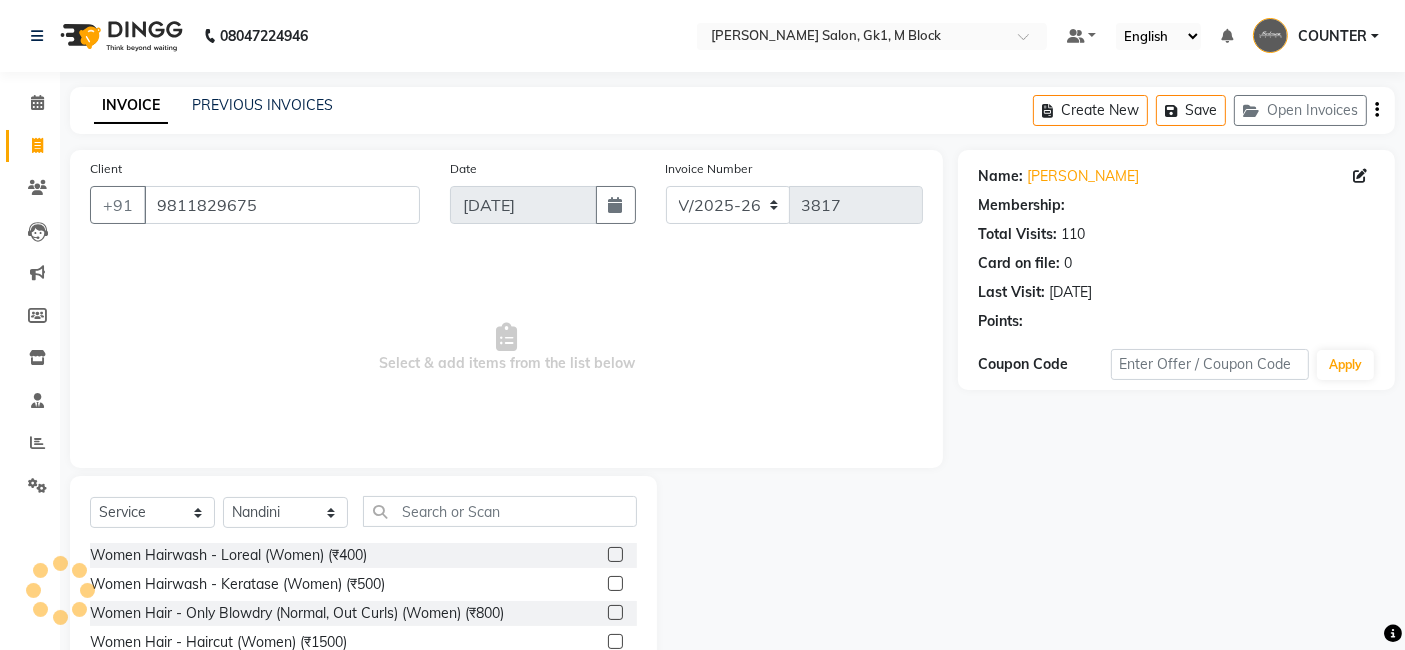 select on "1: Object" 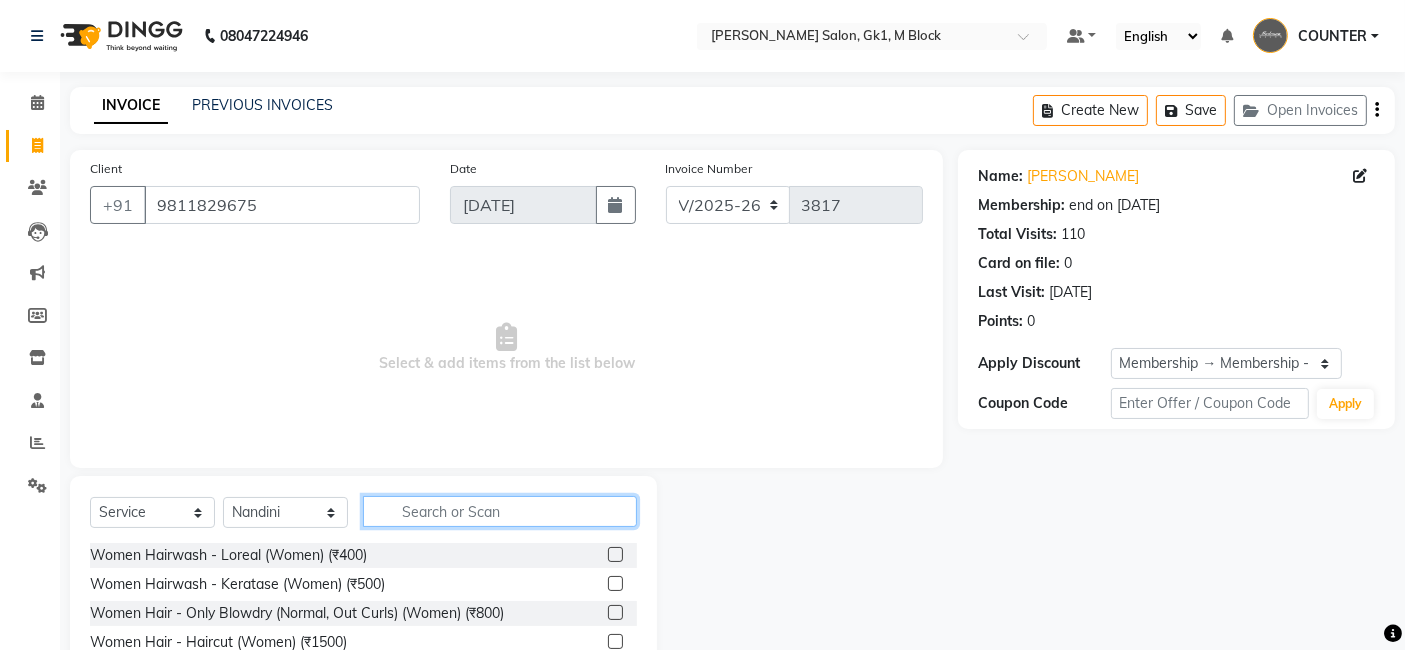 click 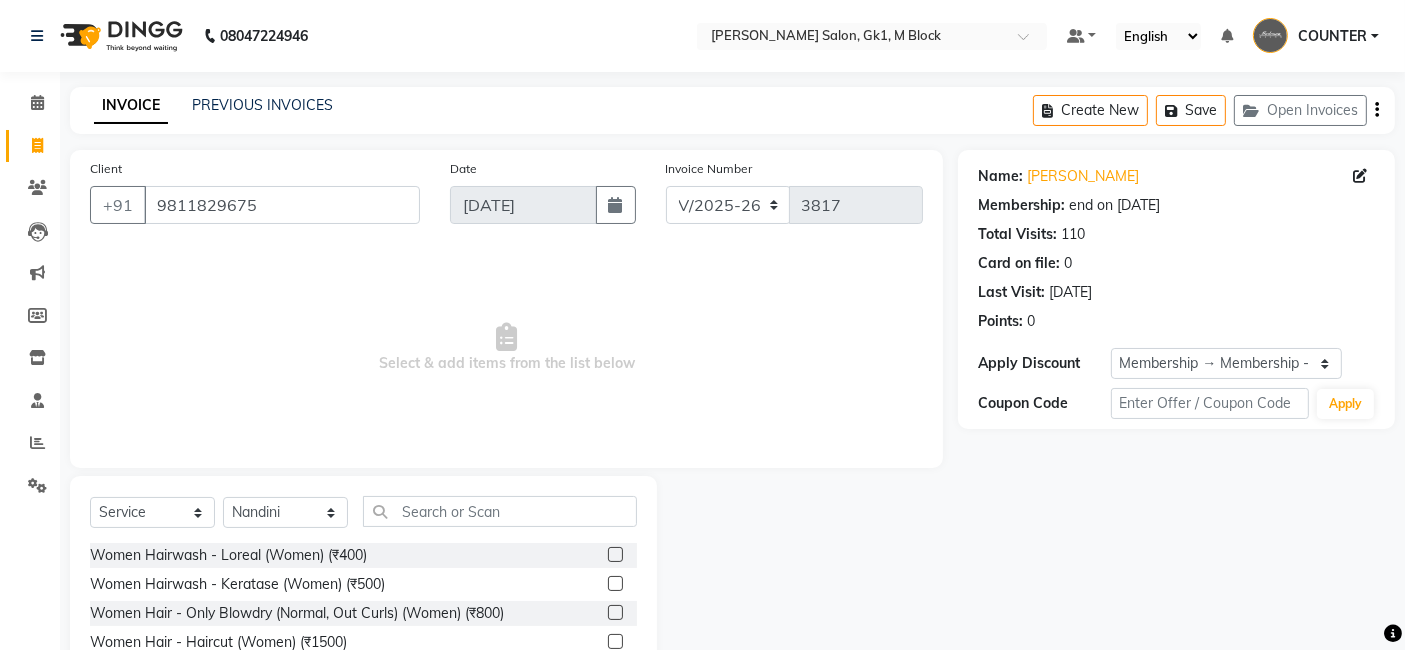 click 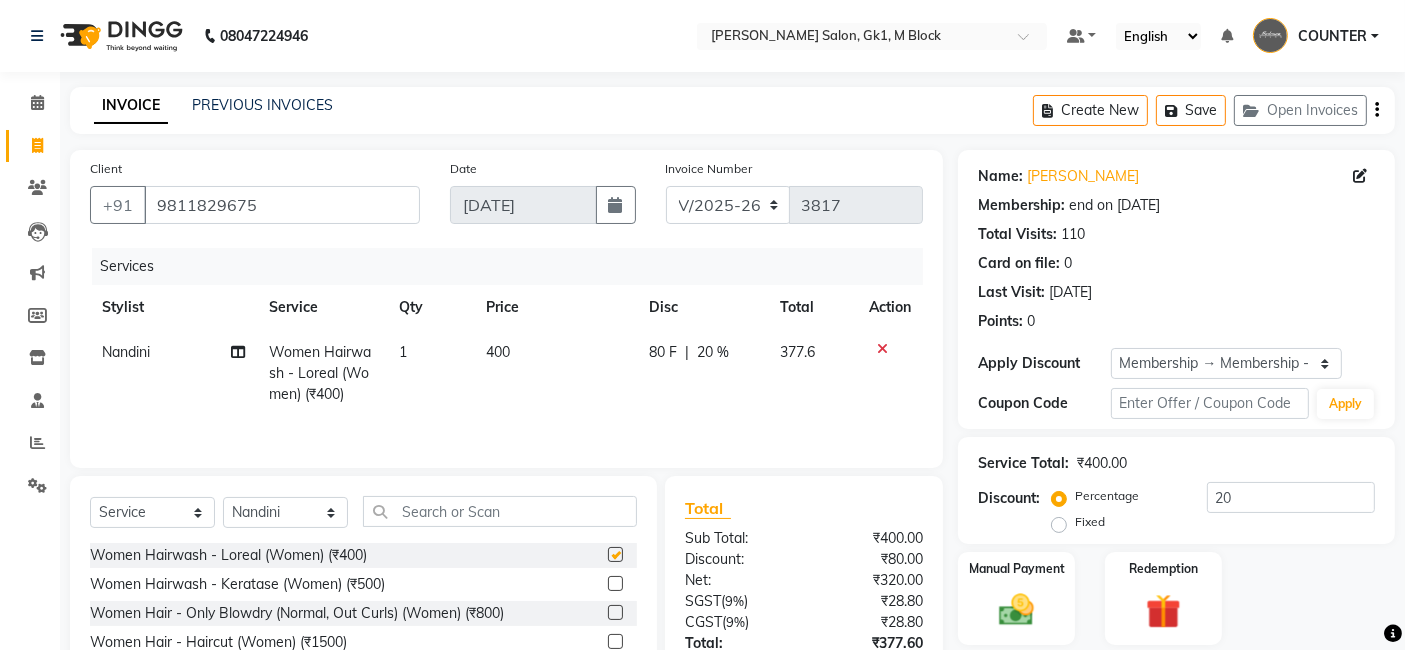 checkbox on "false" 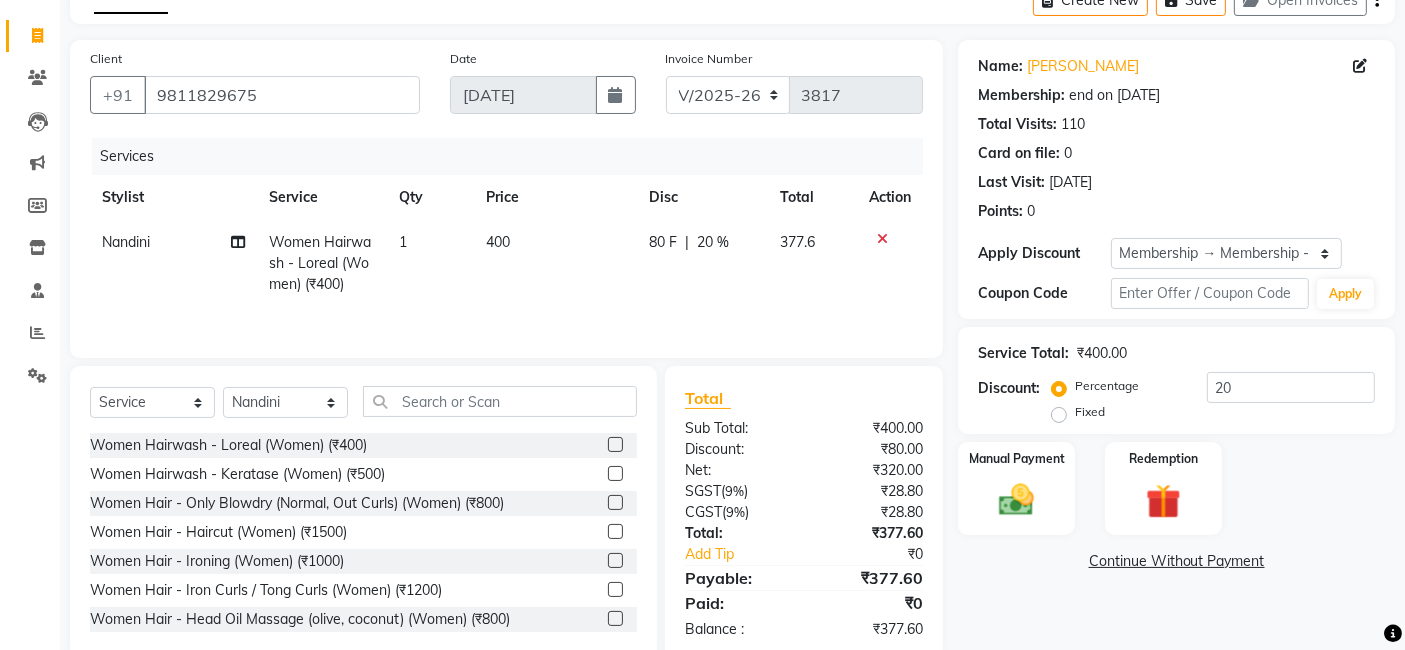 scroll, scrollTop: 152, scrollLeft: 0, axis: vertical 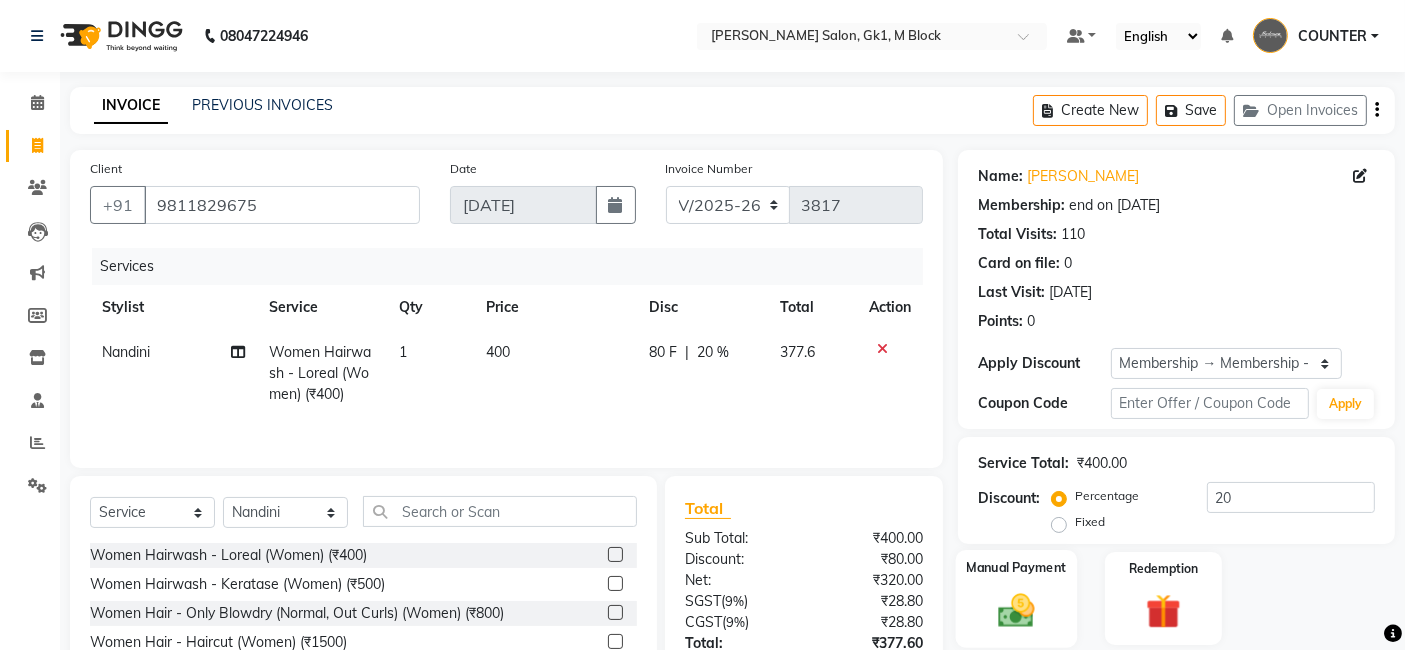 click on "Manual Payment" 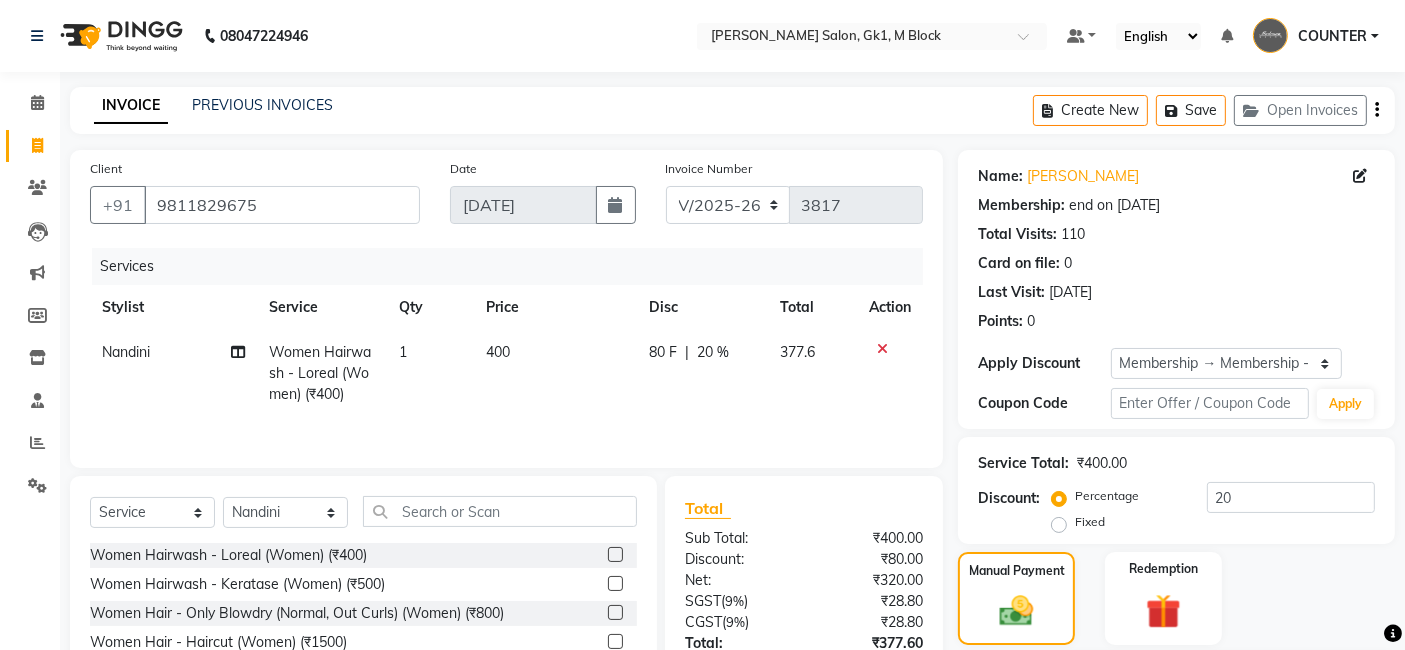 scroll, scrollTop: 193, scrollLeft: 0, axis: vertical 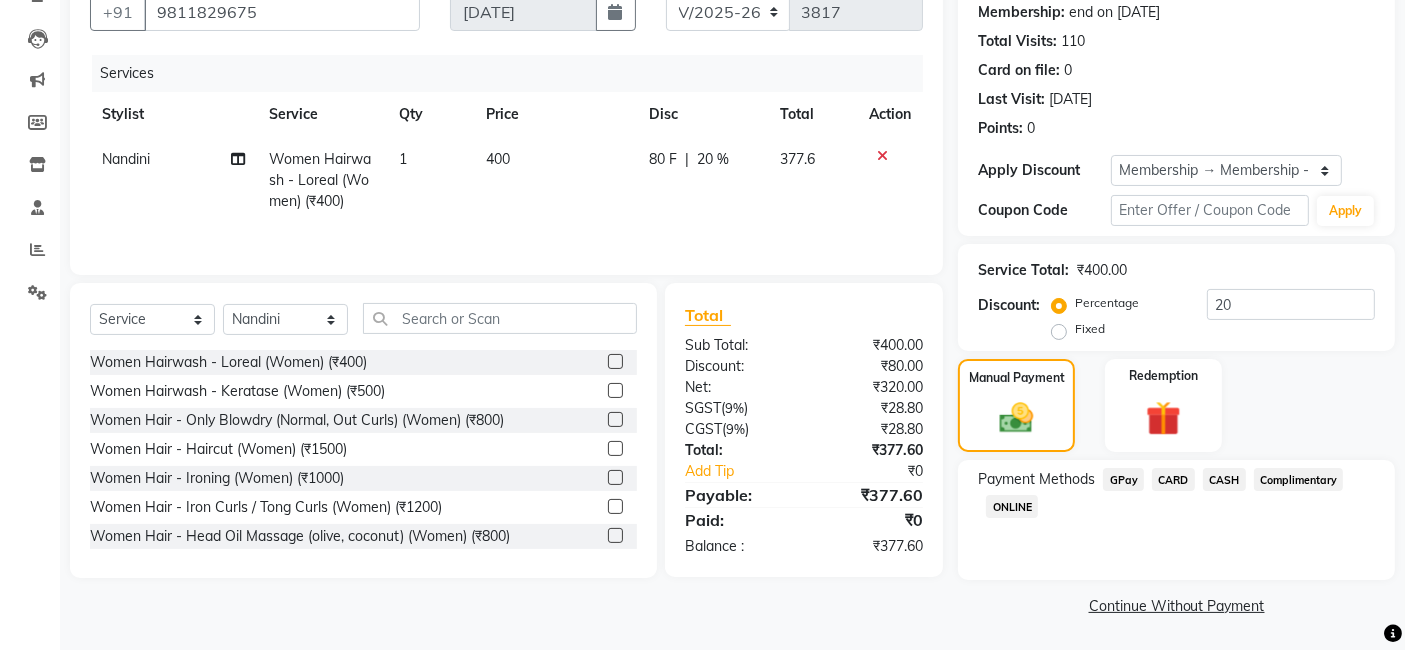 click on "CASH" 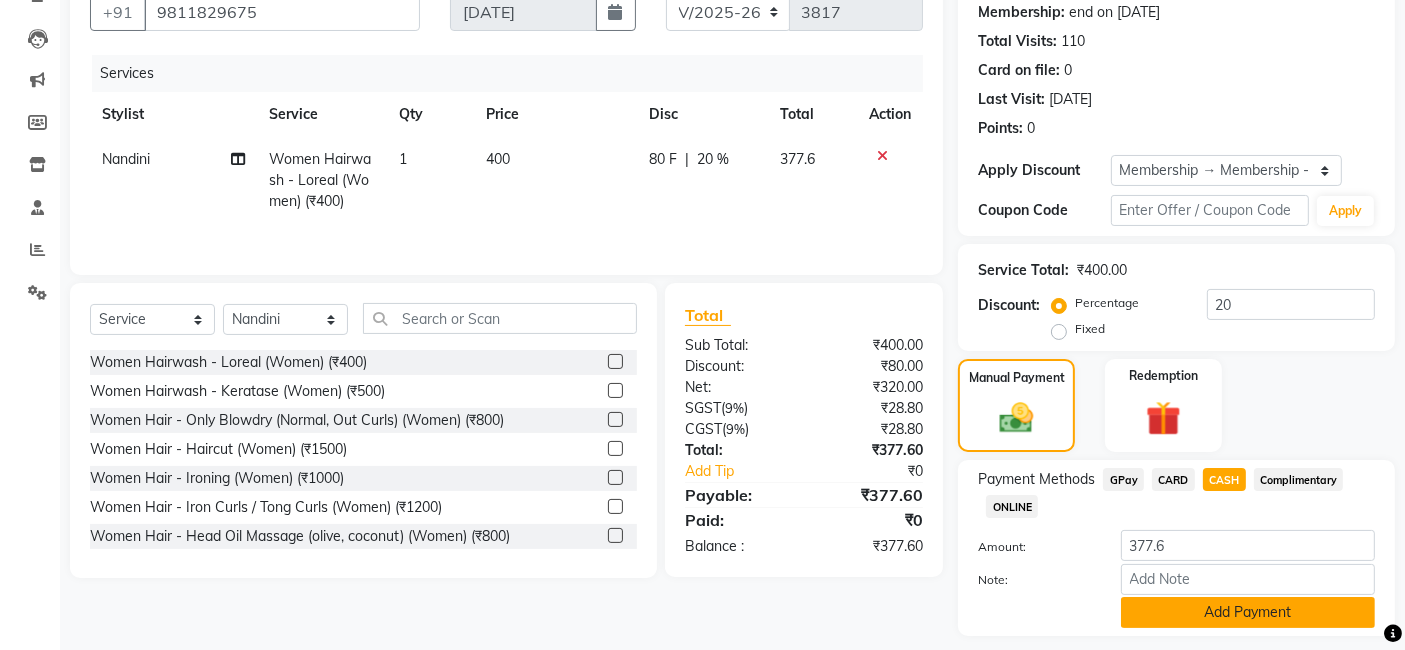 click on "Add Payment" 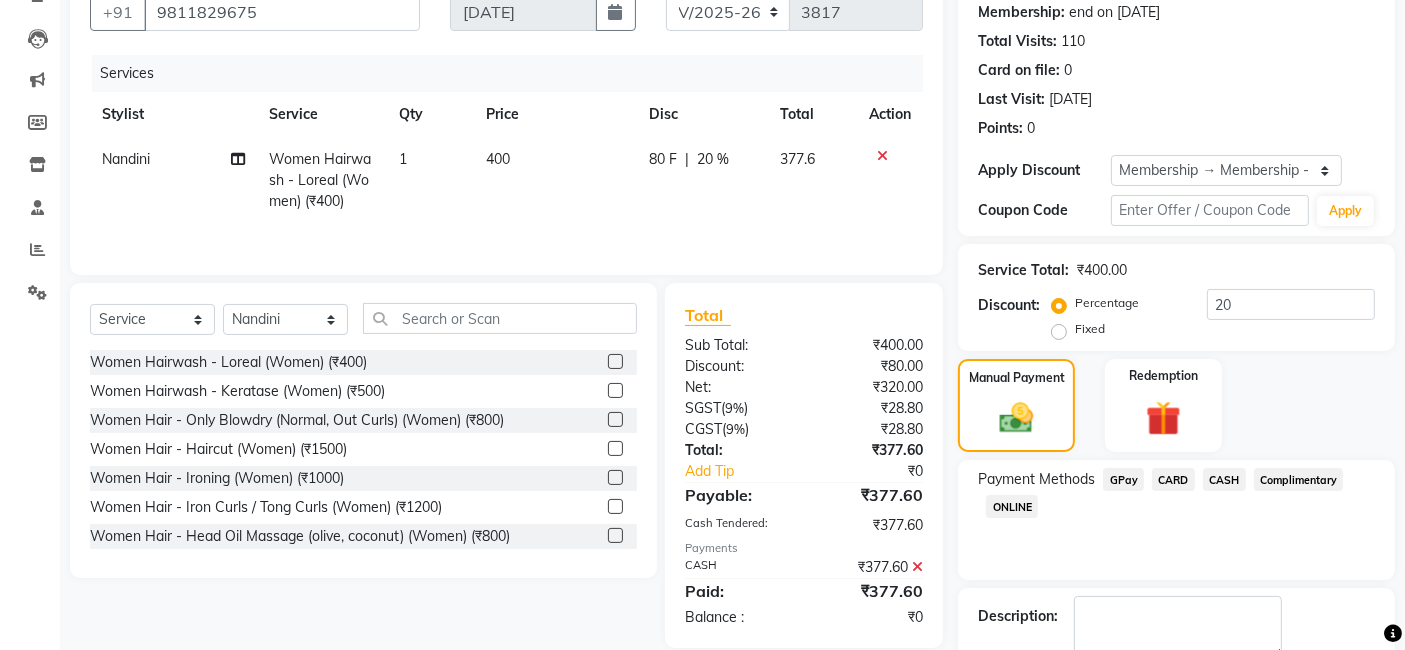 scroll, scrollTop: 305, scrollLeft: 0, axis: vertical 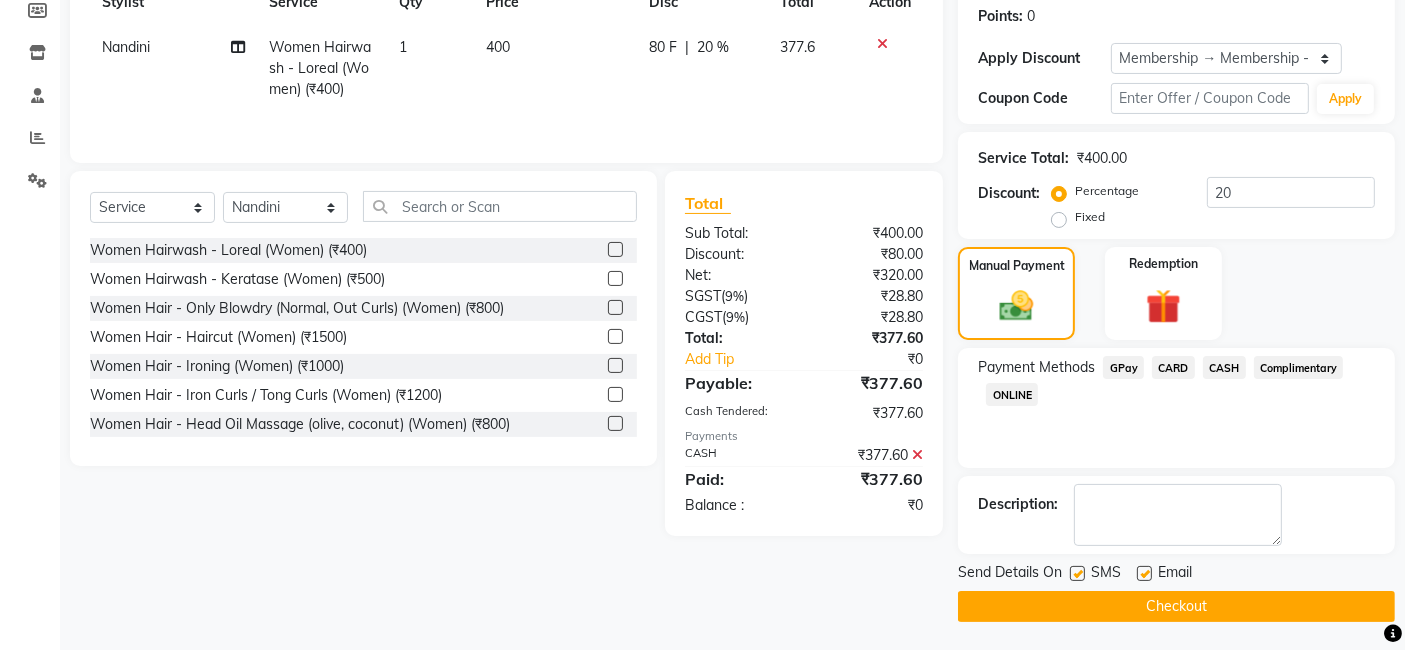 click on "Checkout" 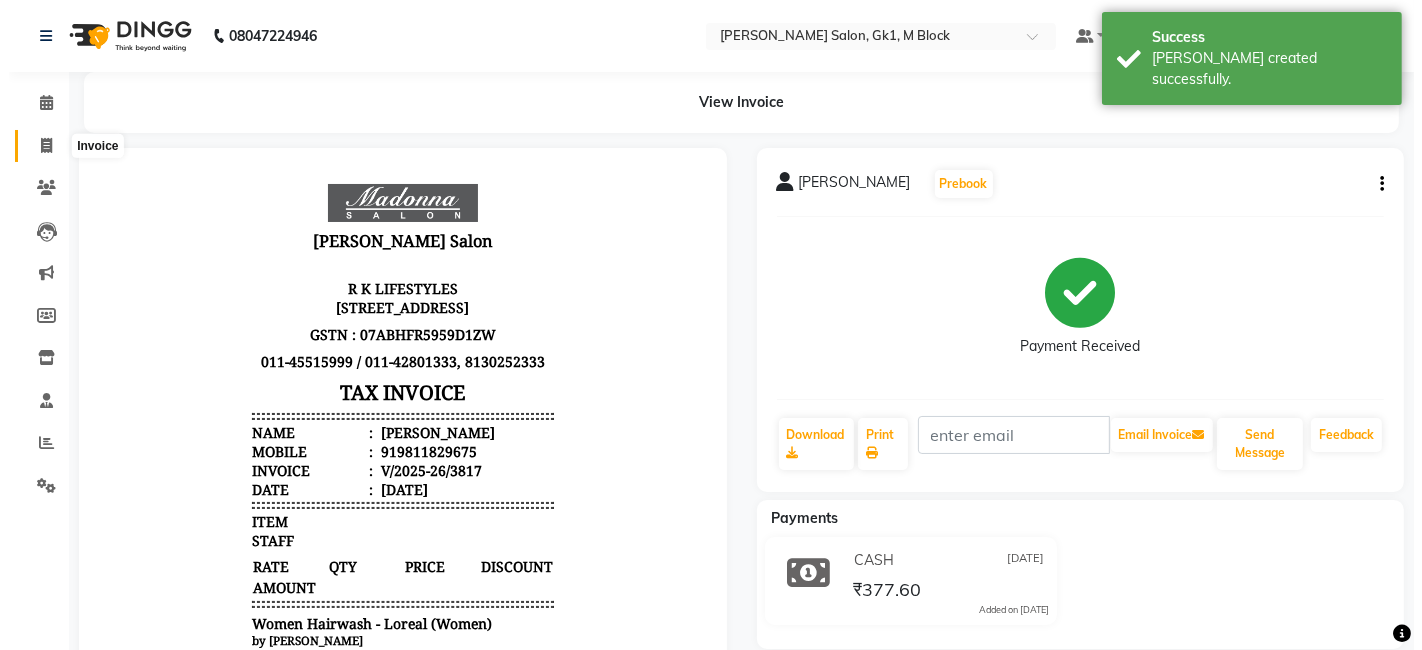 scroll, scrollTop: 0, scrollLeft: 0, axis: both 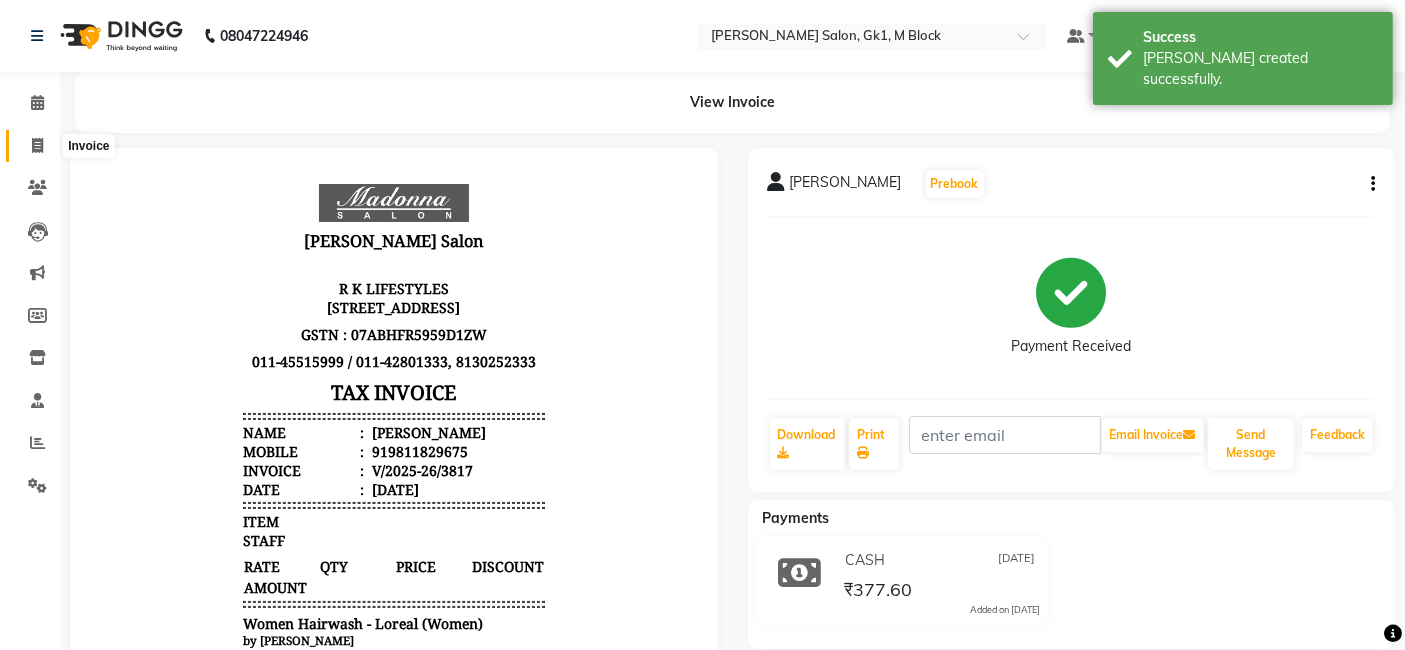click 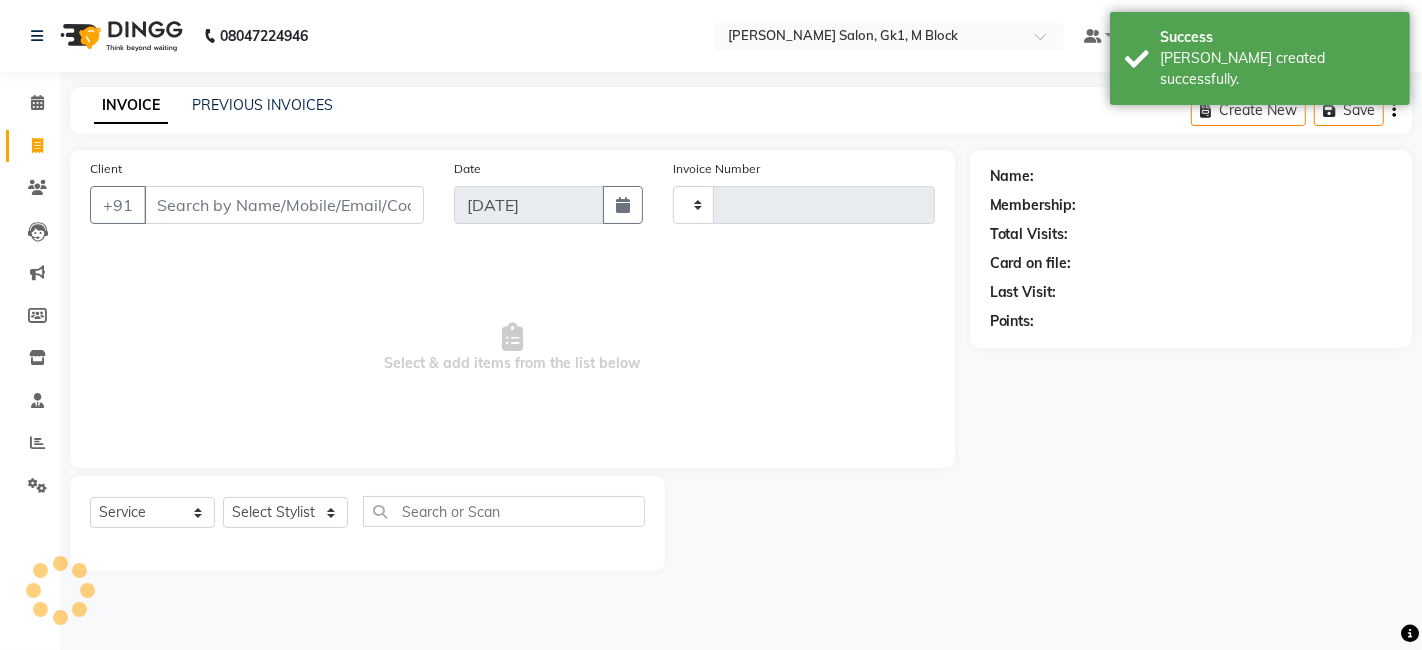 type on "3818" 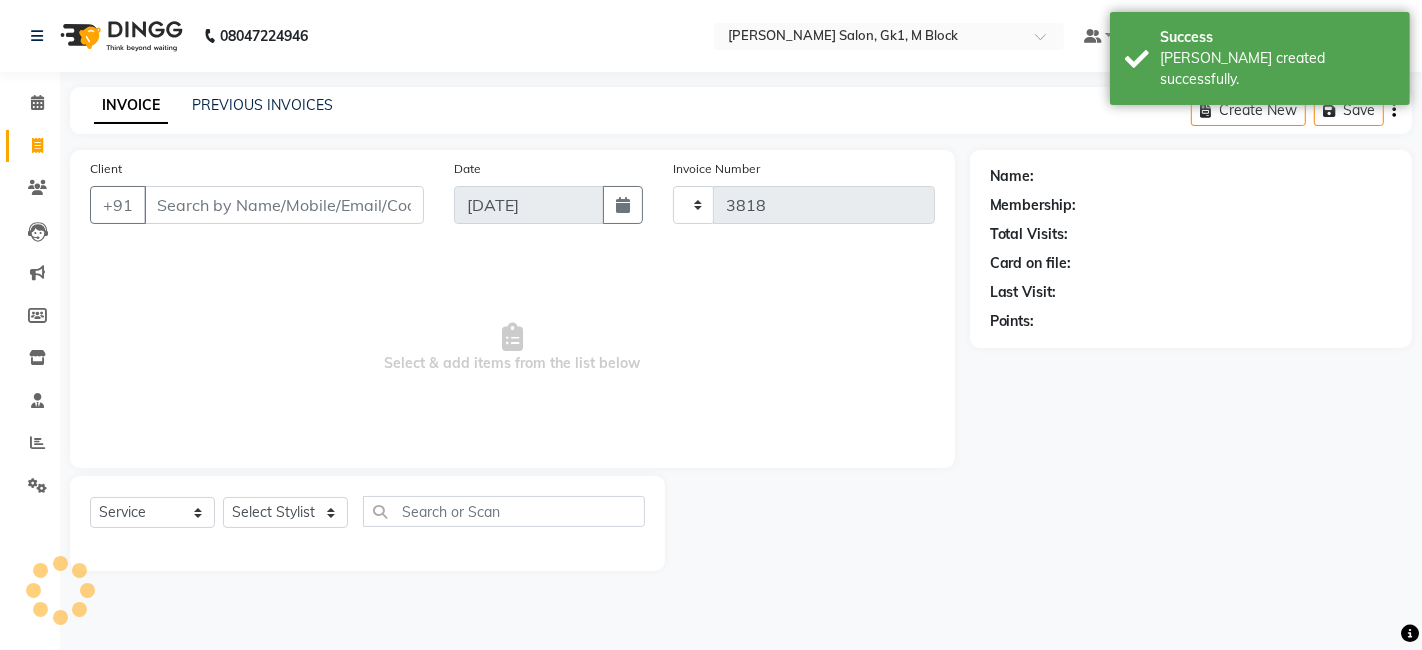 select on "6312" 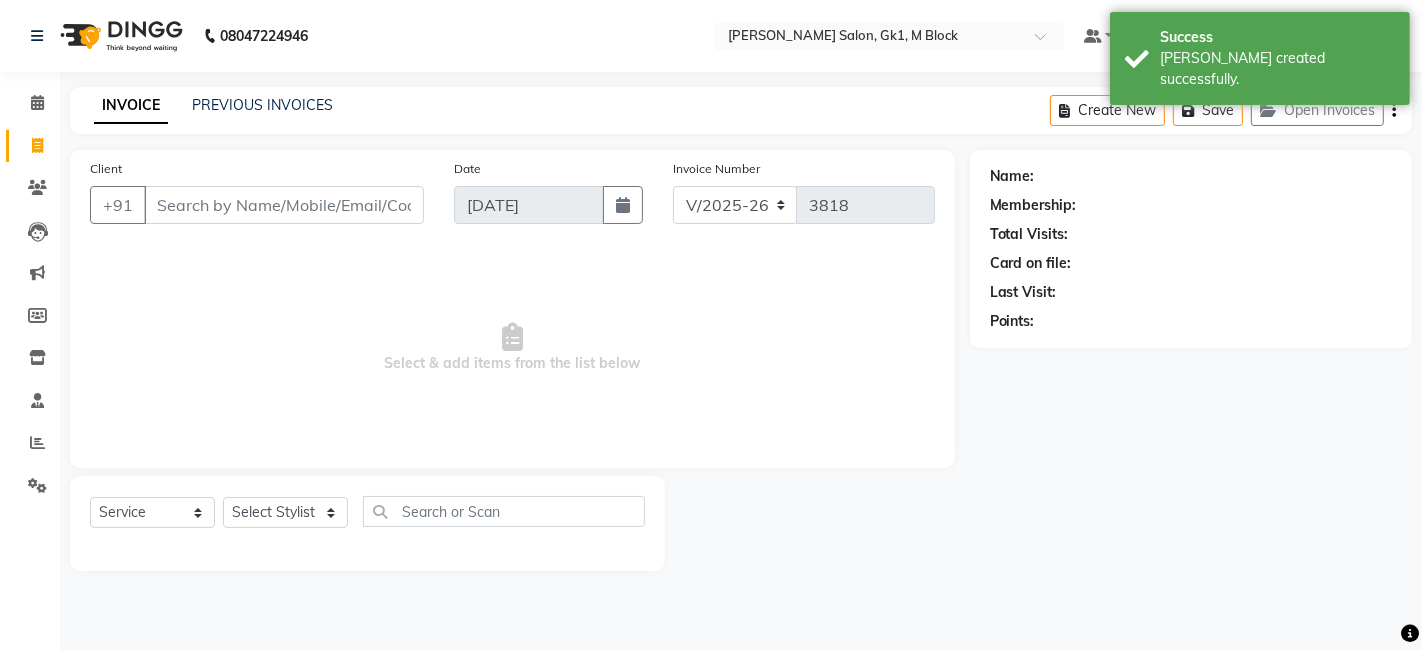 click on "INVOICE PREVIOUS INVOICES Create New   Save   Open Invoices" 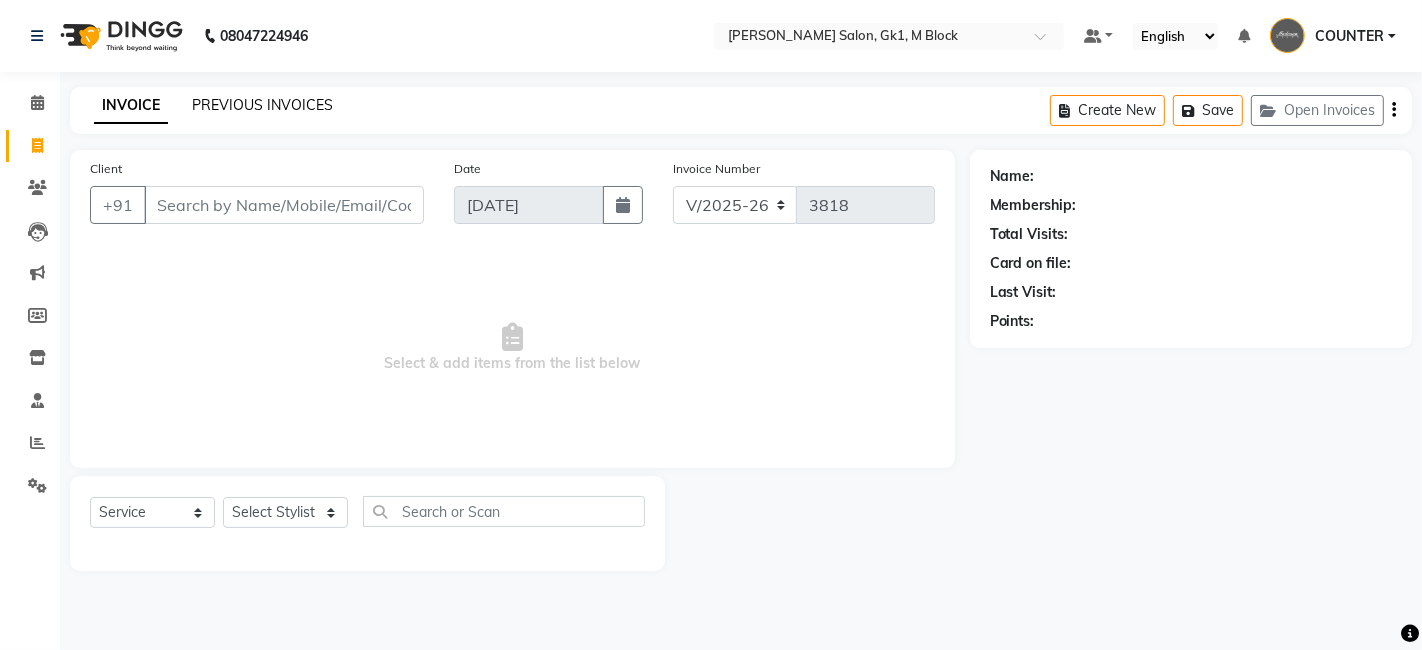 click on "PREVIOUS INVOICES" 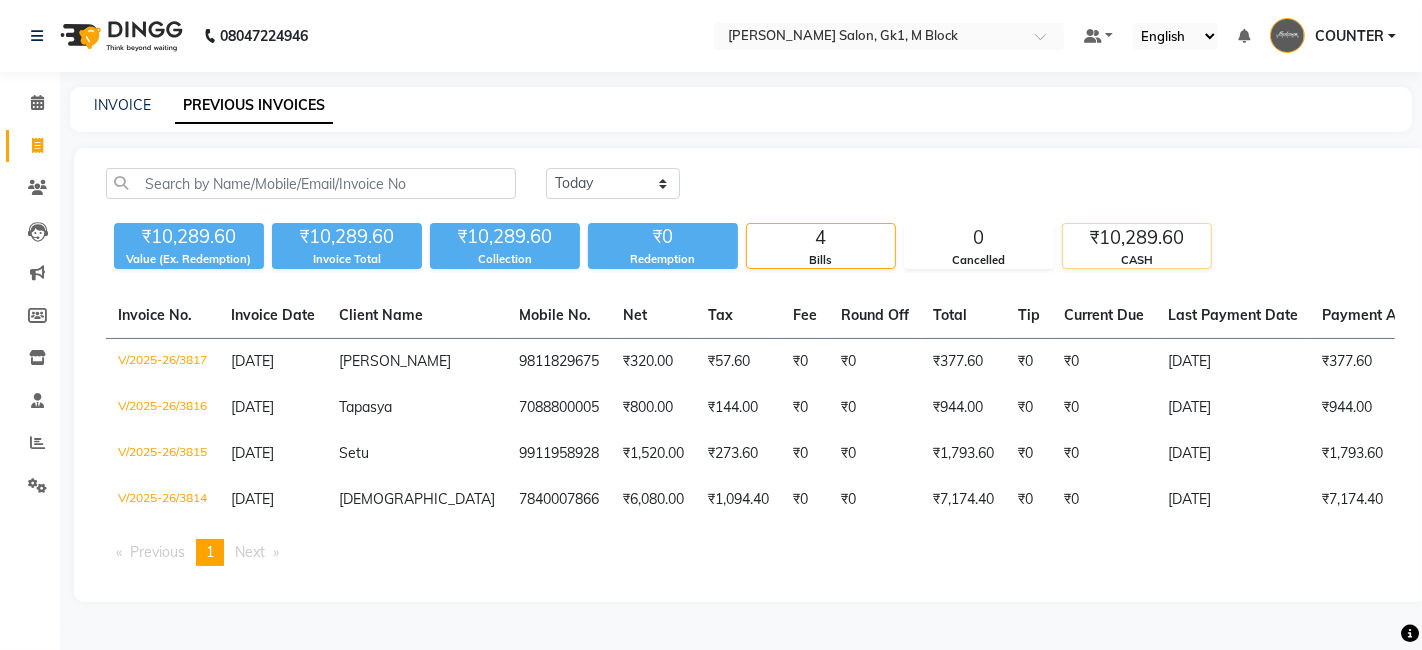 click on "CASH" 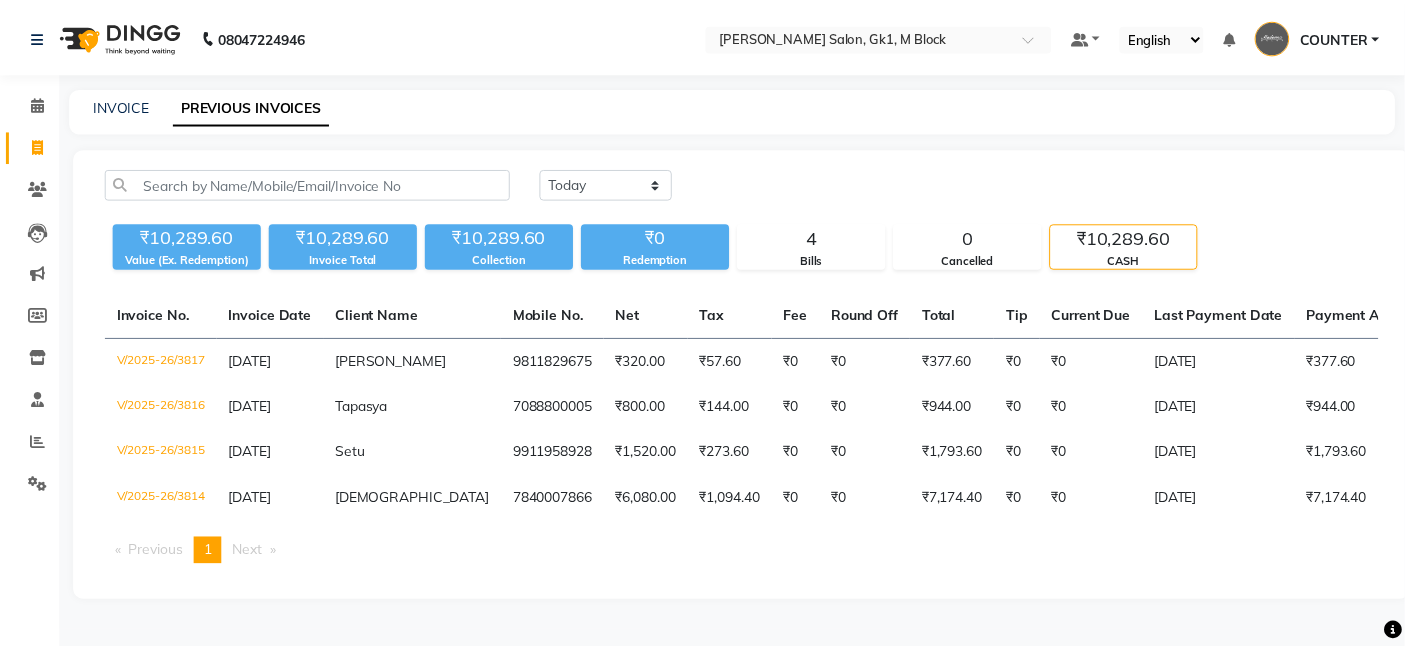 scroll, scrollTop: 0, scrollLeft: 365, axis: horizontal 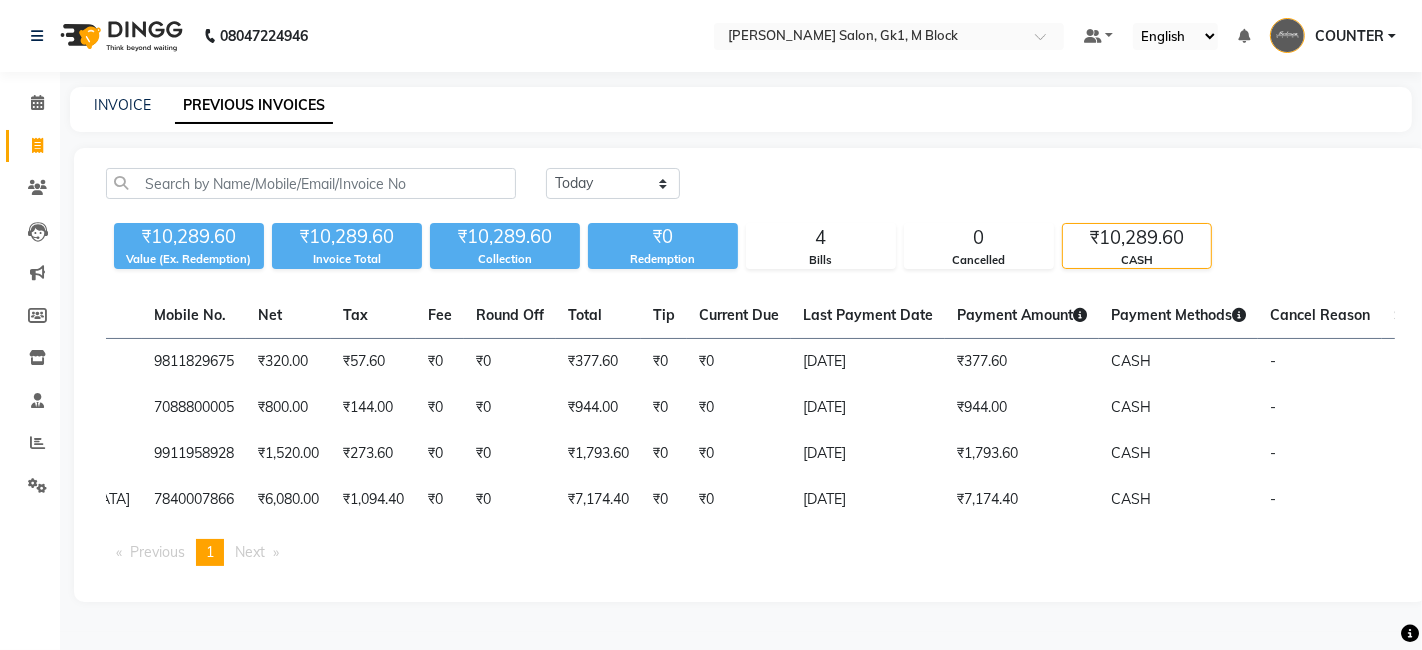 click on "Invoice" 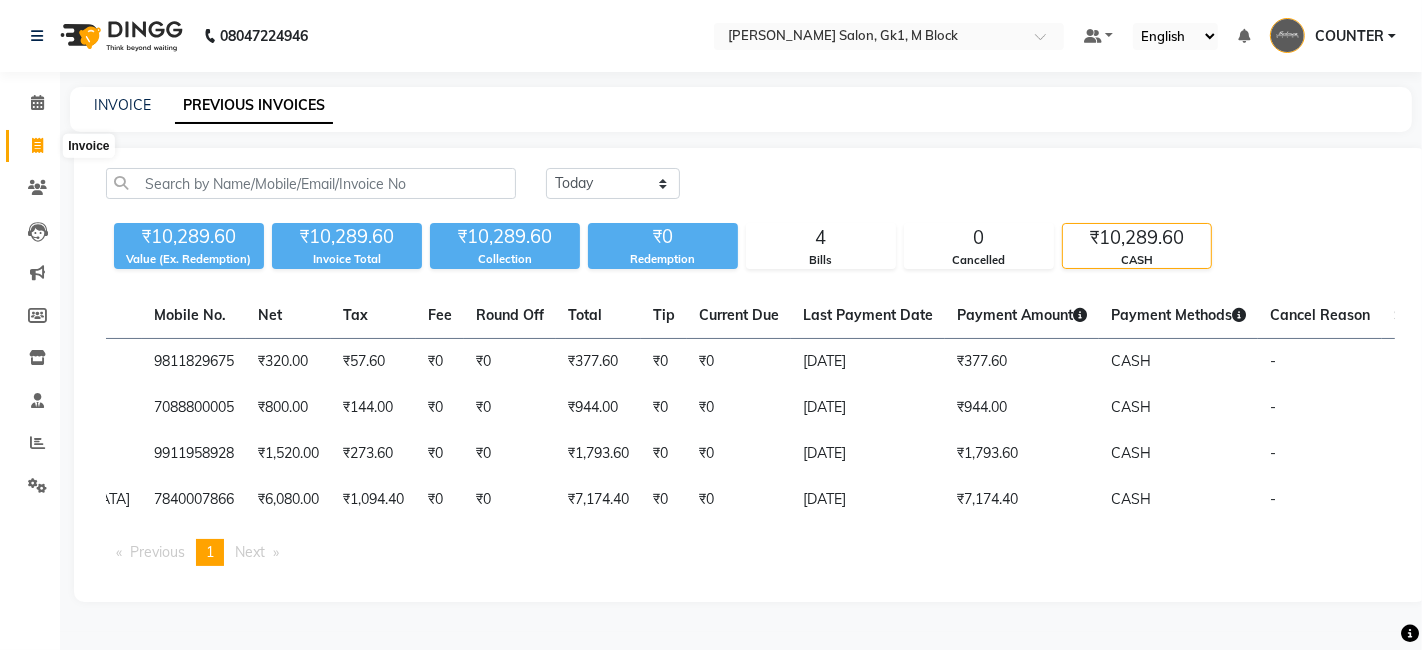 click 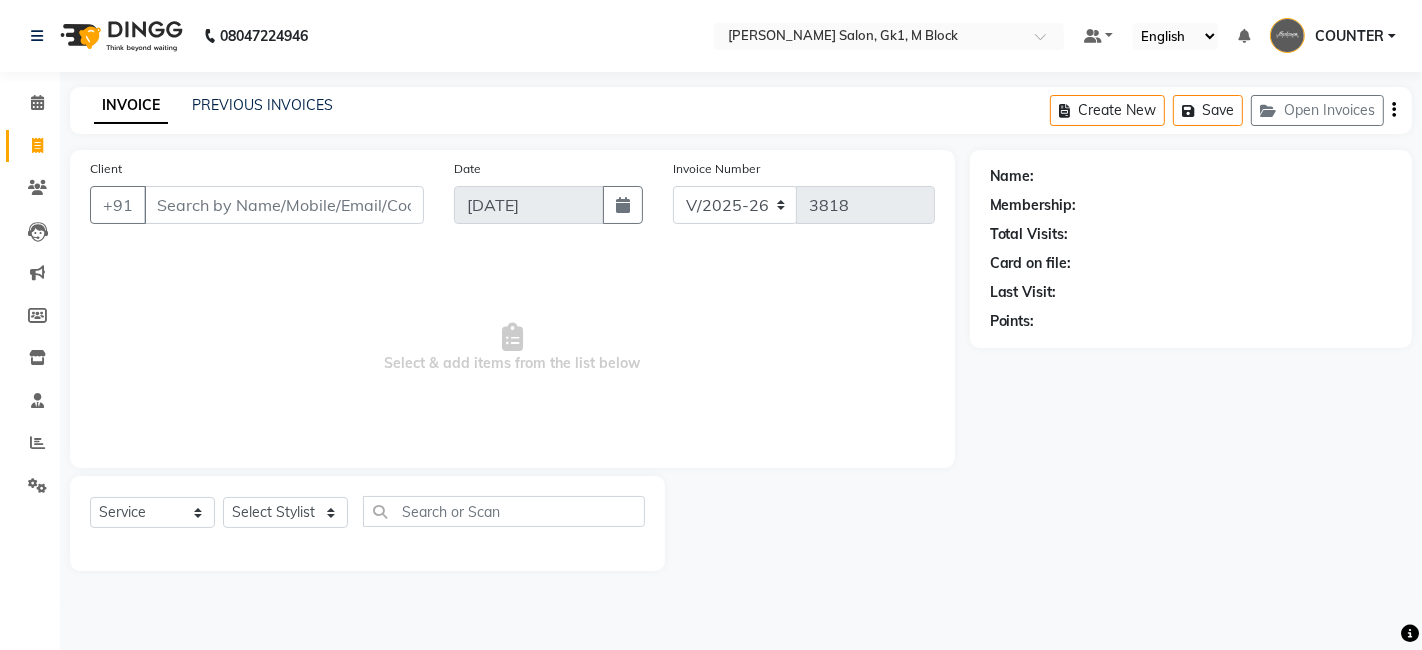 click on "Client" at bounding box center (284, 205) 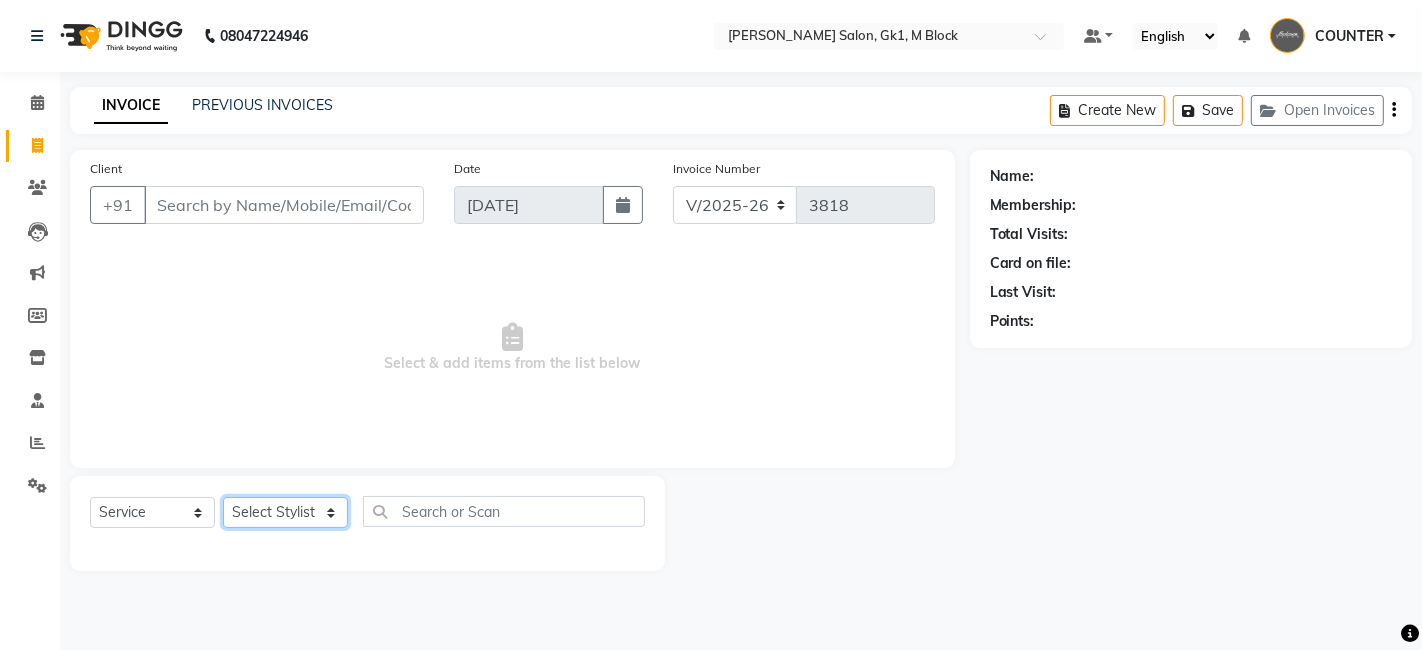 click on "Select Stylist [PERSON_NAME] [PERSON_NAME] Beauty [PERSON_NAME] COUNTER [PERSON_NAME] [PERSON_NAME] [PERSON_NAME] Owner Owner Rakesh Rishi [PERSON_NAME] [PERSON_NAME] [PERSON_NAME] Stylist [PERSON_NAME] [PERSON_NAME] [PERSON_NAME] [PERSON_NAME]" 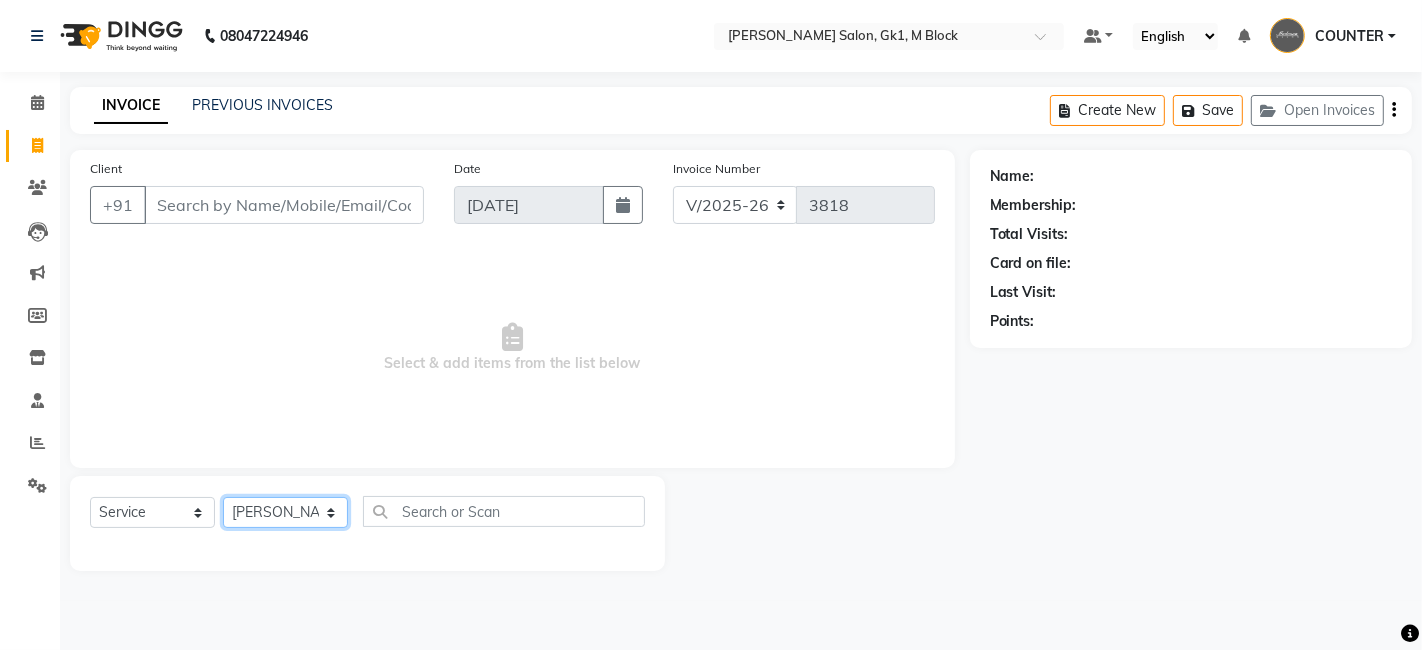 click on "Select Stylist [PERSON_NAME] [PERSON_NAME] Beauty [PERSON_NAME] COUNTER [PERSON_NAME] [PERSON_NAME] [PERSON_NAME] Owner Owner Rakesh Rishi [PERSON_NAME] [PERSON_NAME] [PERSON_NAME] Stylist [PERSON_NAME] [PERSON_NAME] [PERSON_NAME] [PERSON_NAME]" 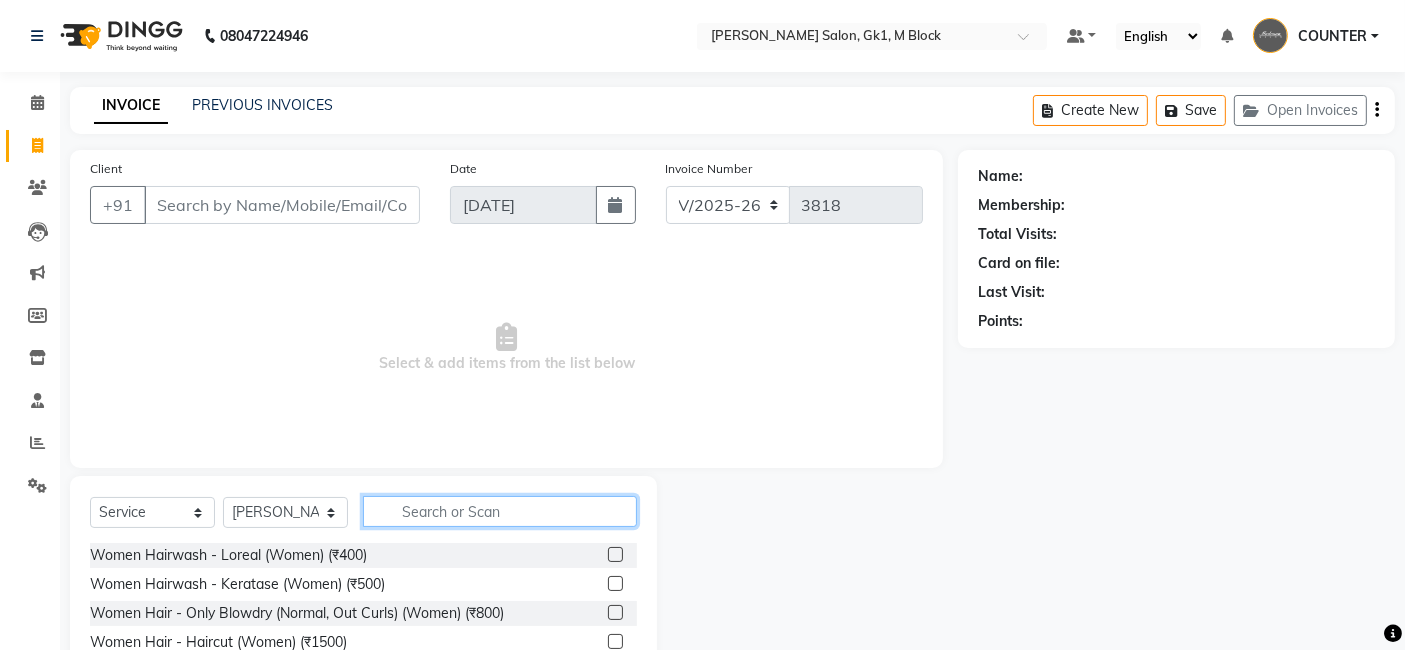 click 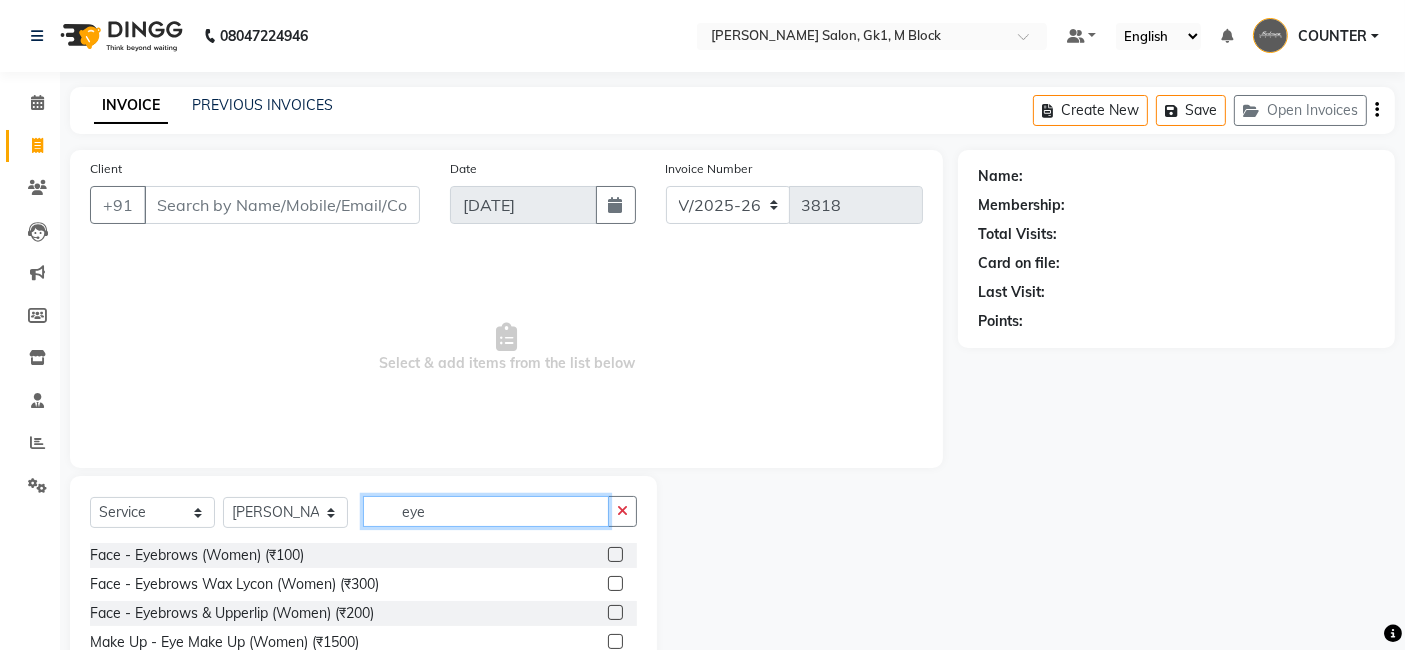 type on "eye" 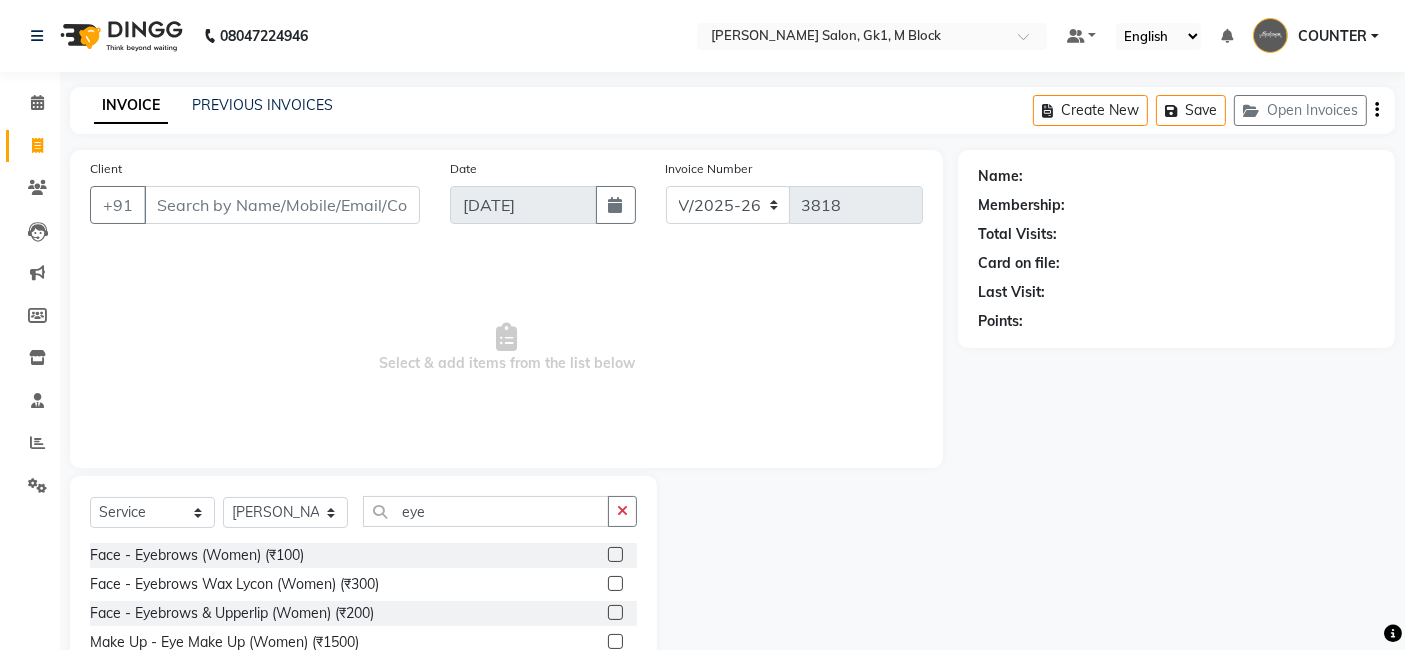 click 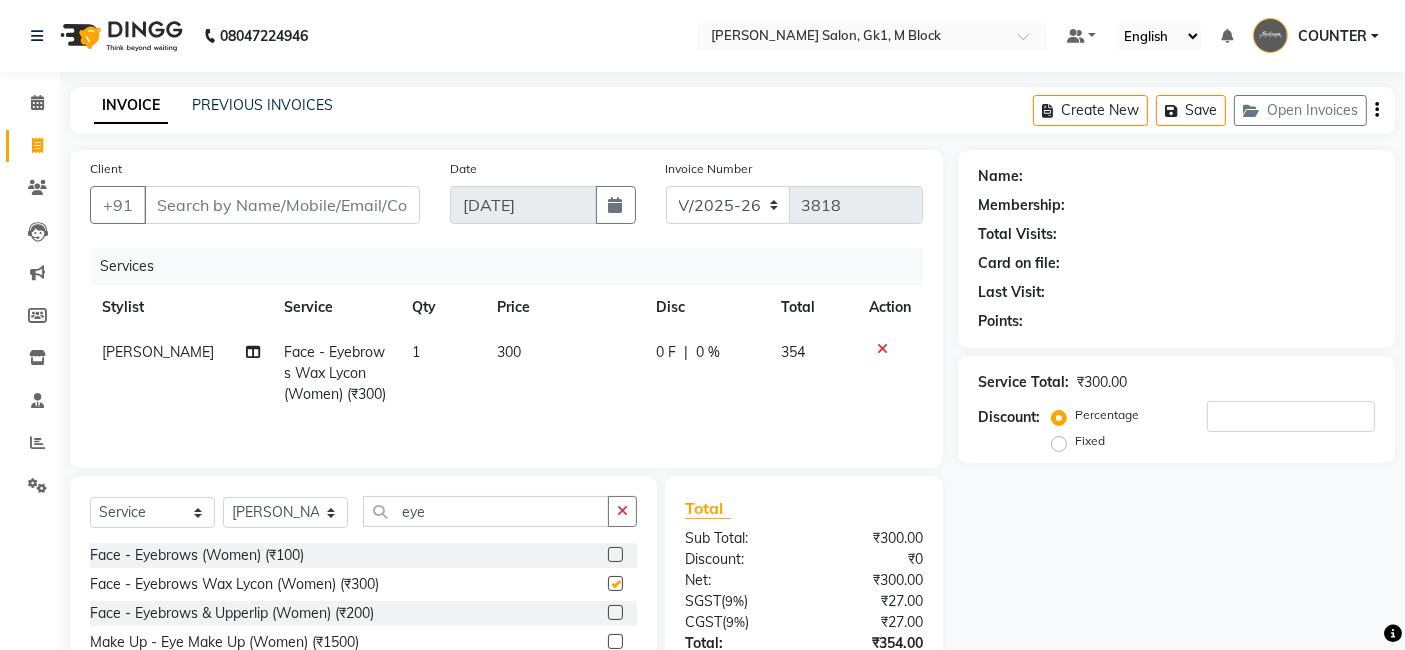checkbox on "false" 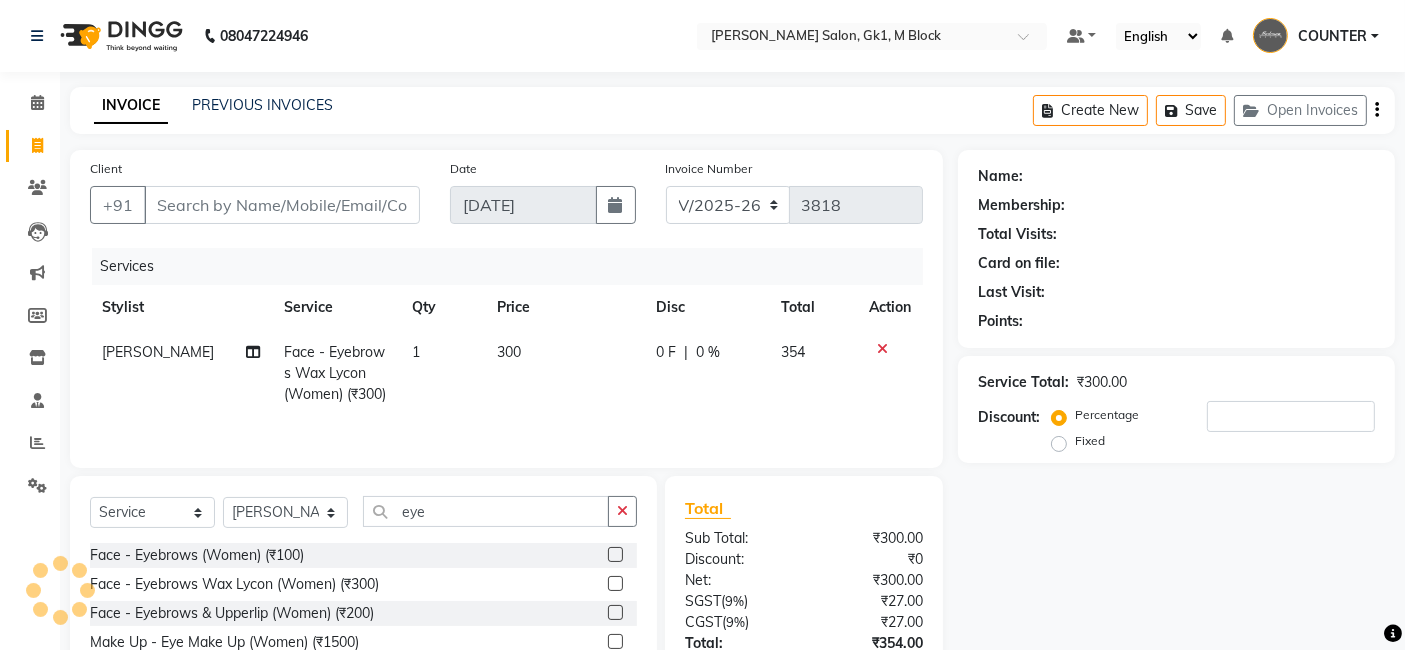 click on "Name: Membership: Total Visits: Card on file: Last Visit:  Points:  Service Total:  ₹300.00  Discount:  Percentage   Fixed" 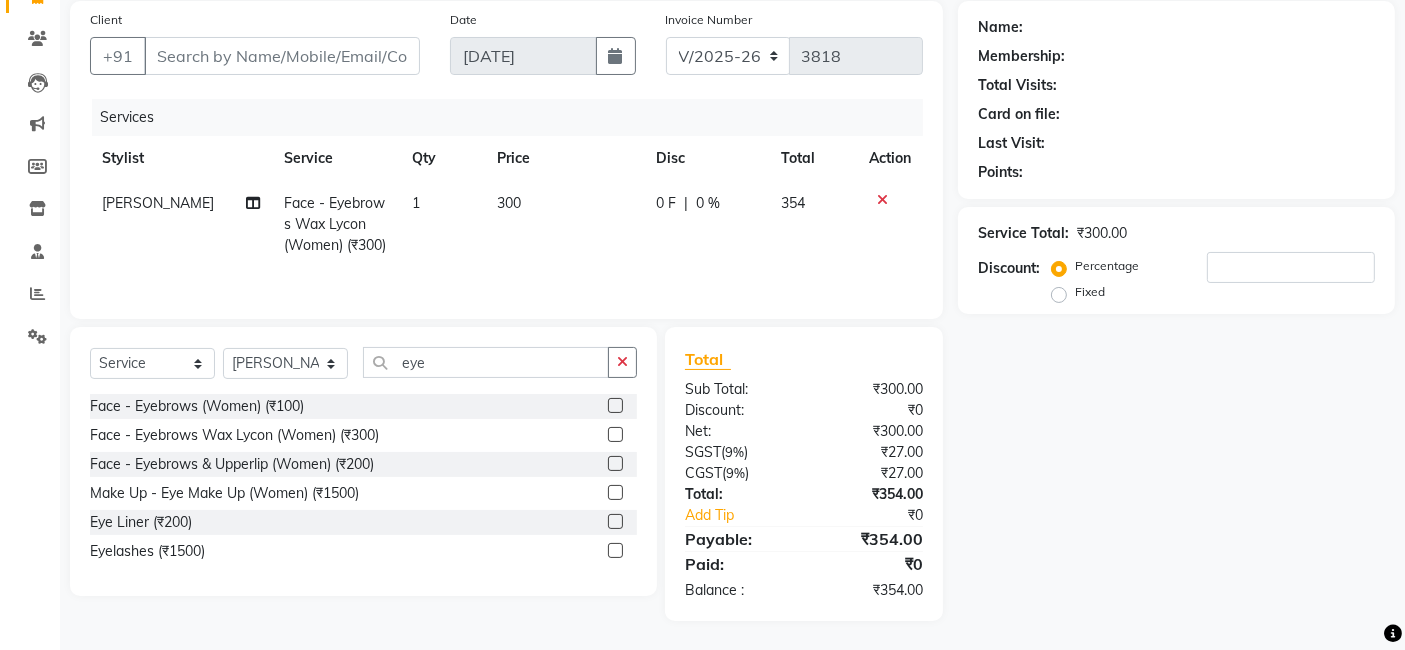 scroll, scrollTop: 151, scrollLeft: 0, axis: vertical 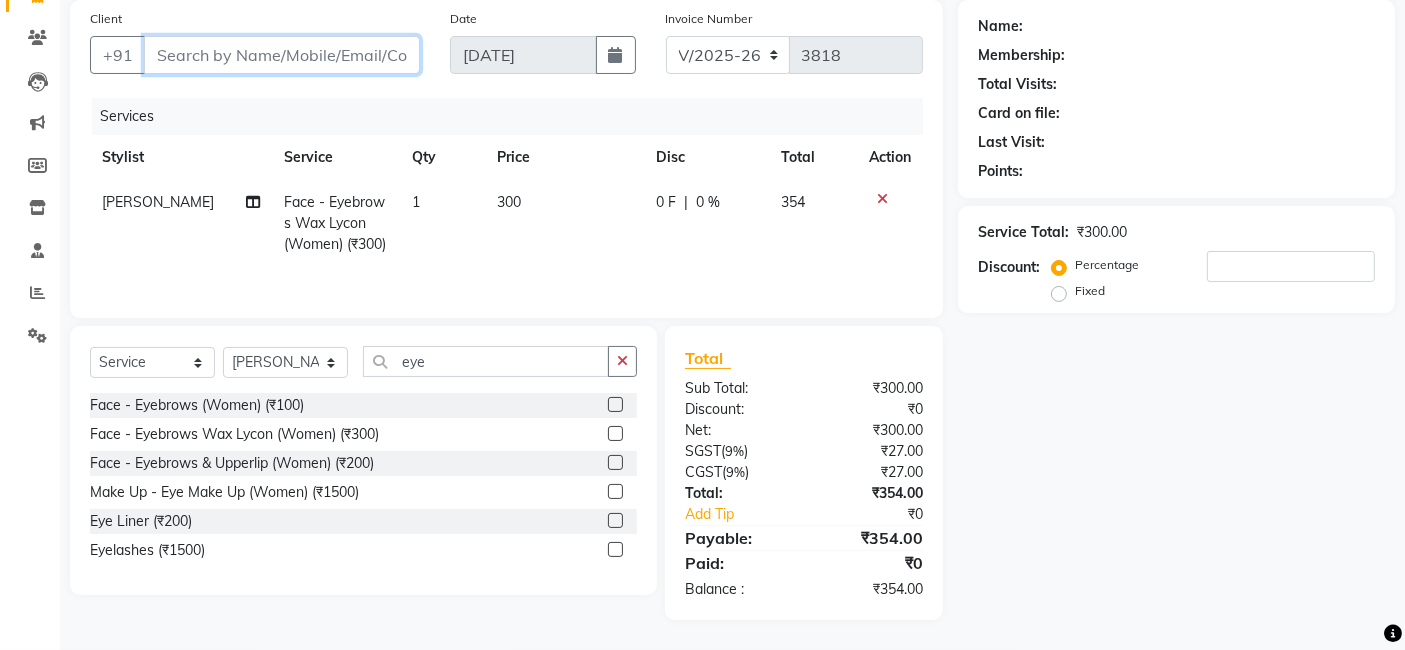 click on "Client" at bounding box center [282, 55] 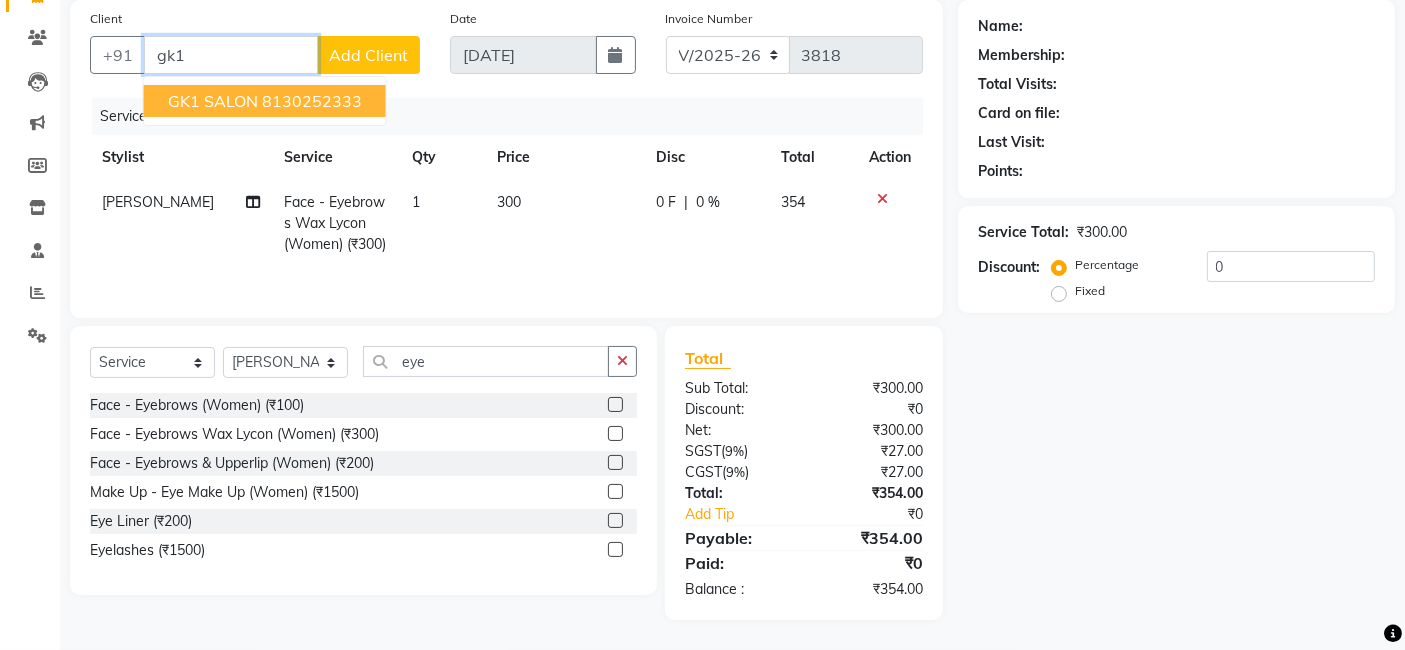 click on "8130252333" at bounding box center [312, 101] 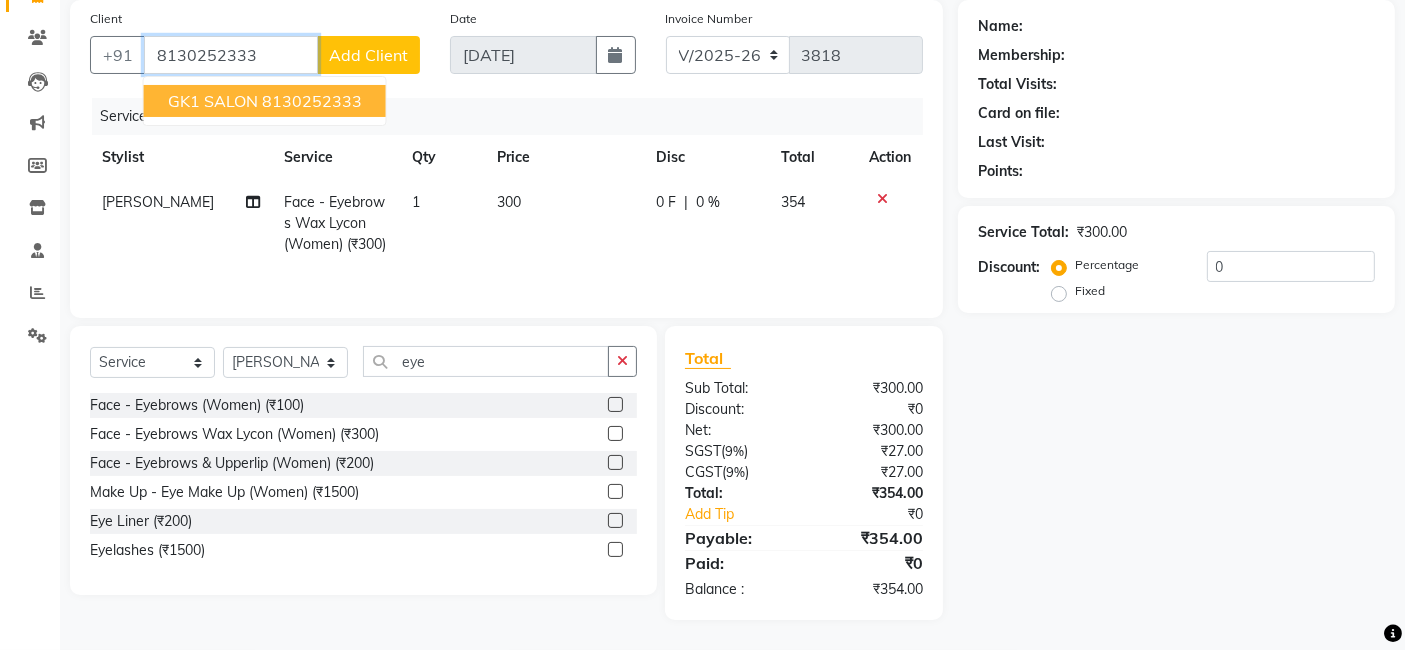 type on "8130252333" 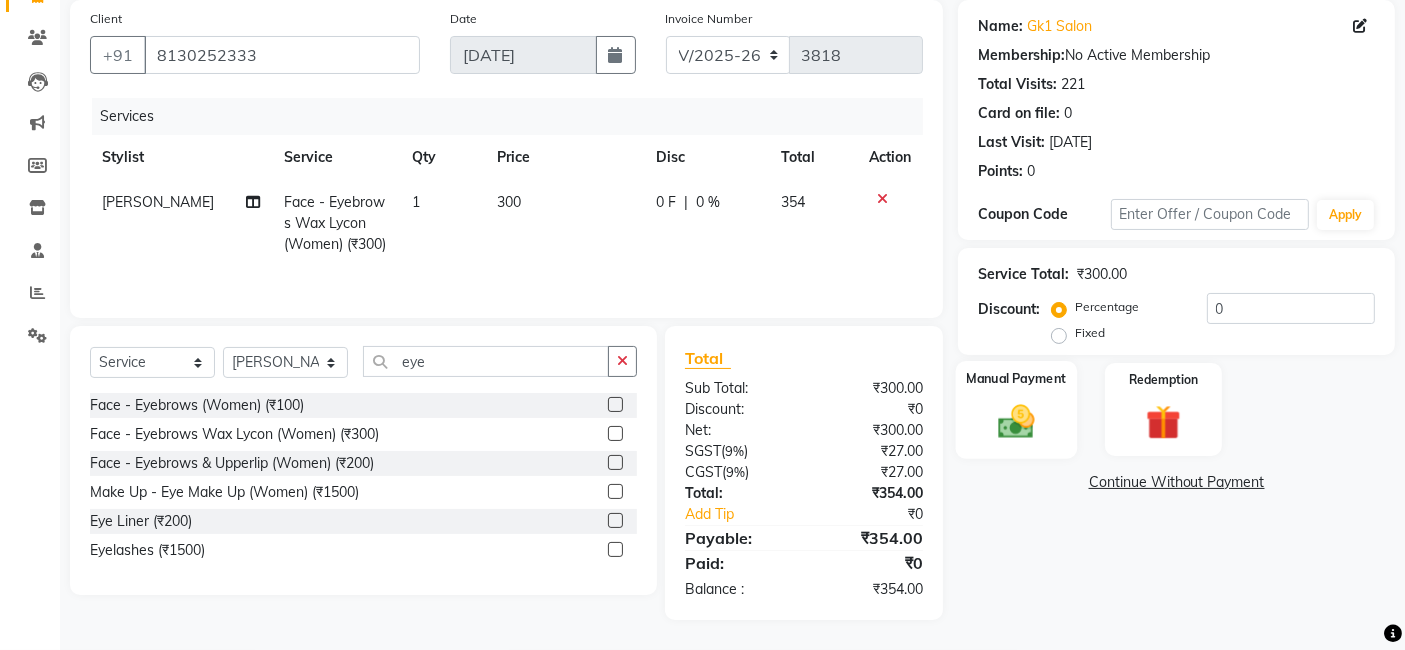 click 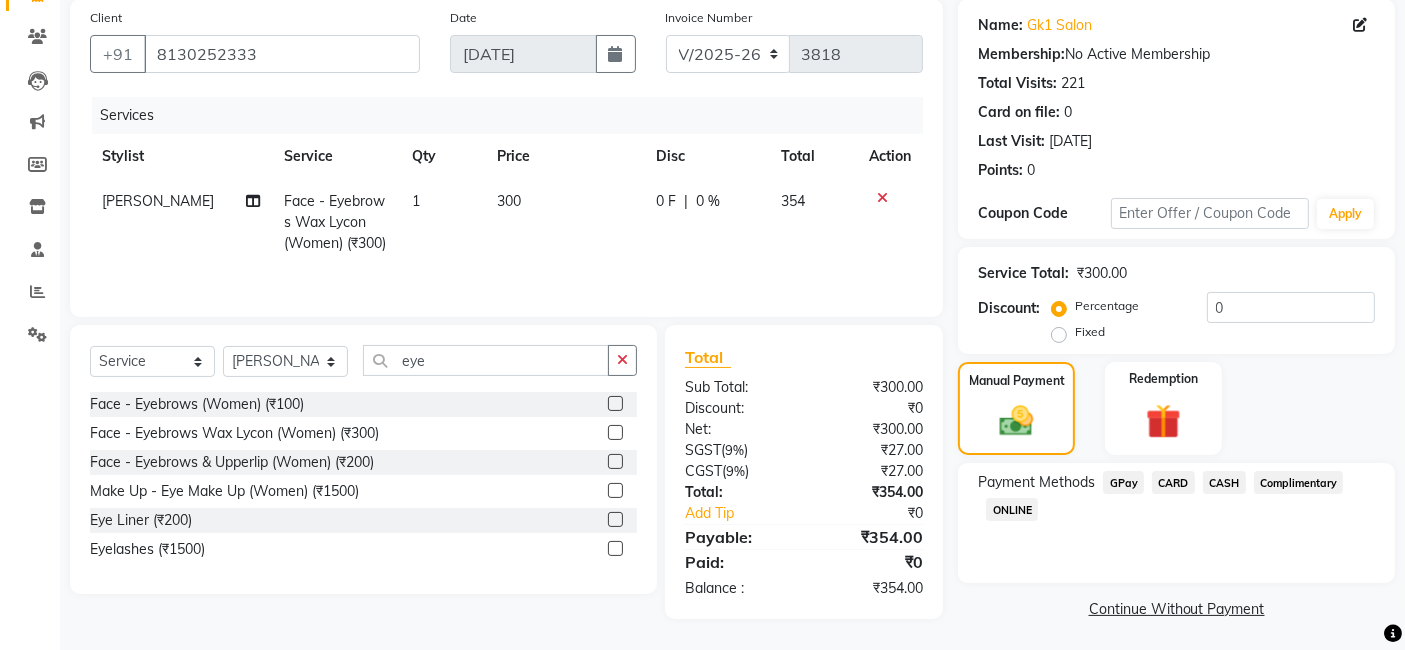 click on "CASH" 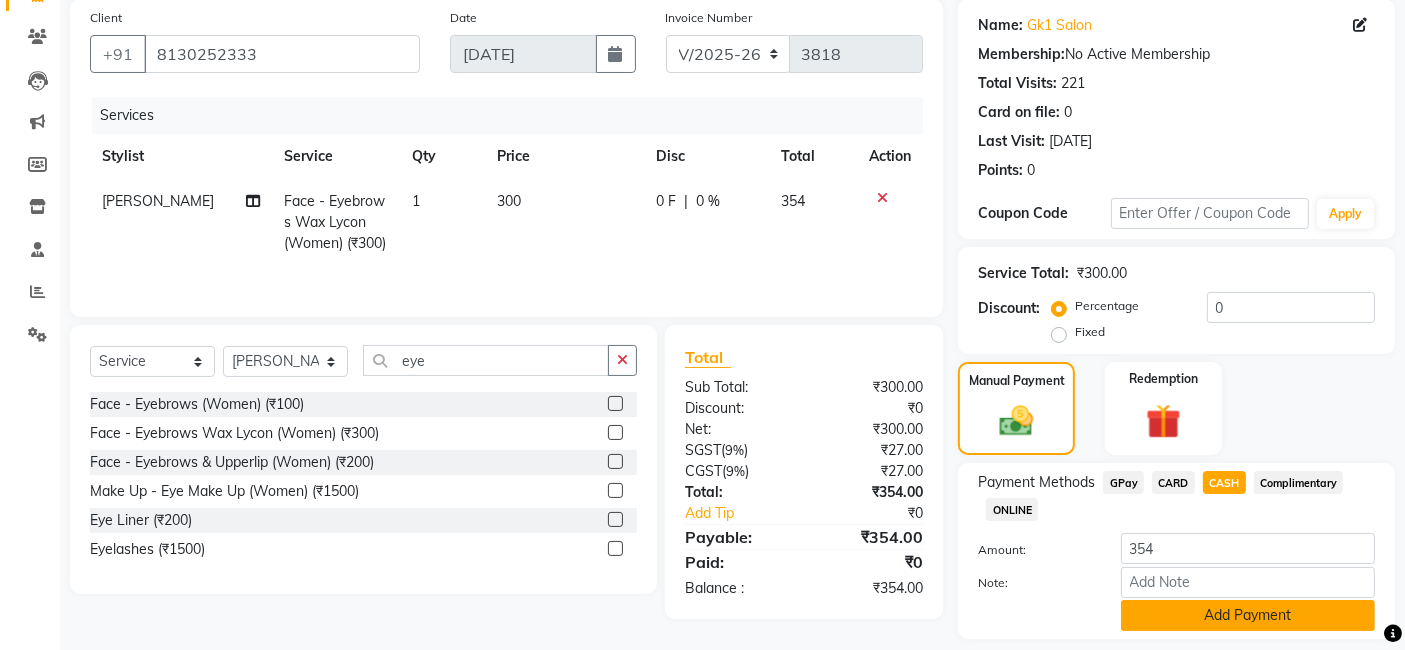 click on "Add Payment" 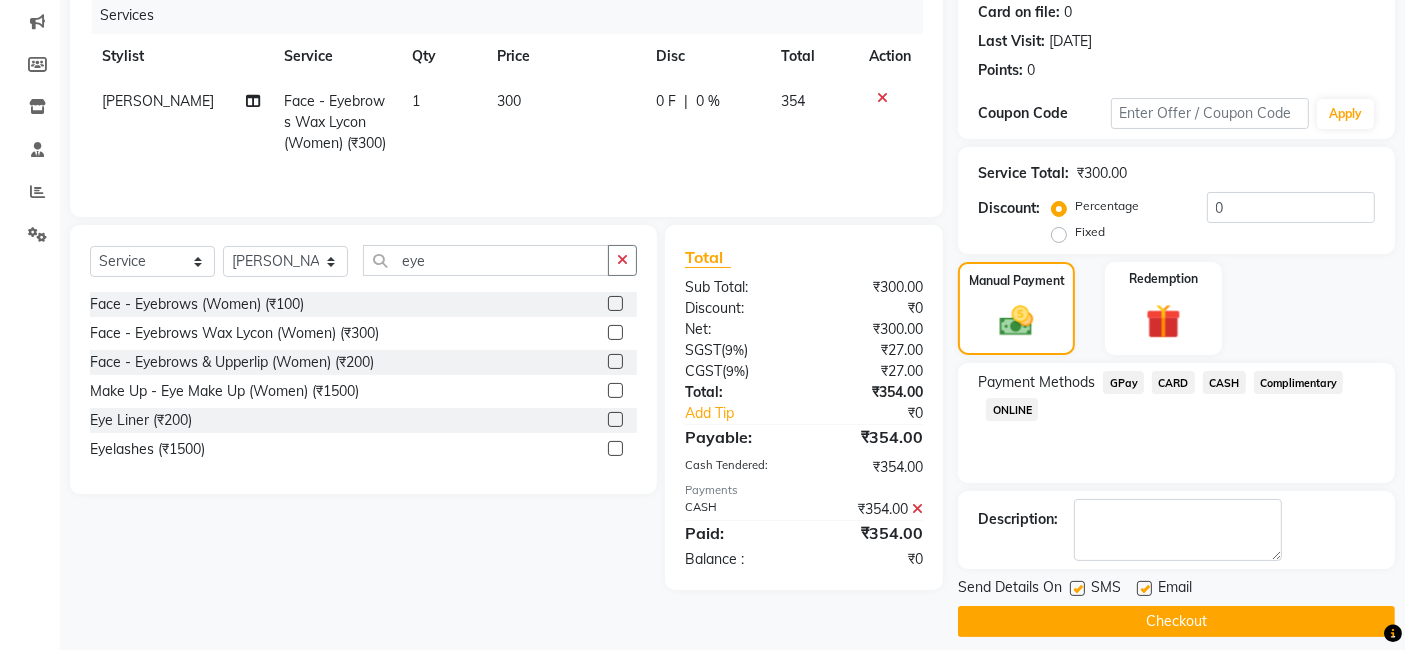 scroll, scrollTop: 266, scrollLeft: 0, axis: vertical 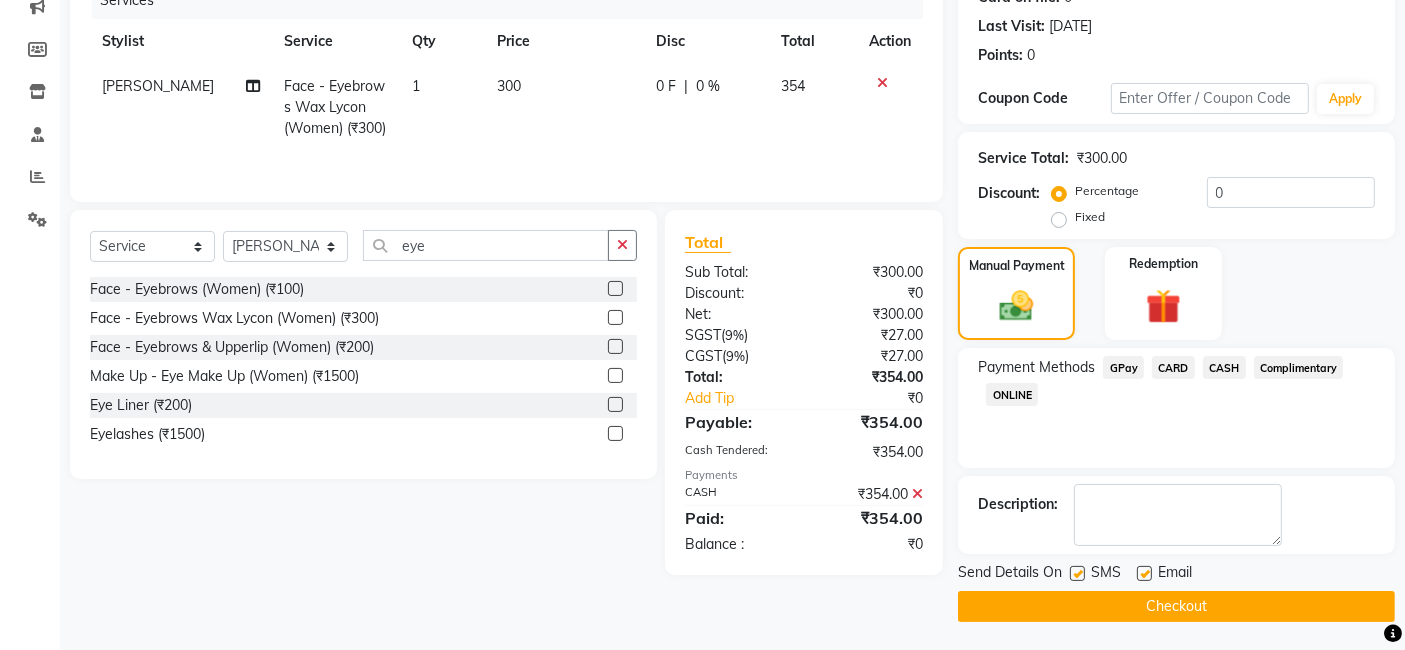click on "Checkout" 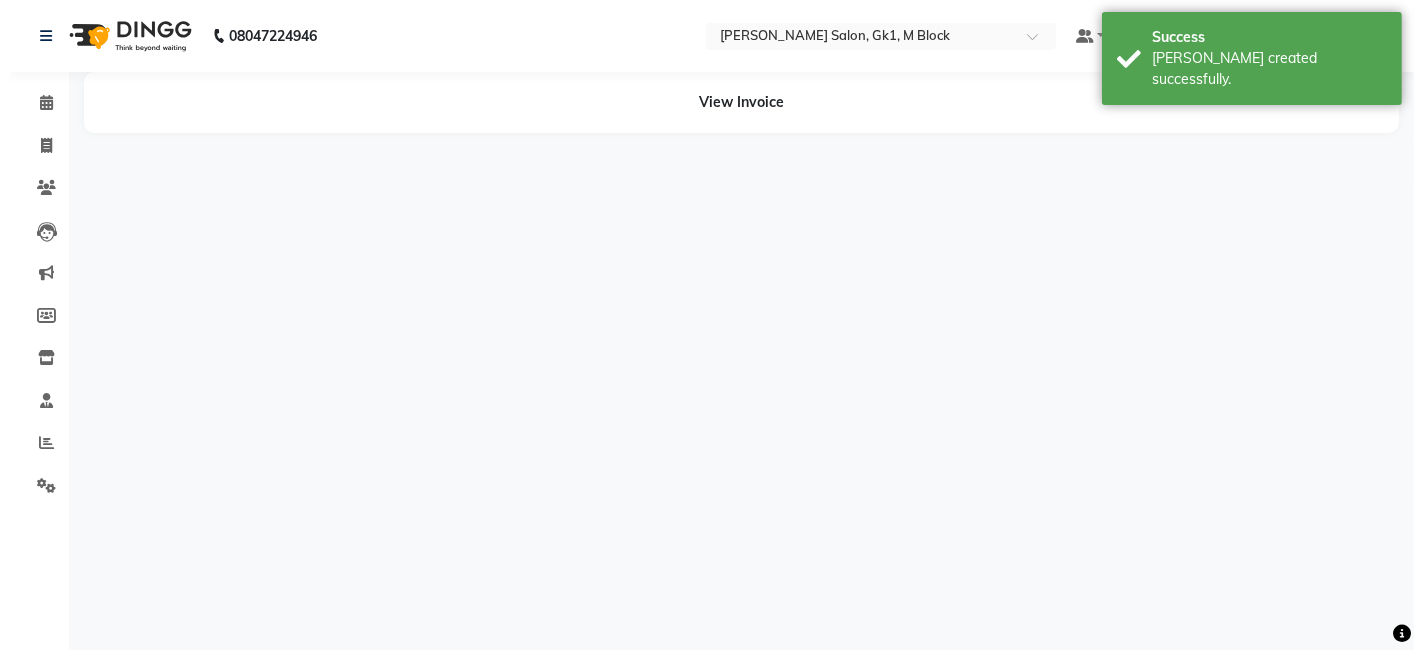 scroll, scrollTop: 0, scrollLeft: 0, axis: both 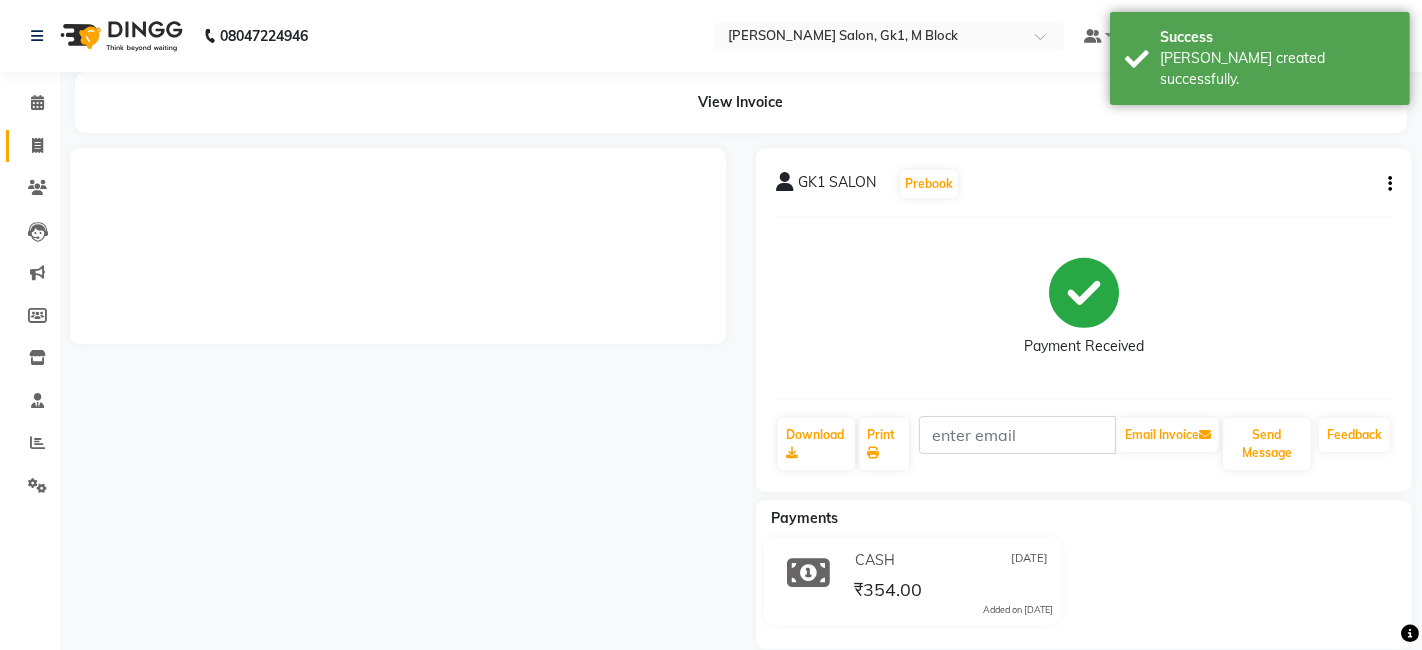 click on "Invoice" 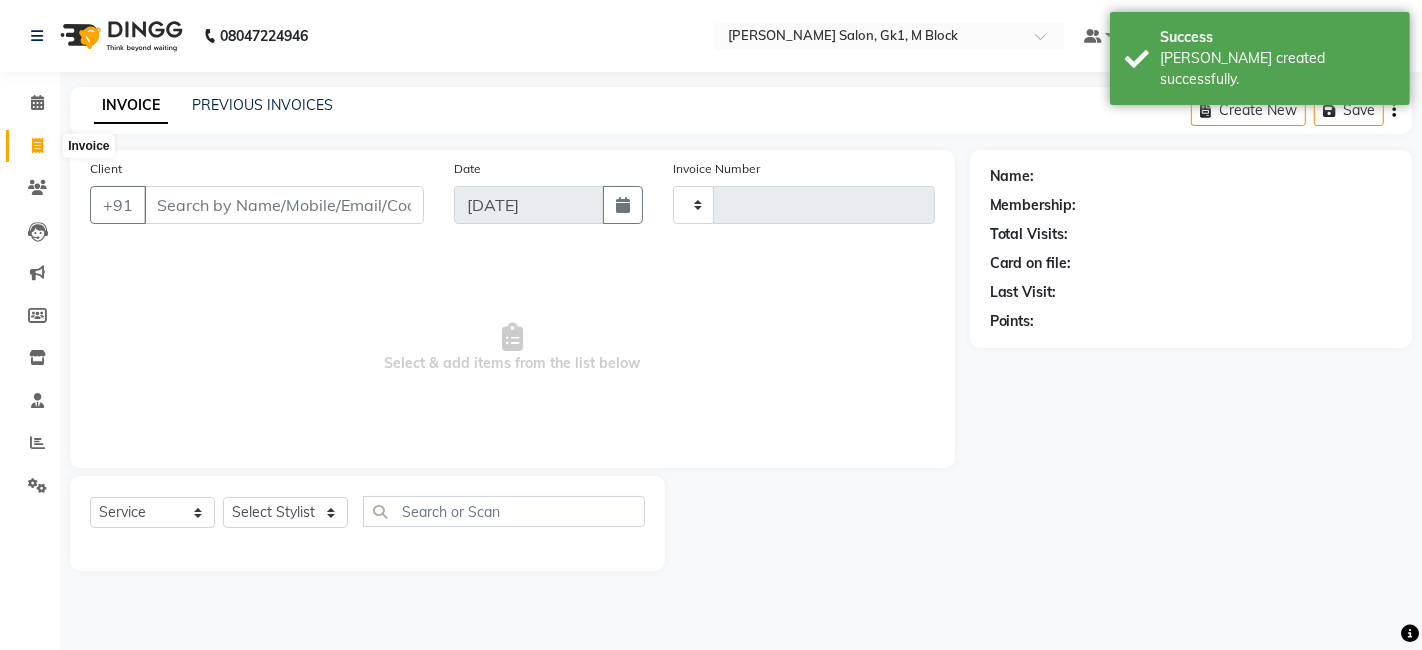 click 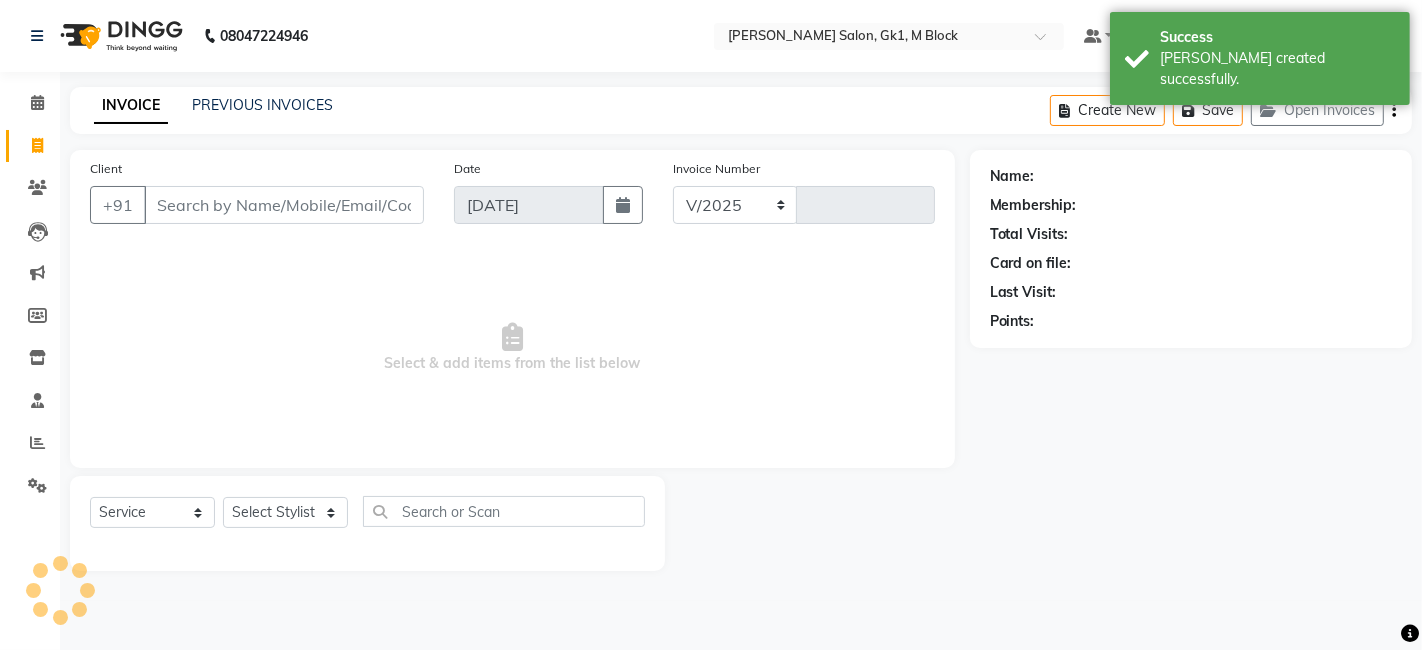 select on "6312" 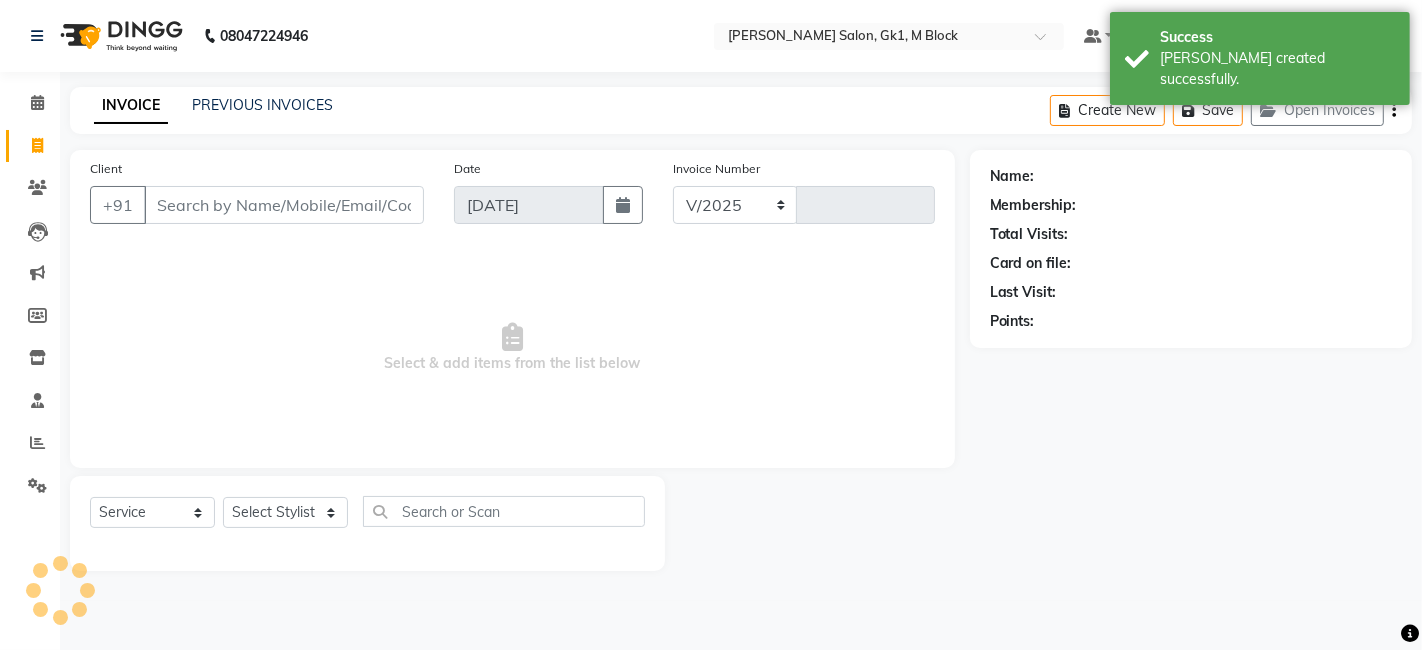 type on "3819" 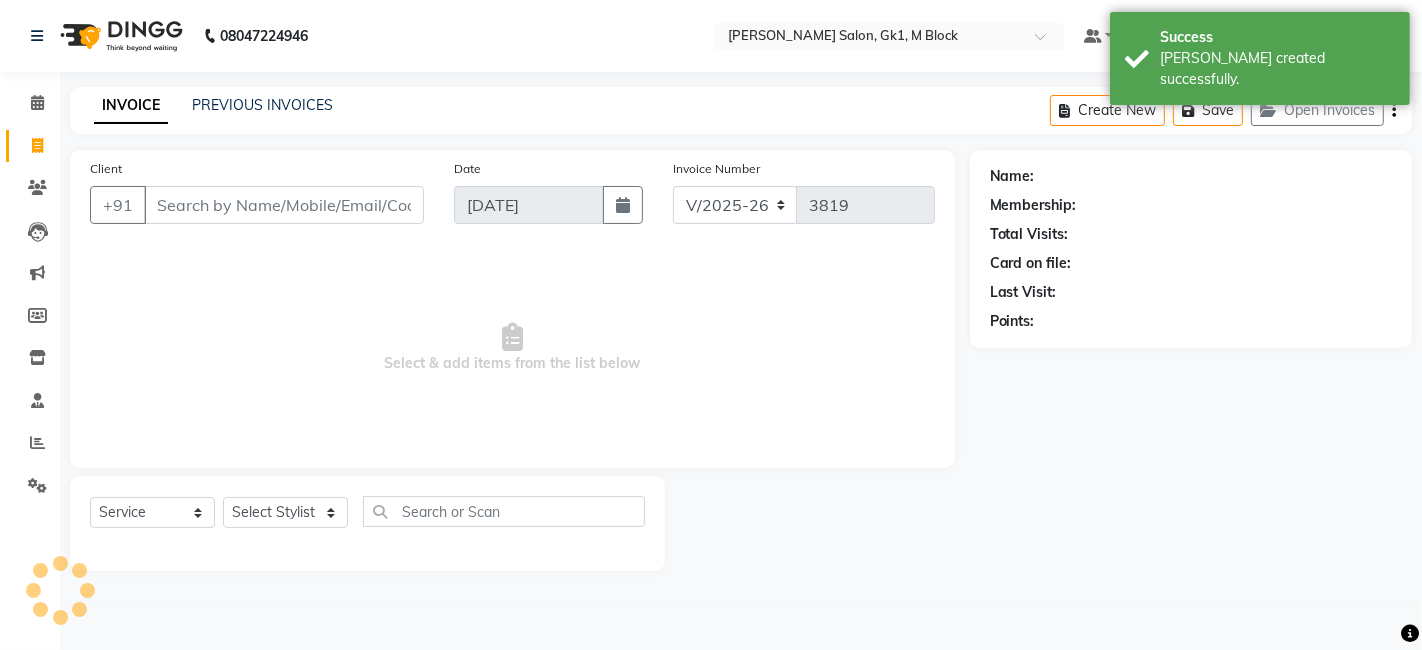 click 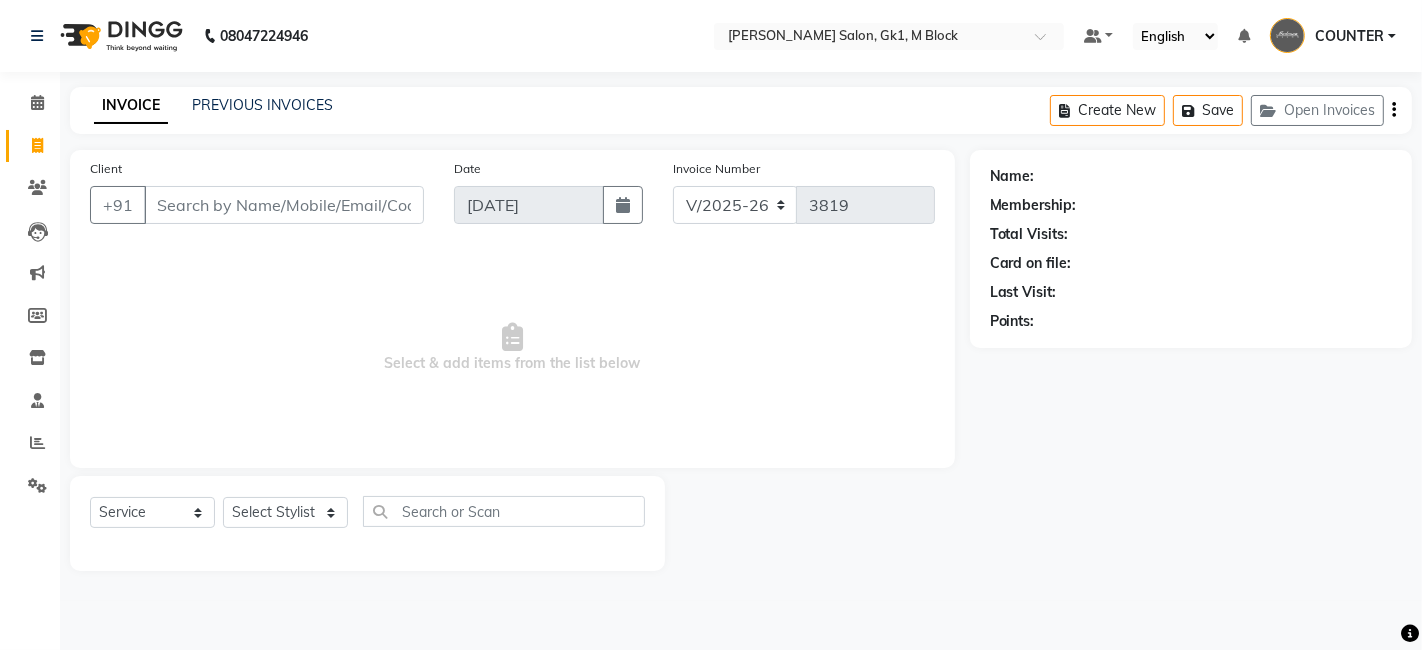 click on "Client +91 Date [DATE] Invoice Number V/2025 V/[PHONE_NUMBER]  Select & add items from the list below  Select  Service  Product  Membership  Package Voucher Prepaid Gift Card  Select Stylist [PERSON_NAME] [PERSON_NAME] Beauty [PERSON_NAME] COUNTER [PERSON_NAME] [PERSON_NAME] [PERSON_NAME] Owner Owner Rakesh [PERSON_NAME] [PERSON_NAME] [PERSON_NAME] Stylist [PERSON_NAME] [PERSON_NAME] [PERSON_NAME] [PERSON_NAME]" 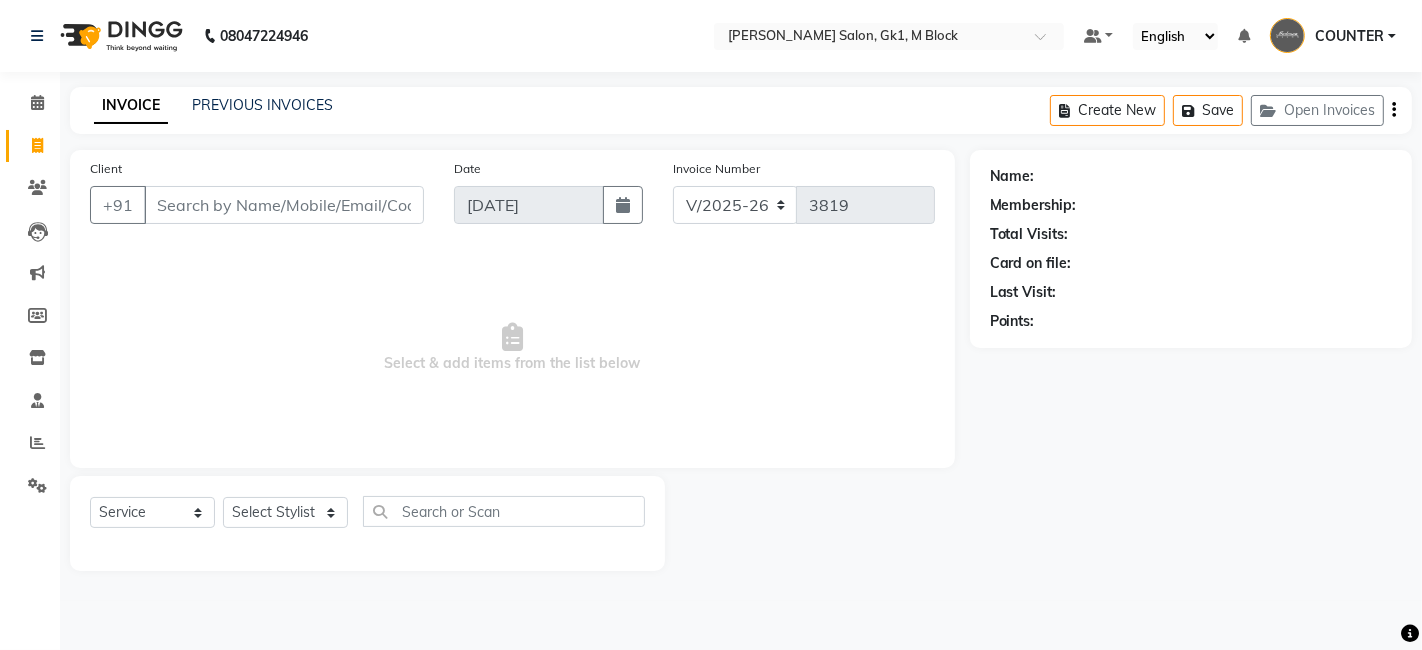 drag, startPoint x: 1069, startPoint y: 489, endPoint x: 1265, endPoint y: 684, distance: 276.47964 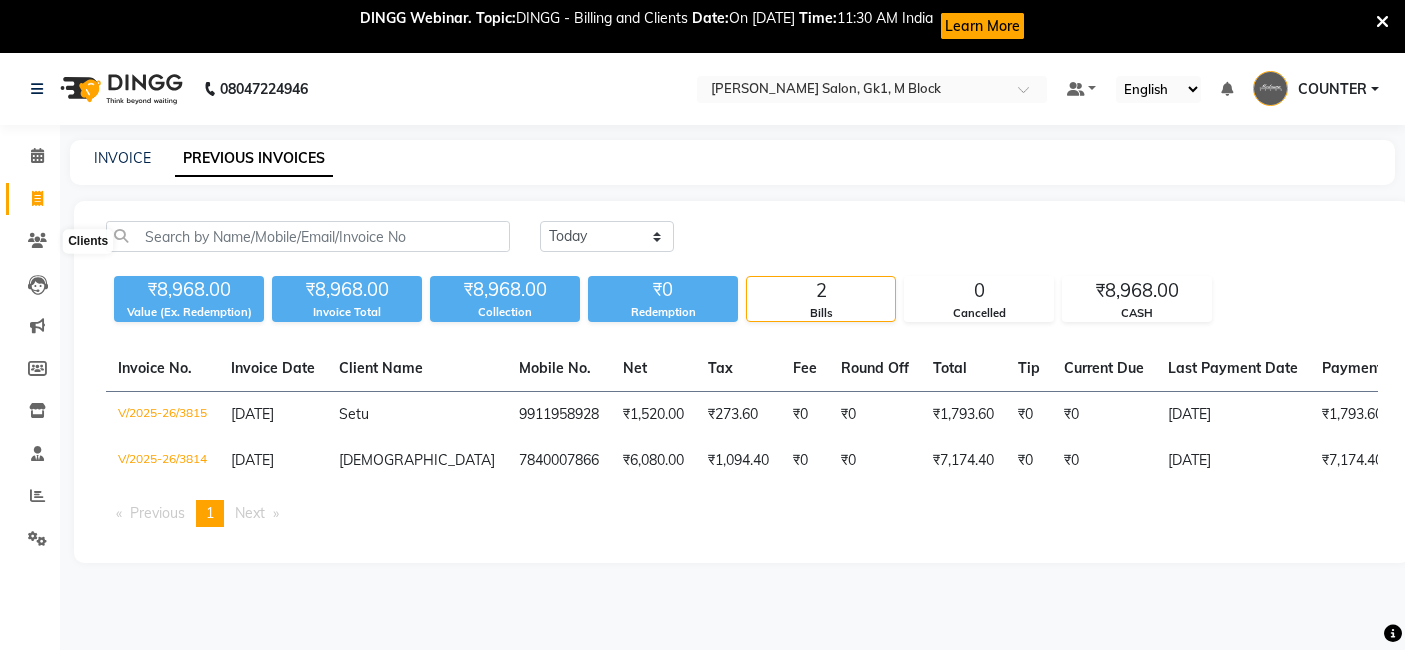 scroll, scrollTop: 53, scrollLeft: 0, axis: vertical 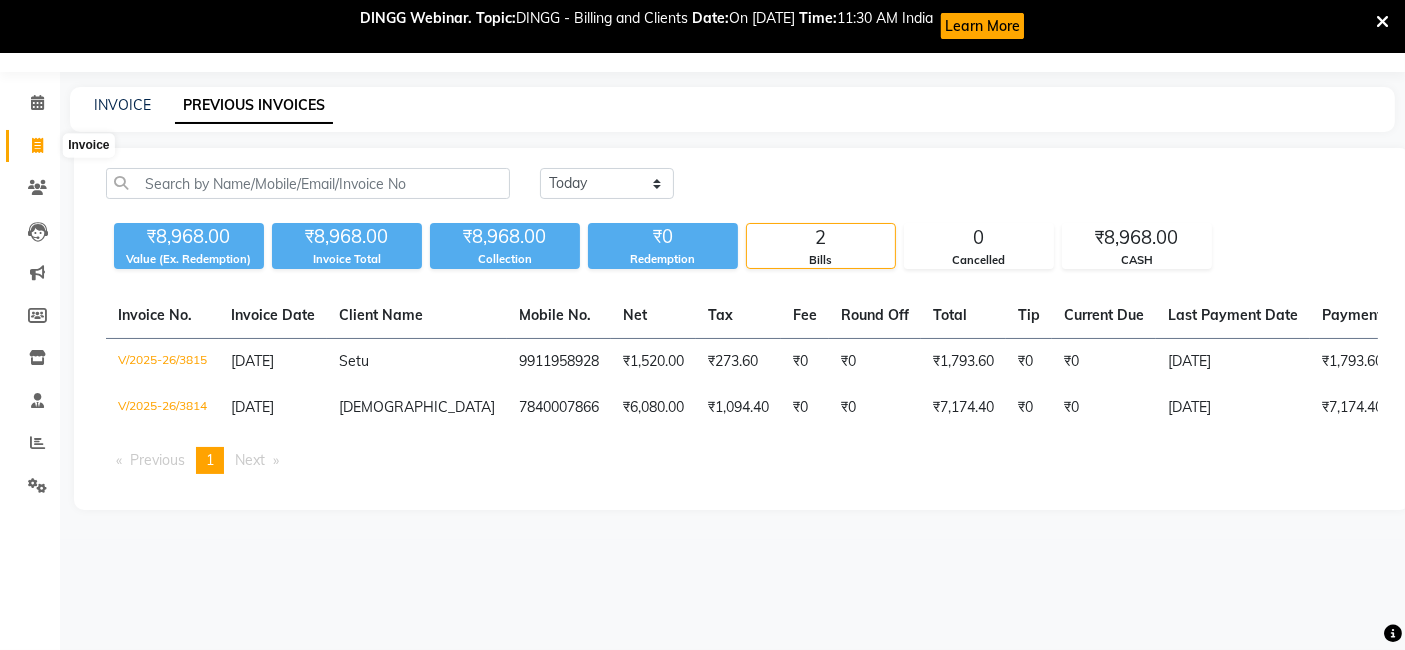 click 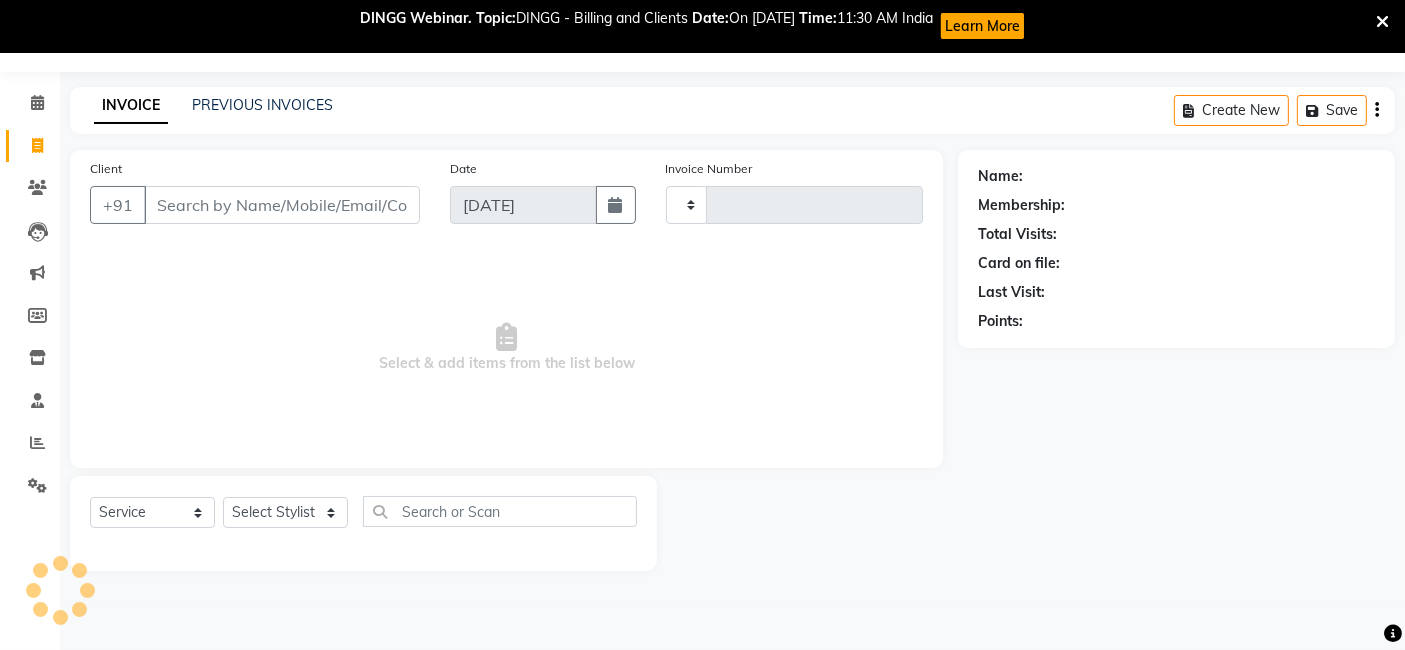 type on "3819" 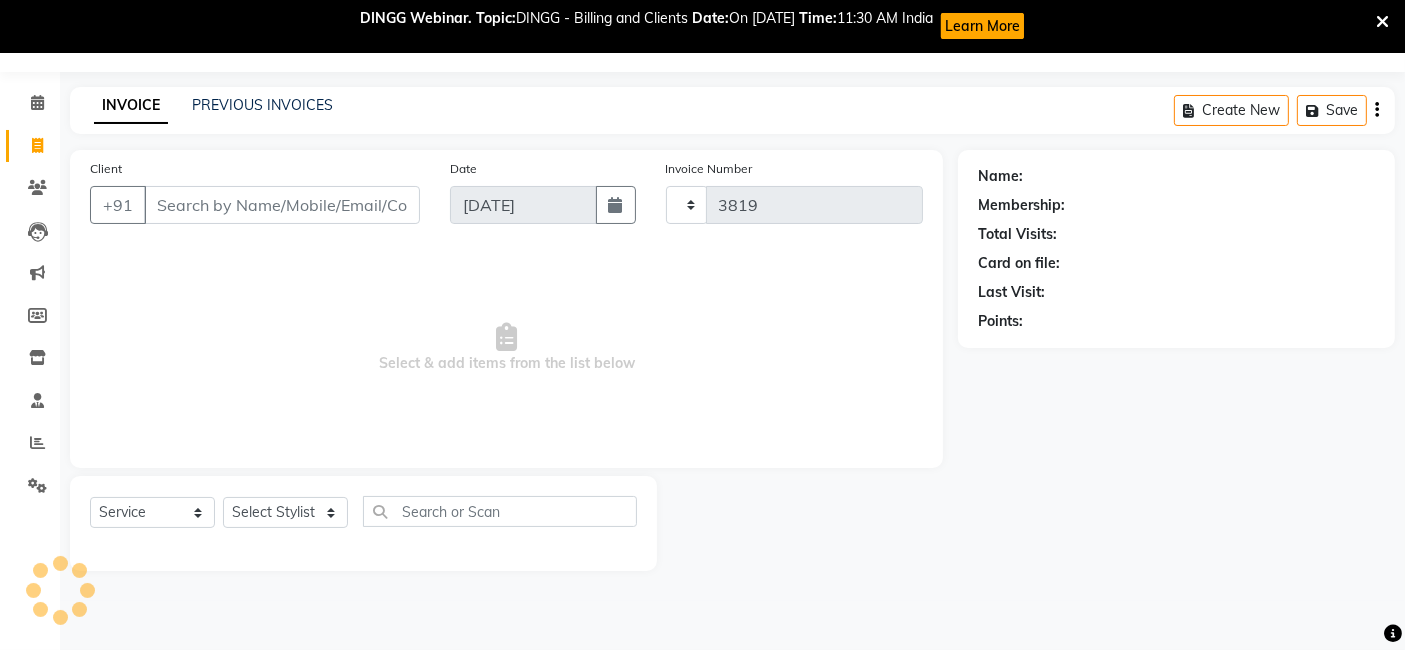 select on "6312" 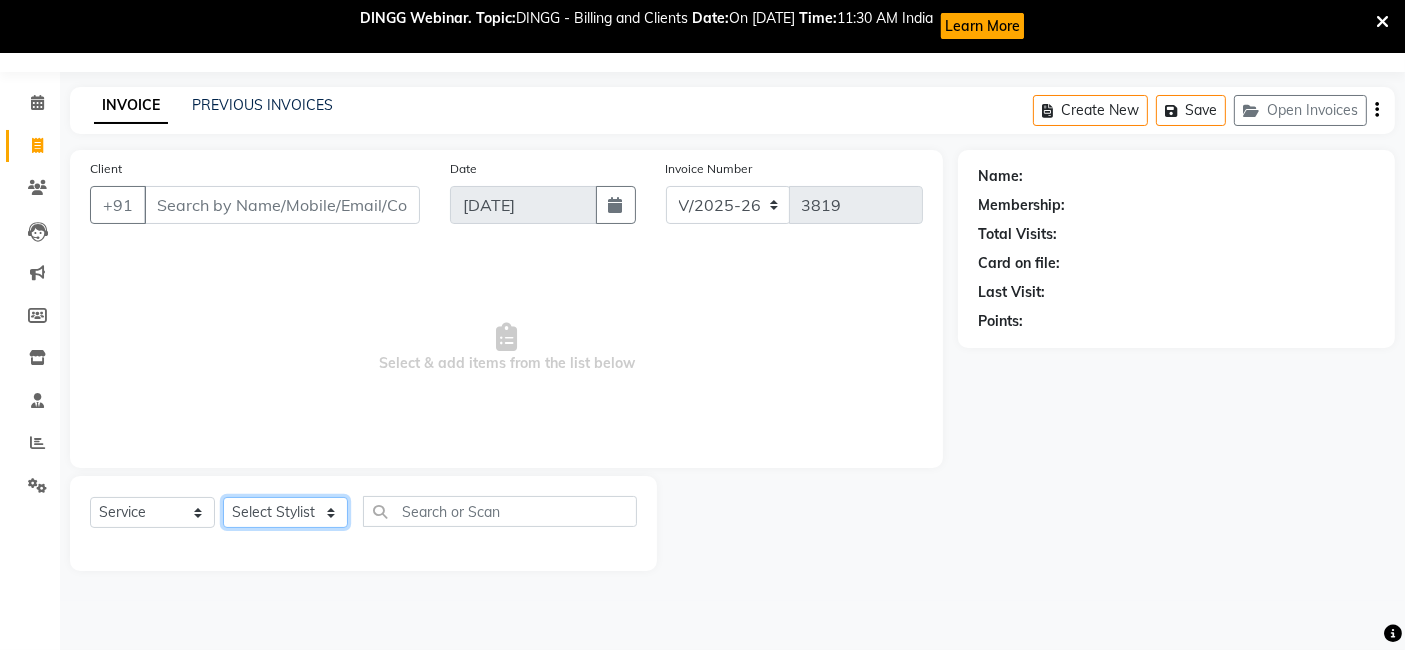 click on "Select Stylist [PERSON_NAME] [PERSON_NAME] Beauty [PERSON_NAME] COUNTER [PERSON_NAME] [PERSON_NAME] [PERSON_NAME] Owner Owner Rakesh Rishi [PERSON_NAME] [PERSON_NAME] [PERSON_NAME] Stylist [PERSON_NAME] [PERSON_NAME] [PERSON_NAME] [PERSON_NAME]" 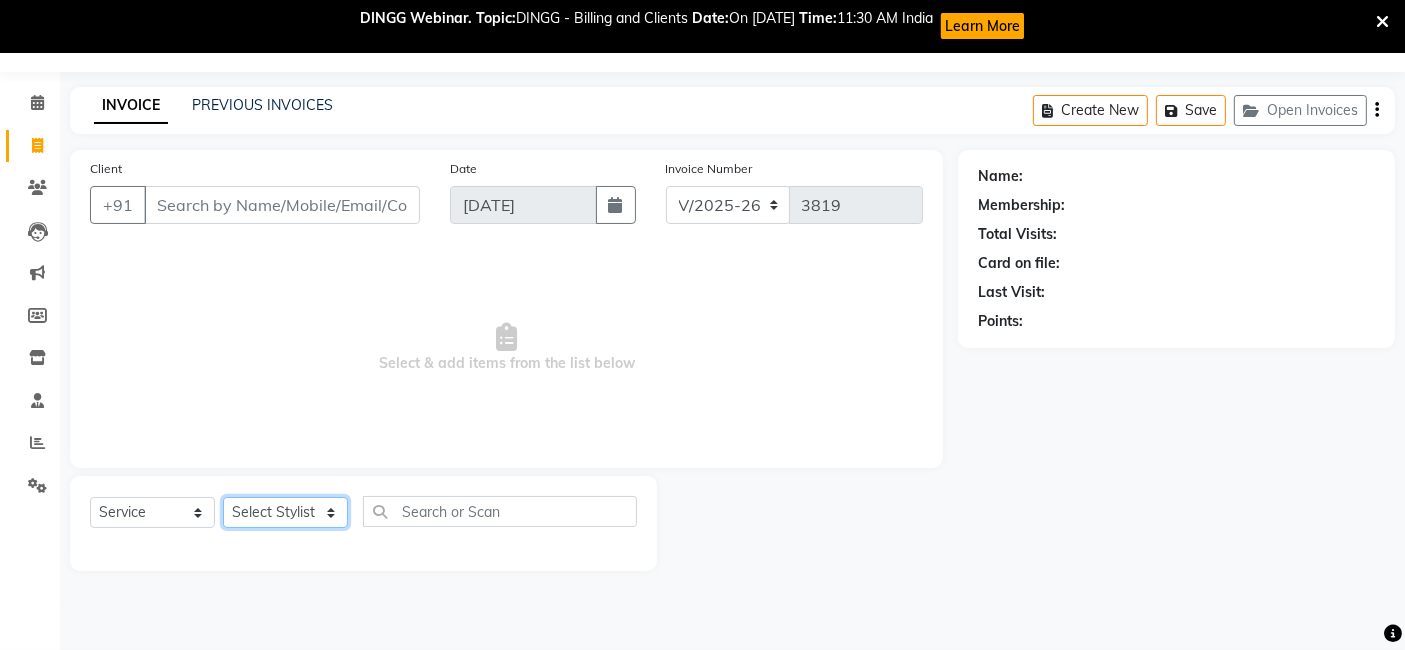 select on "47640" 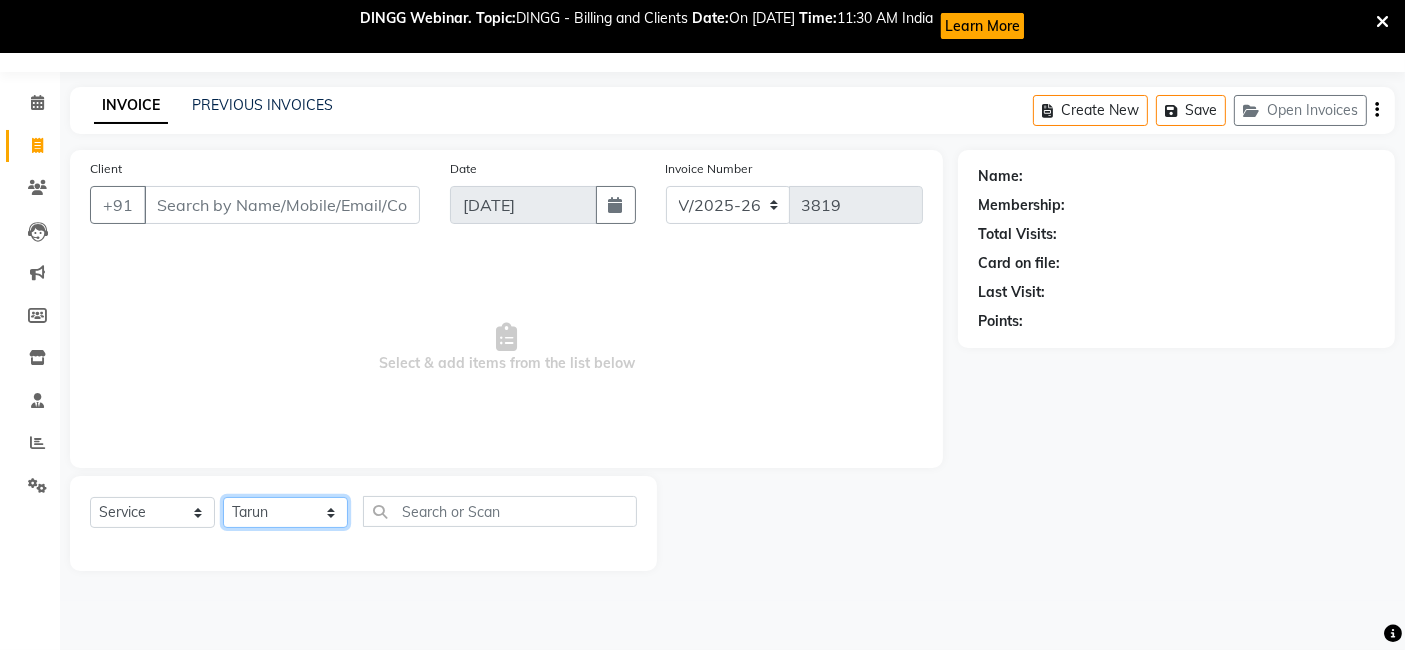 click on "Select Stylist [PERSON_NAME] [PERSON_NAME] Beauty [PERSON_NAME] COUNTER [PERSON_NAME] [PERSON_NAME] [PERSON_NAME] Owner Owner Rakesh Rishi [PERSON_NAME] [PERSON_NAME] [PERSON_NAME] Stylist [PERSON_NAME] [PERSON_NAME] [PERSON_NAME] [PERSON_NAME]" 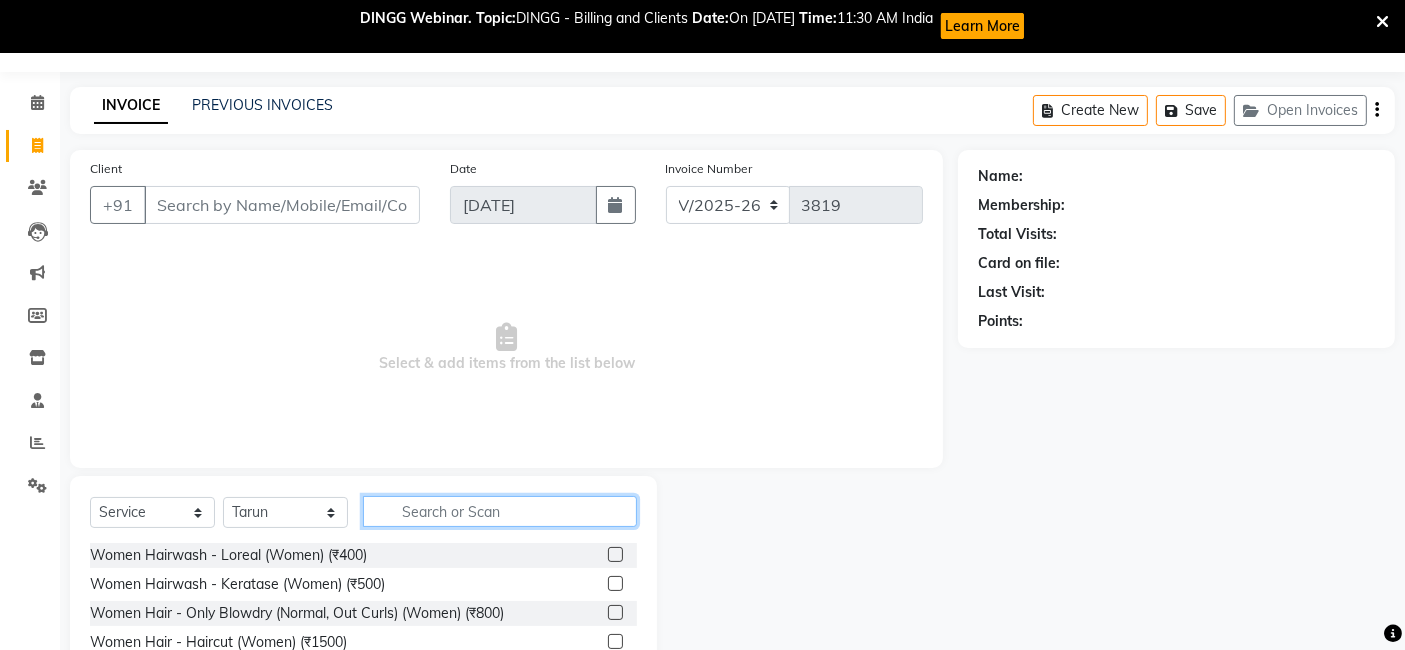 click 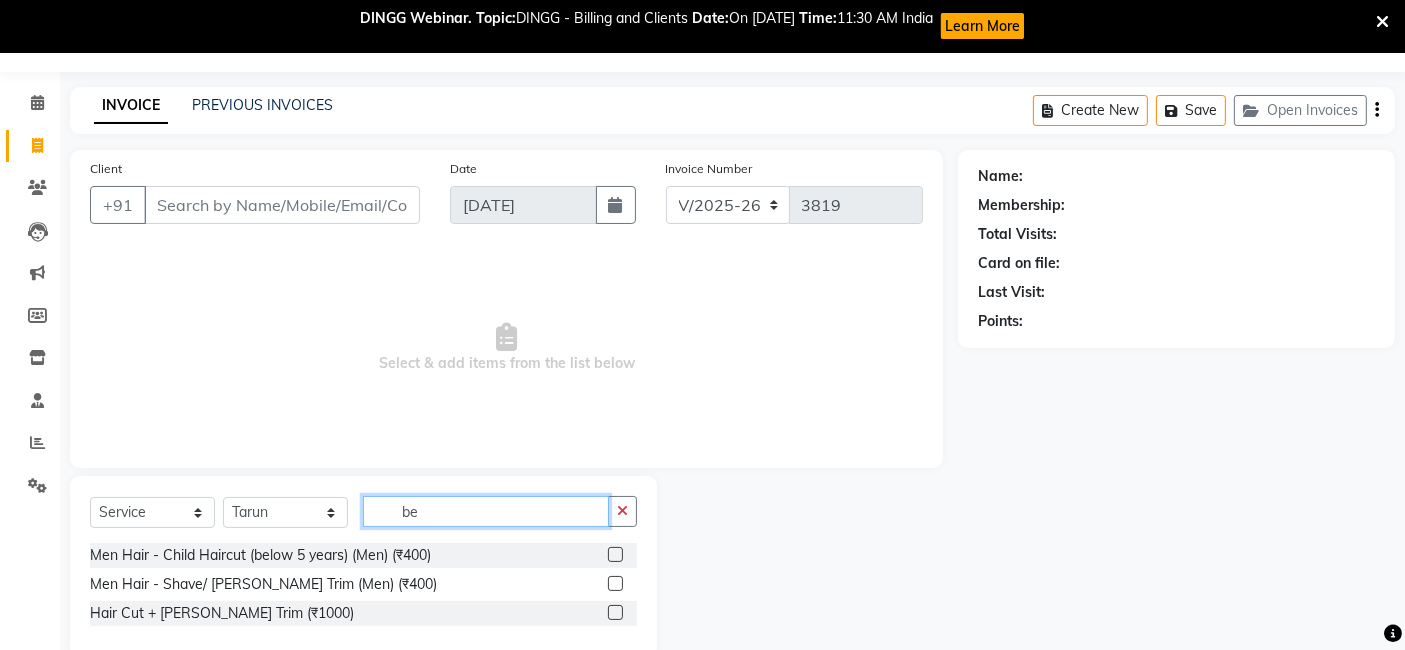 type on "be" 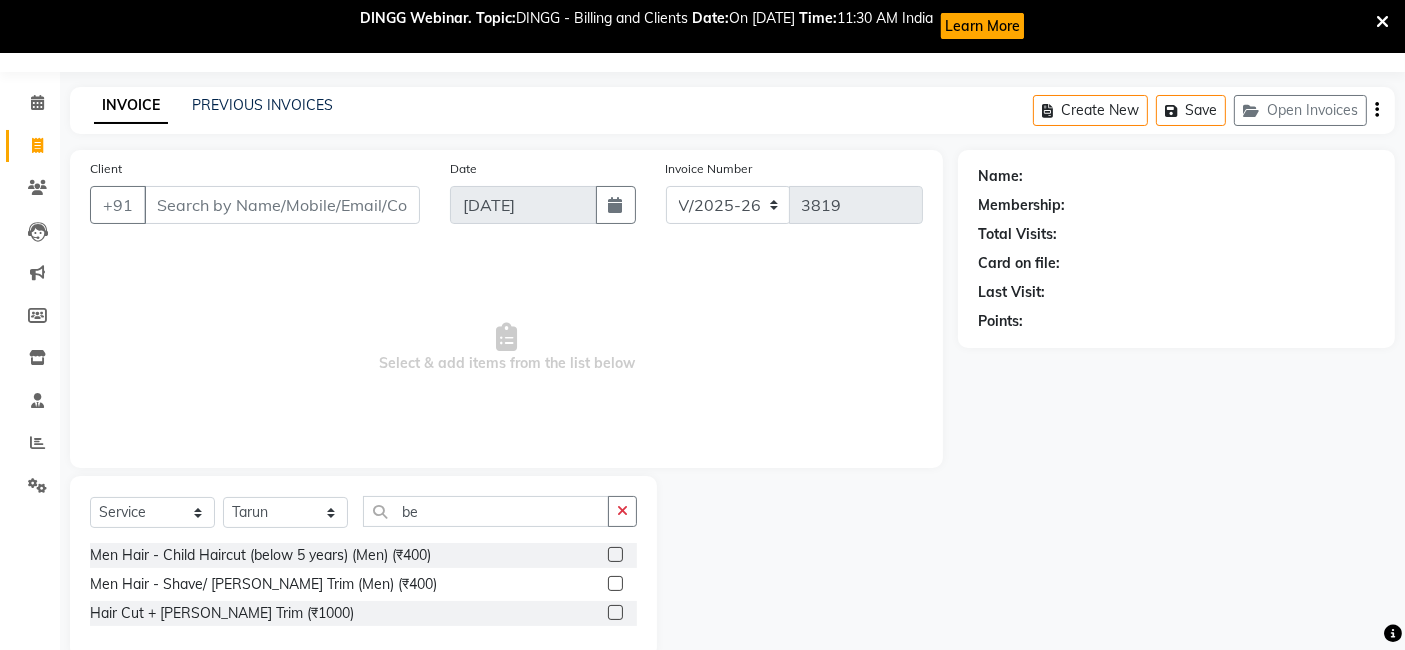 click 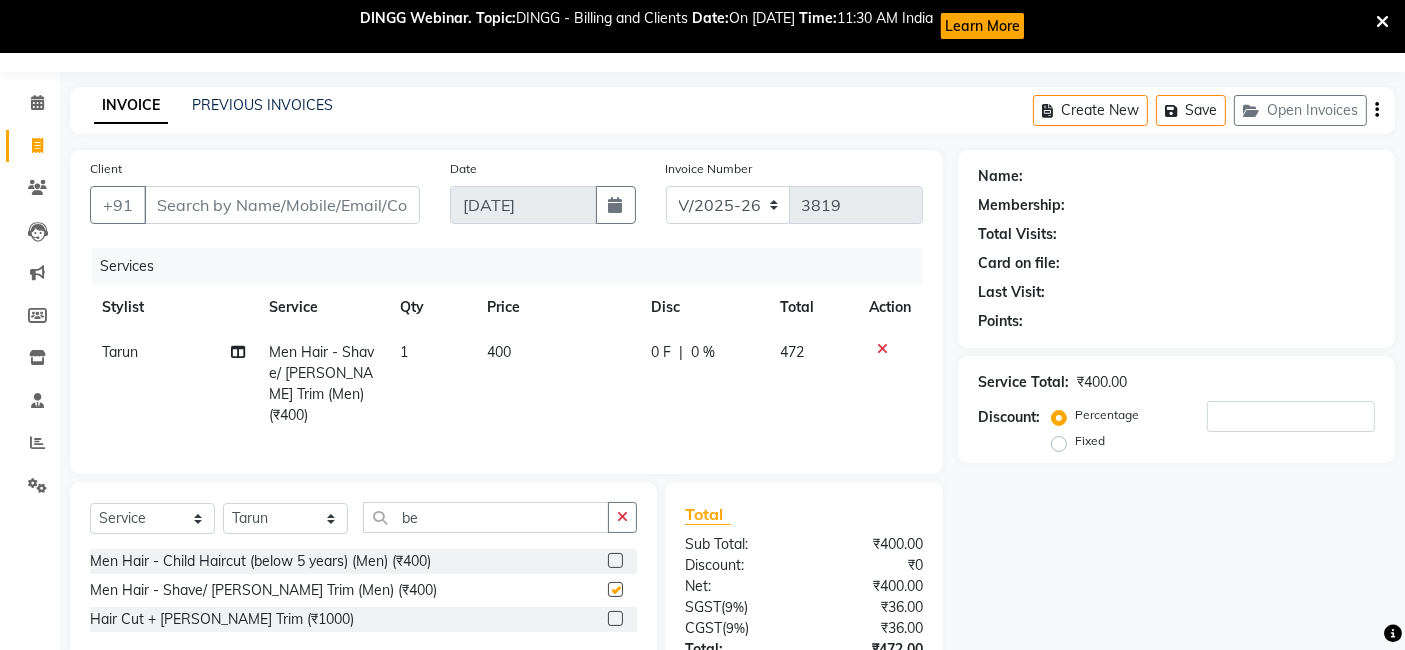 checkbox on "false" 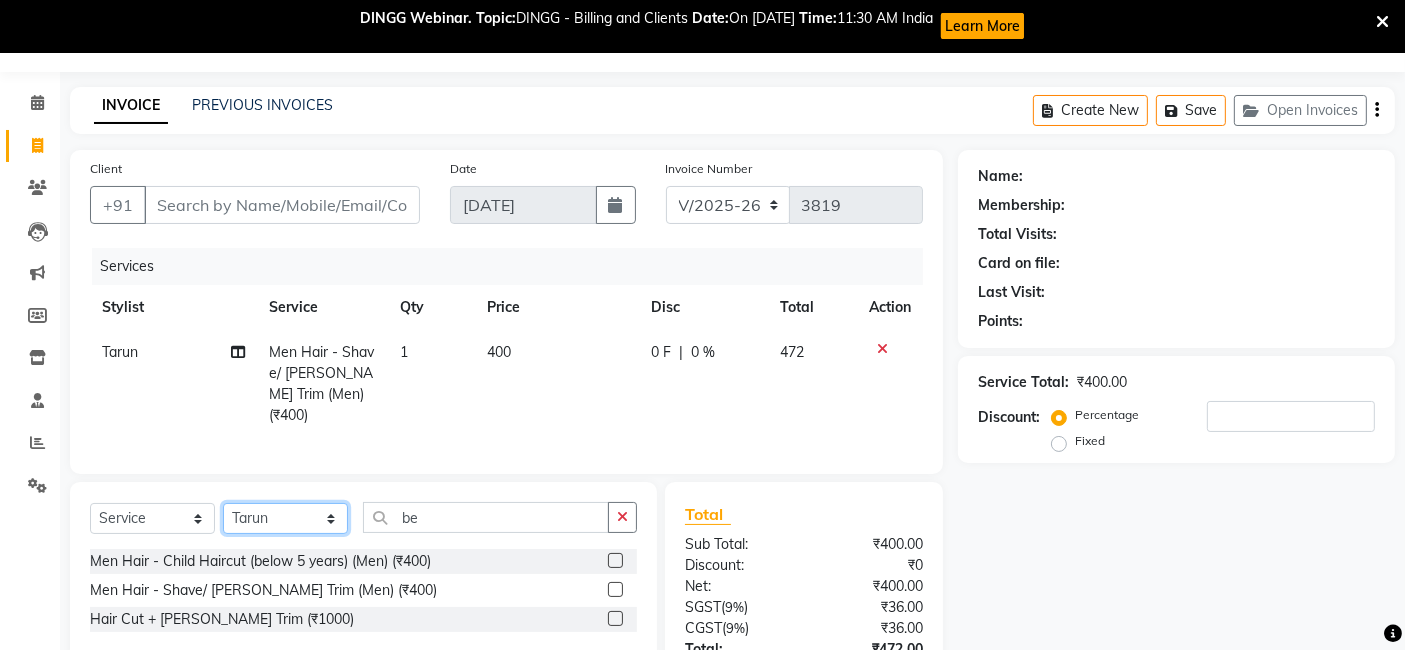 click on "Select Stylist [PERSON_NAME] [PERSON_NAME] Beauty [PERSON_NAME] COUNTER [PERSON_NAME] [PERSON_NAME] [PERSON_NAME] Owner Owner Rakesh Rishi [PERSON_NAME] [PERSON_NAME] [PERSON_NAME] Stylist [PERSON_NAME] [PERSON_NAME] [PERSON_NAME] [PERSON_NAME]" 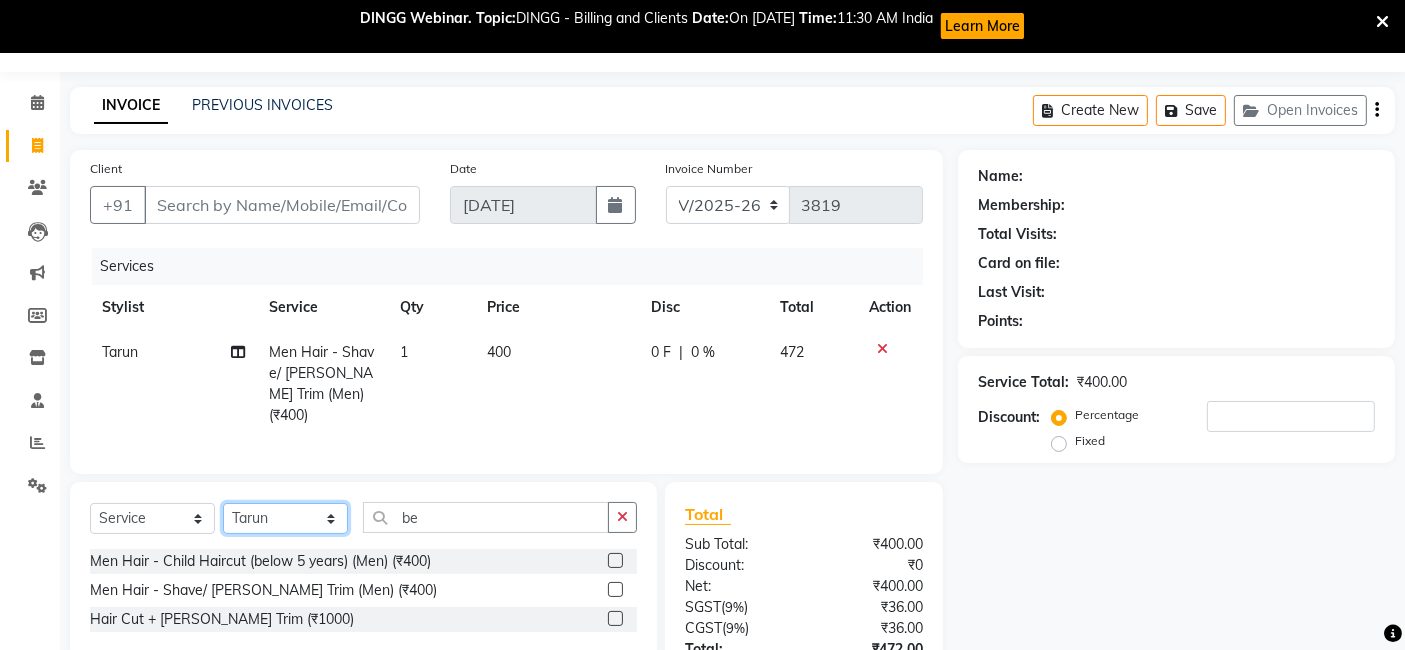 select on "47637" 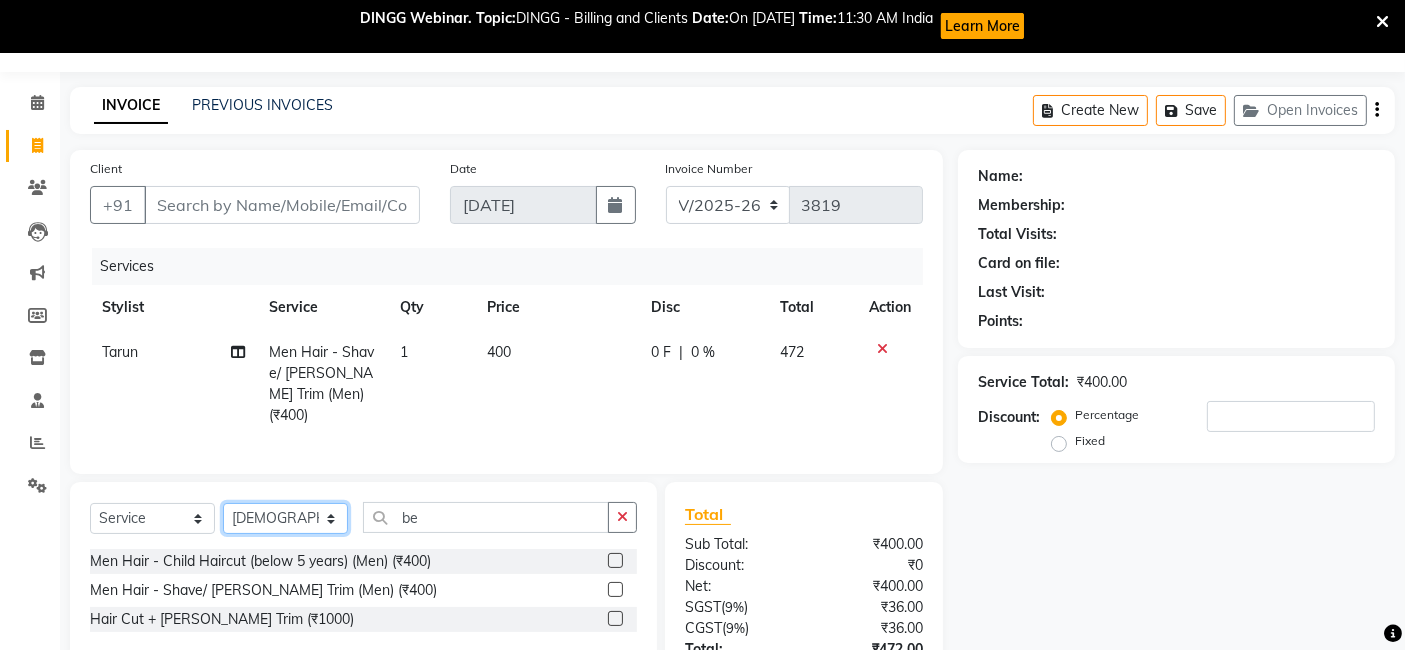 click on "Select Stylist [PERSON_NAME] [PERSON_NAME] Beauty [PERSON_NAME] COUNTER [PERSON_NAME] [PERSON_NAME] [PERSON_NAME] Owner Owner Rakesh Rishi [PERSON_NAME] [PERSON_NAME] [PERSON_NAME] Stylist [PERSON_NAME] [PERSON_NAME] [PERSON_NAME] [PERSON_NAME]" 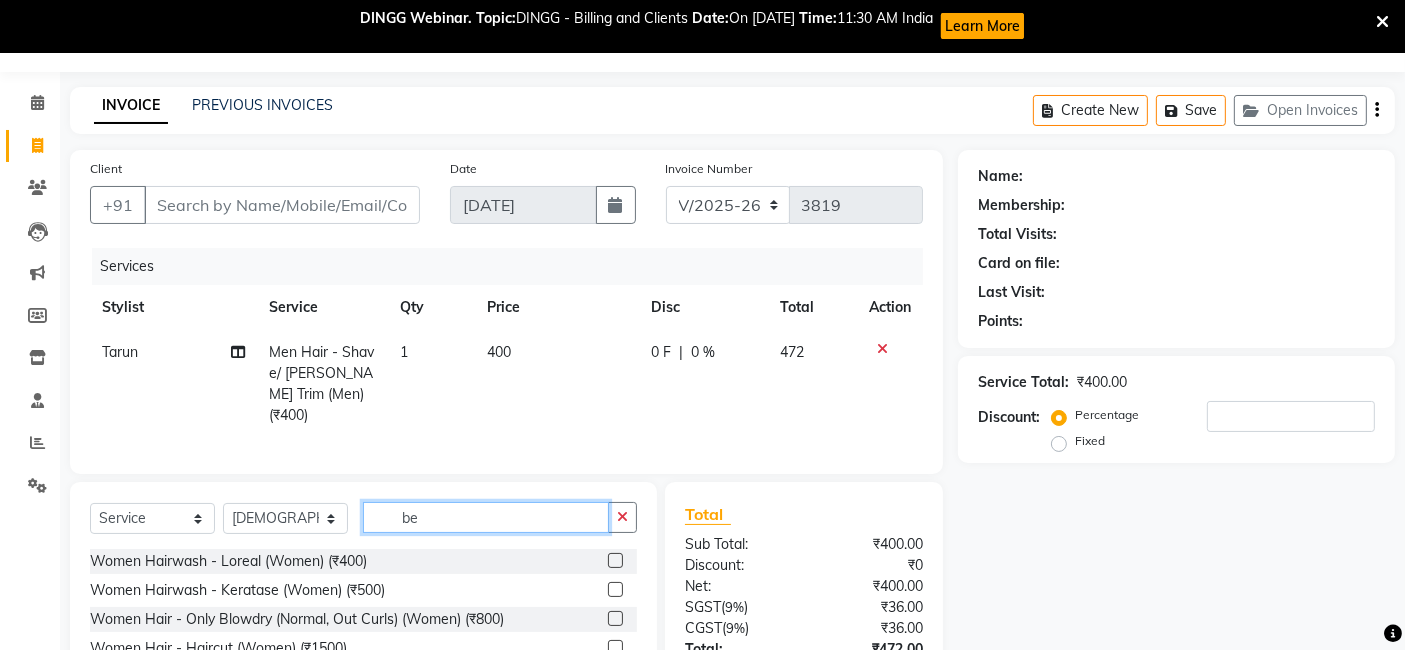 click on "be" 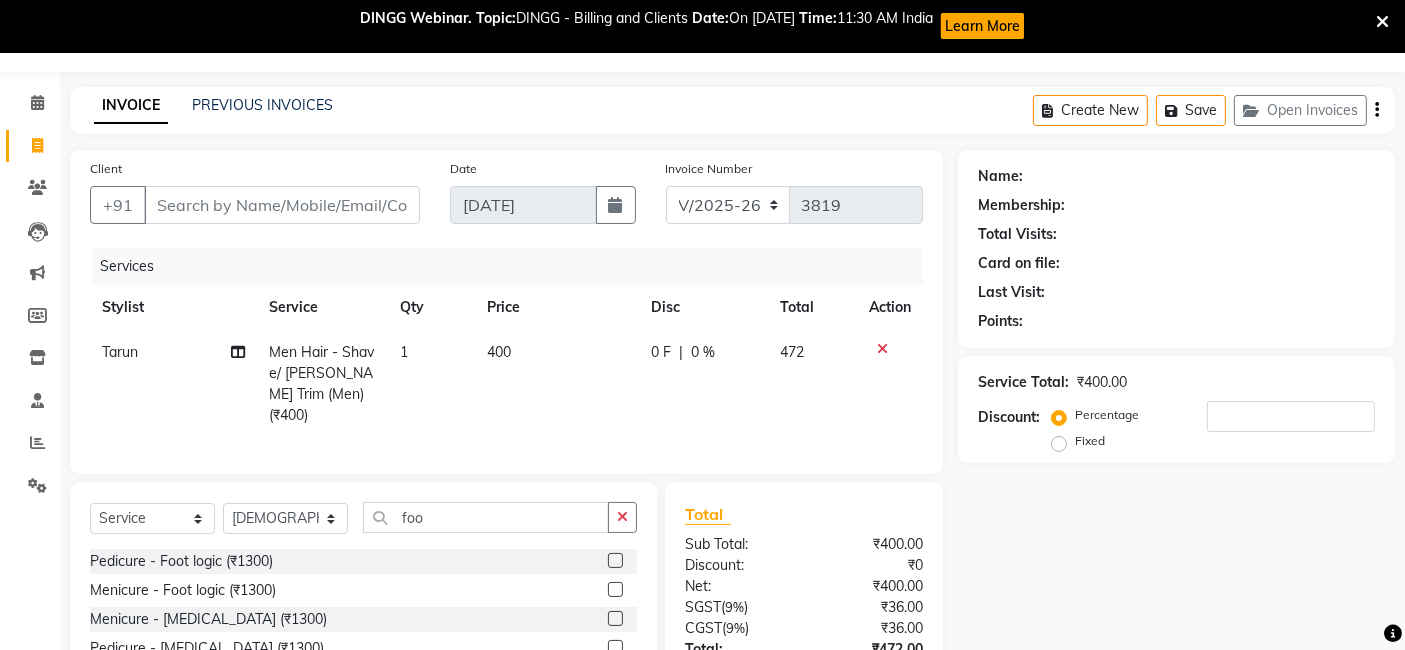 click on "CGST  ( 9% )" 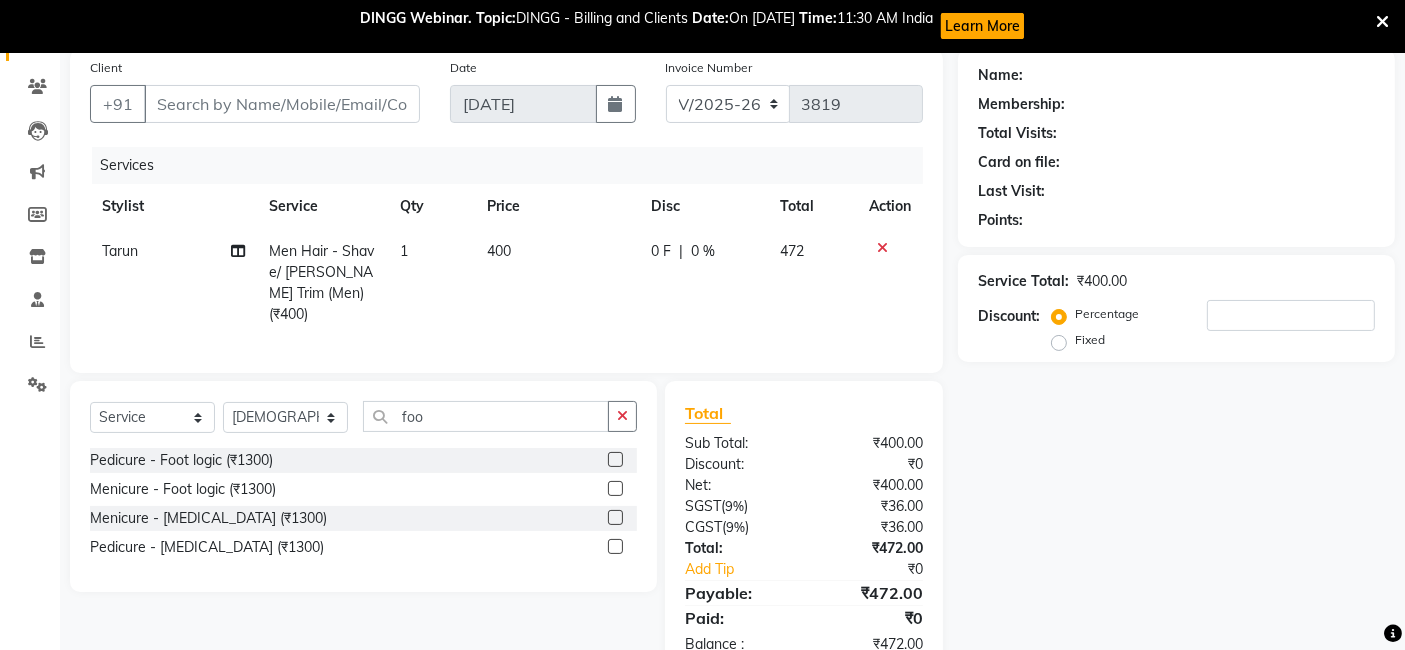 scroll, scrollTop: 203, scrollLeft: 0, axis: vertical 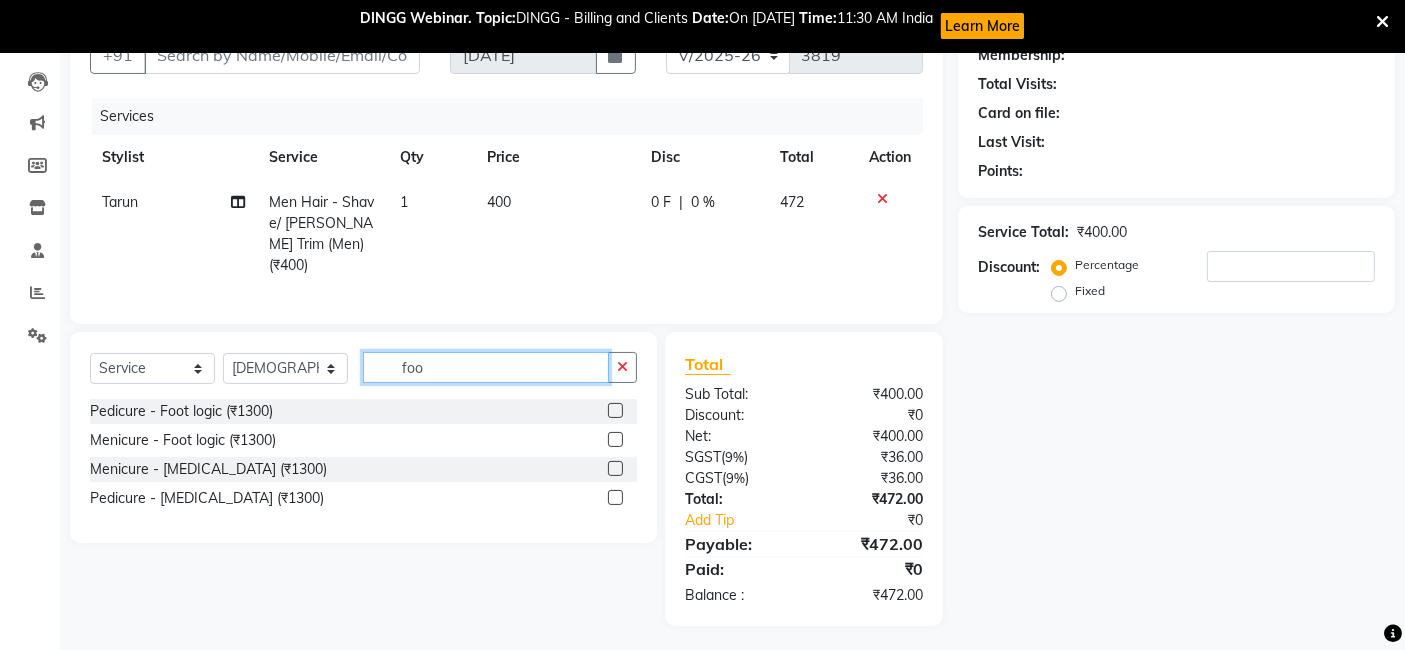 click on "foo" 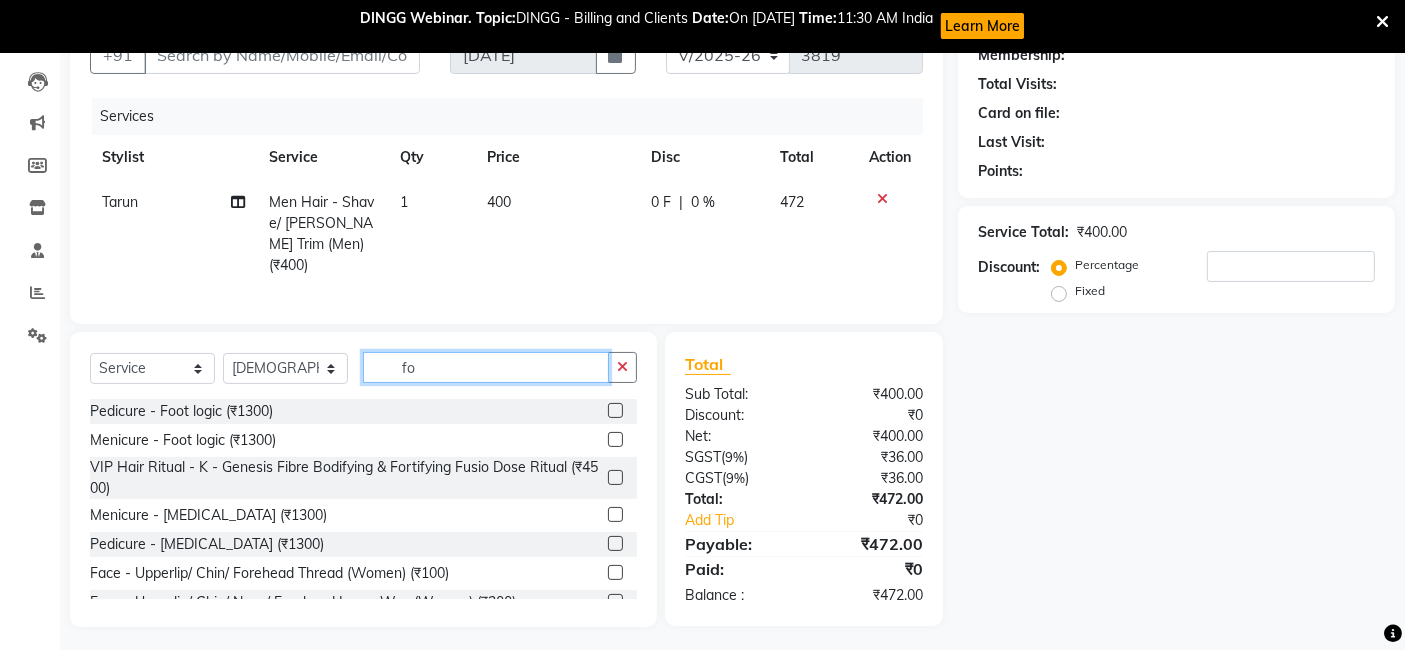 type on "f" 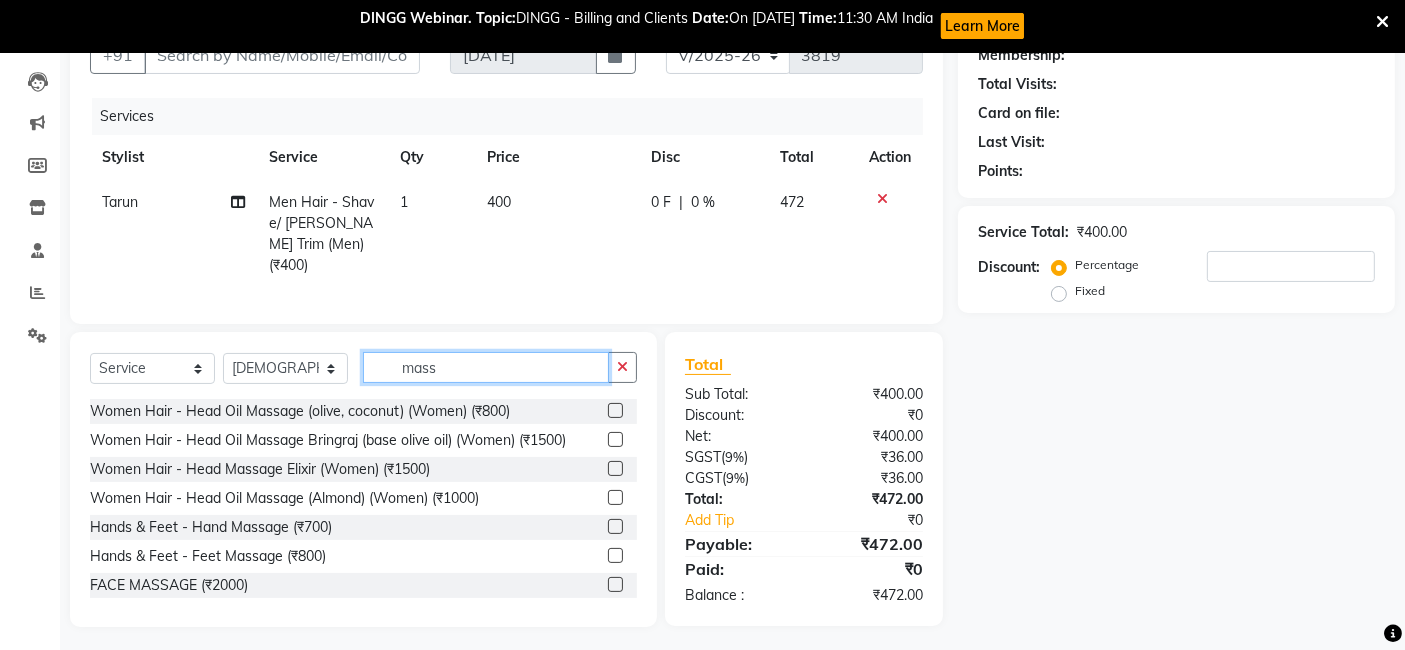 type on "mass" 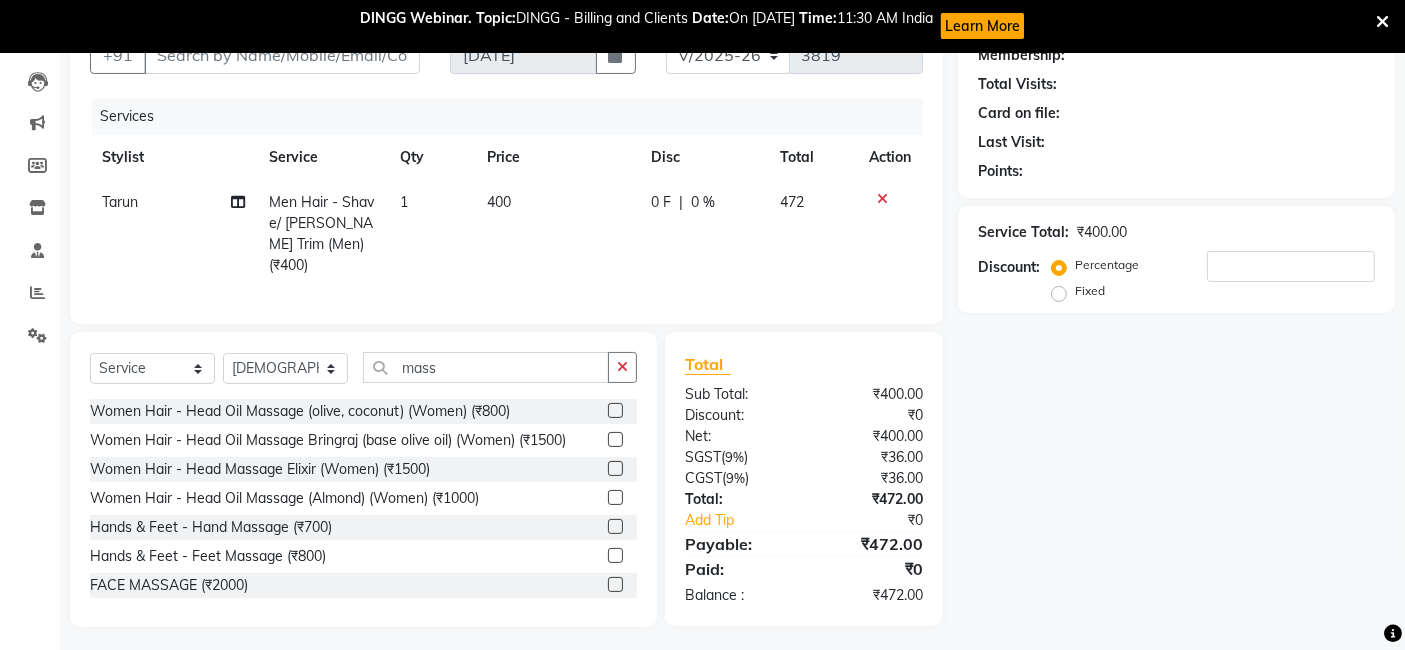 click 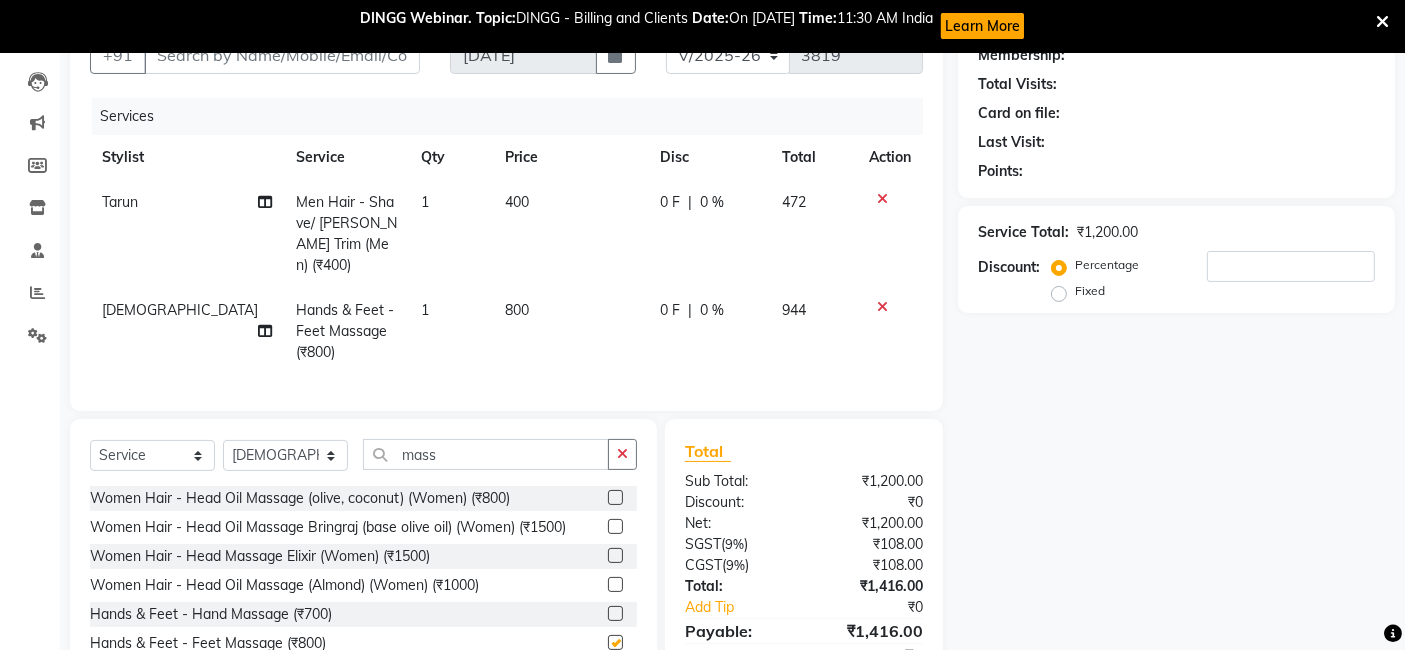 checkbox on "false" 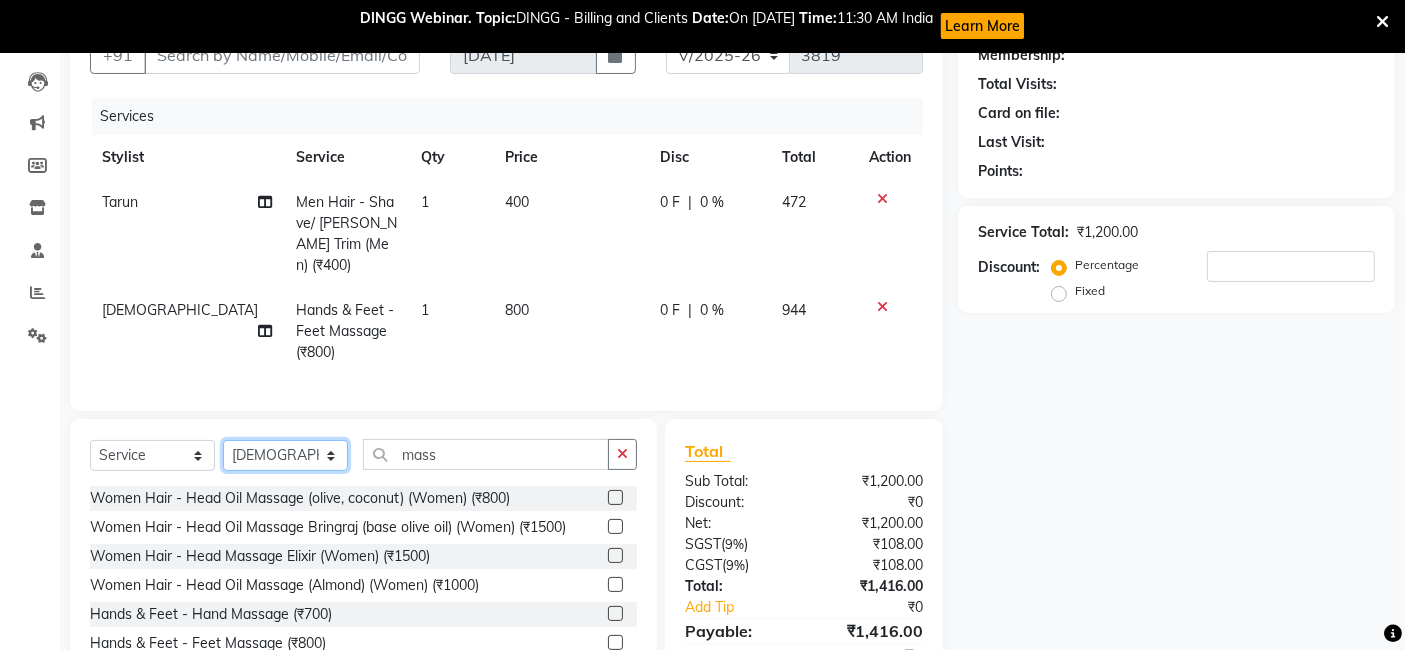 click on "Select Stylist [PERSON_NAME] [PERSON_NAME] Beauty [PERSON_NAME] COUNTER [PERSON_NAME] [PERSON_NAME] [PERSON_NAME] Owner Owner Rakesh Rishi [PERSON_NAME] [PERSON_NAME] [PERSON_NAME] Stylist [PERSON_NAME] [PERSON_NAME] [PERSON_NAME] [PERSON_NAME]" 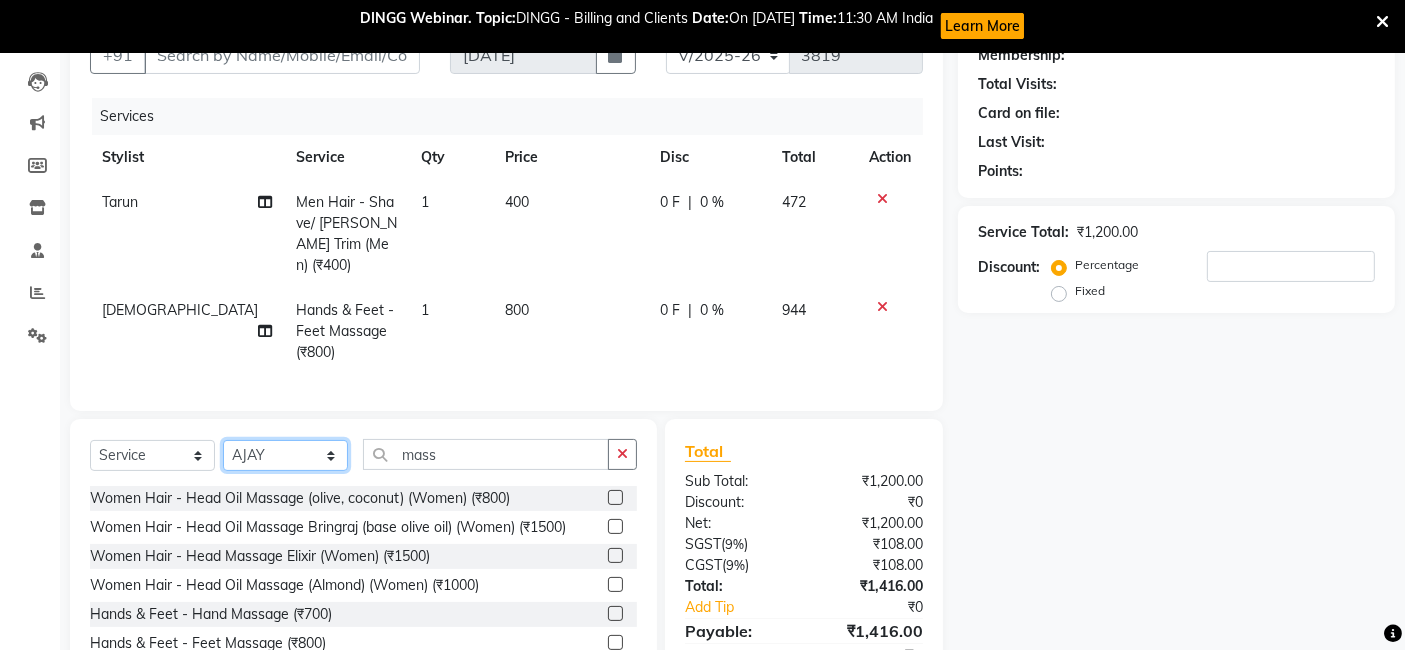 click on "Select Stylist [PERSON_NAME] [PERSON_NAME] Beauty [PERSON_NAME] COUNTER [PERSON_NAME] [PERSON_NAME] [PERSON_NAME] Owner Owner Rakesh Rishi [PERSON_NAME] [PERSON_NAME] [PERSON_NAME] Stylist [PERSON_NAME] [PERSON_NAME] [PERSON_NAME] [PERSON_NAME]" 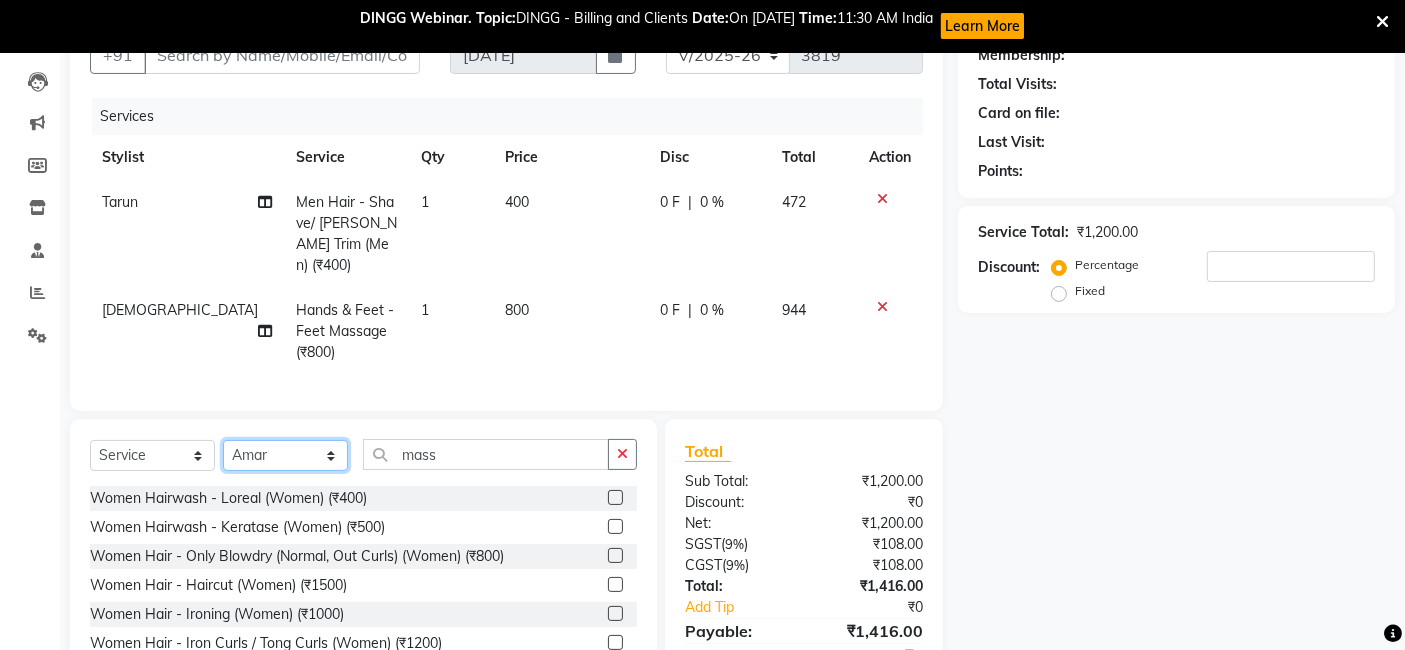 select on "47638" 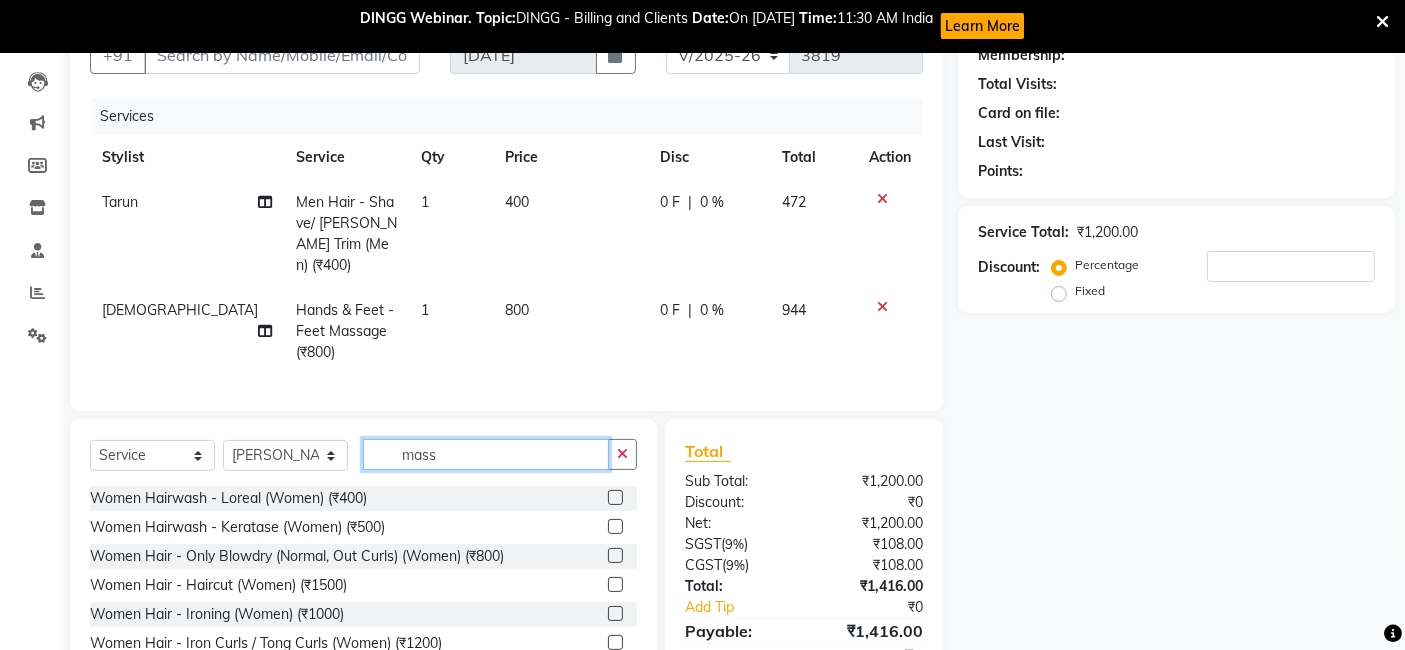 click on "mass" 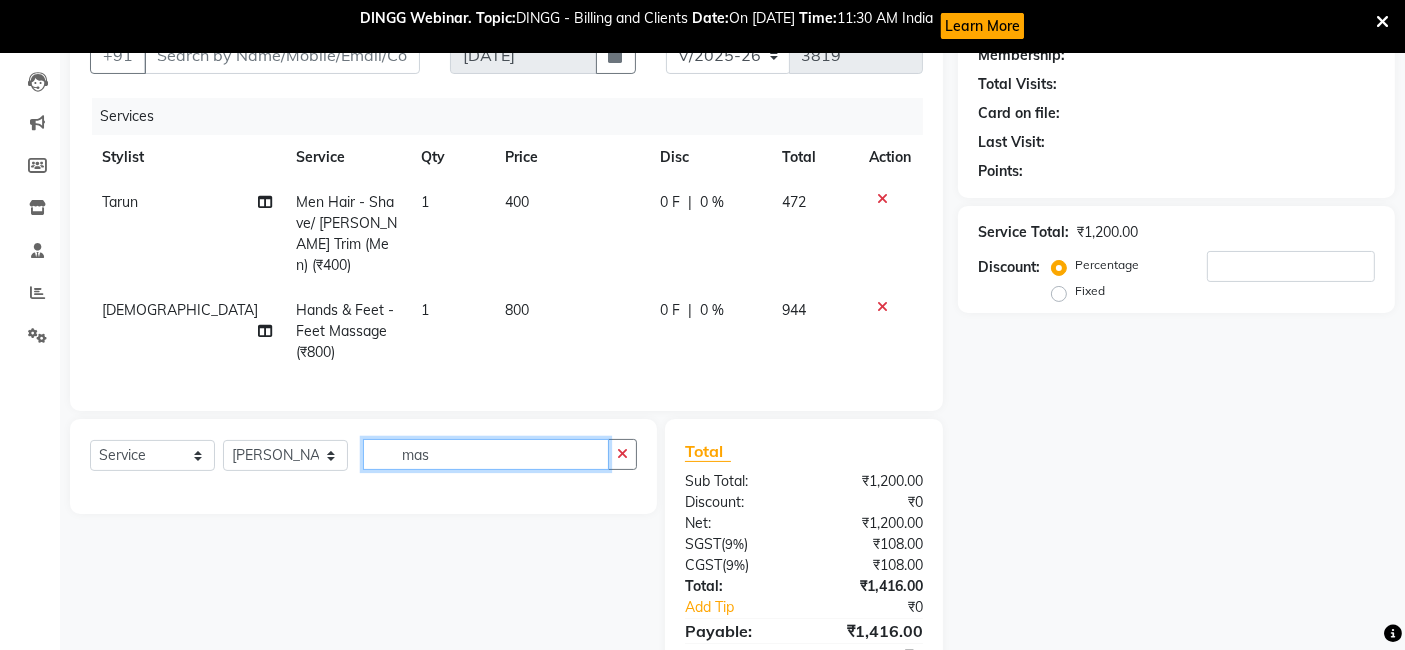 type on "mass" 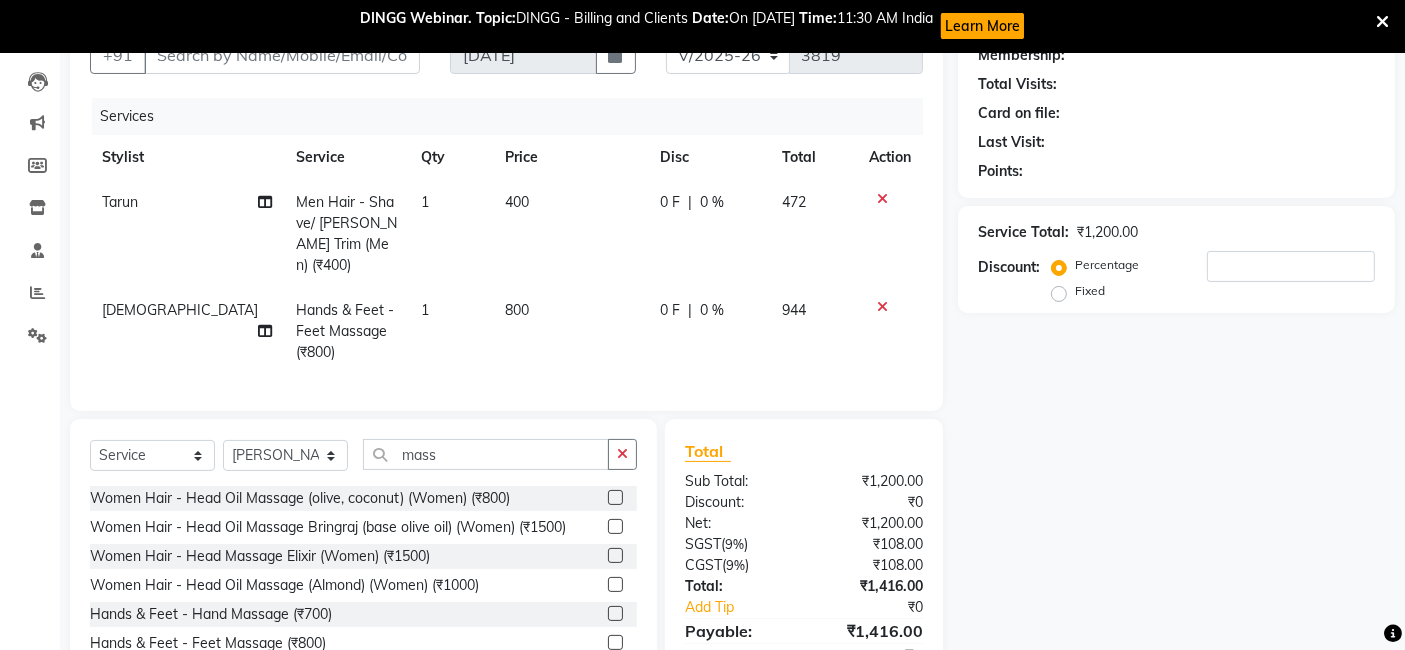 click 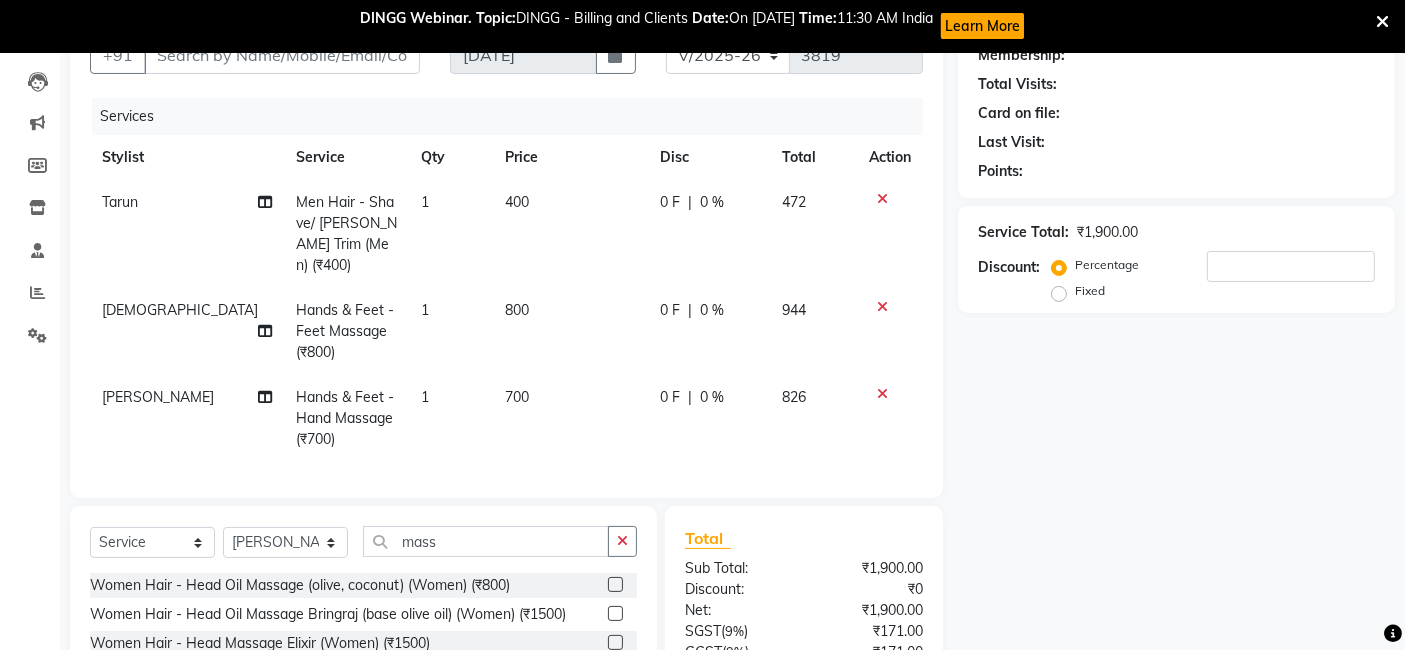 checkbox on "false" 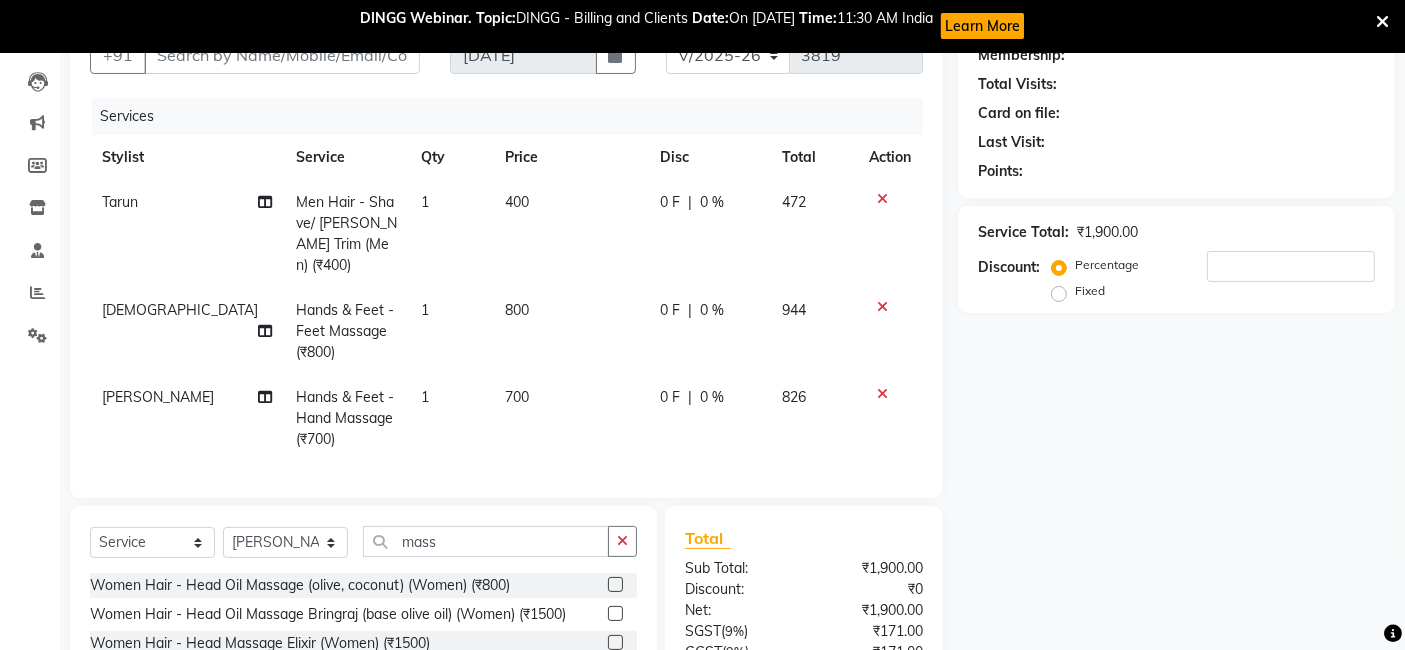 click on "Name: Membership: Total Visits: Card on file: Last Visit:  Points:  Service Total:  ₹1,900.00  Discount:  Percentage   Fixed" 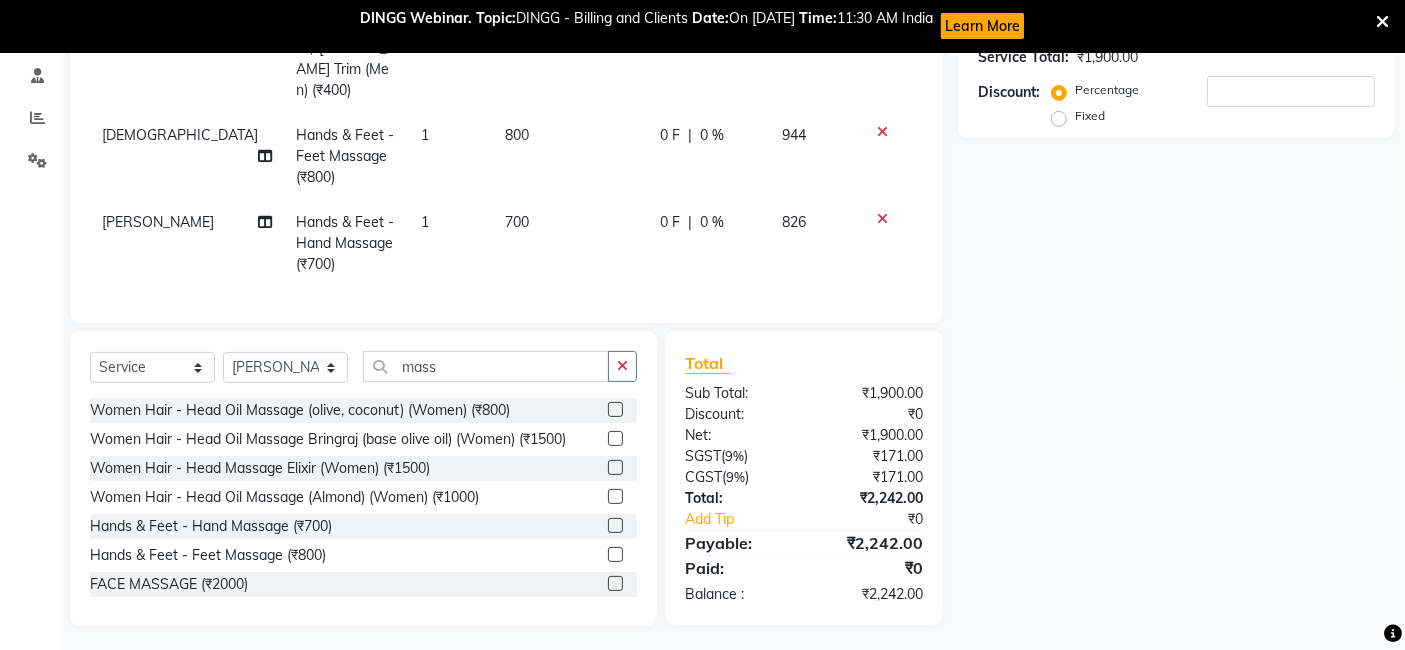 scroll, scrollTop: 379, scrollLeft: 0, axis: vertical 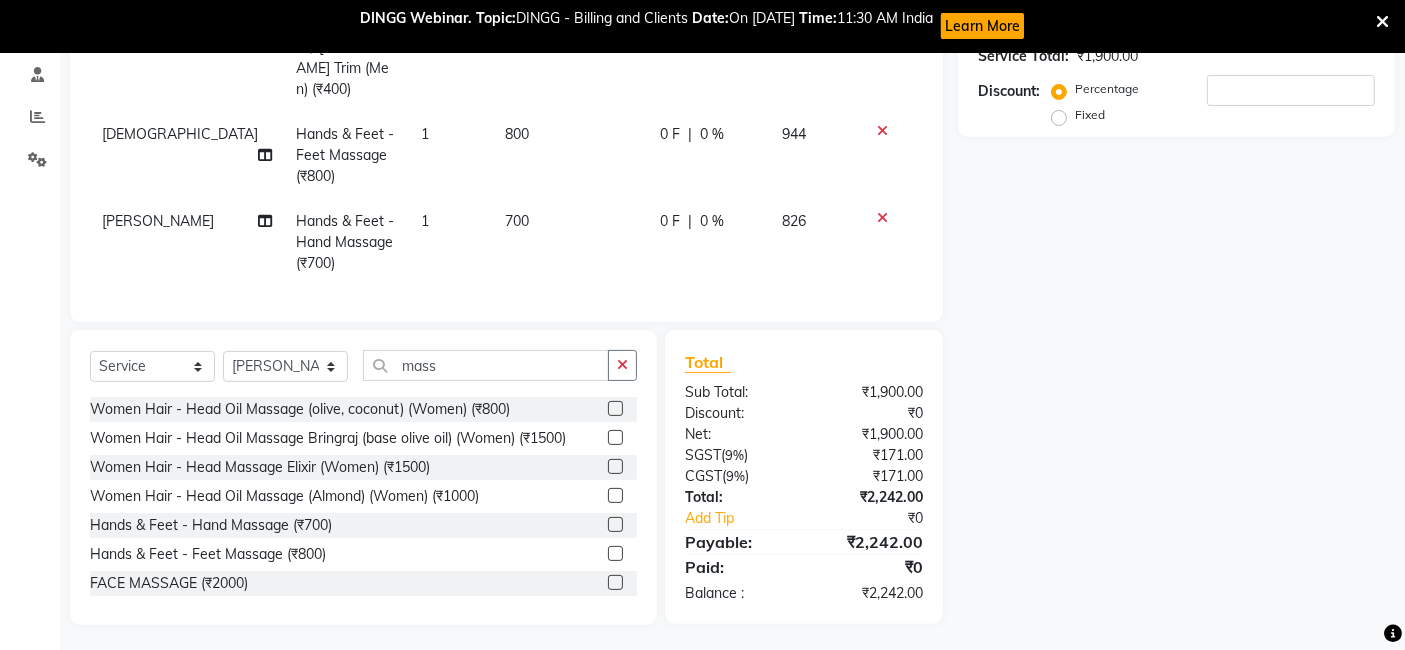 click on "700" 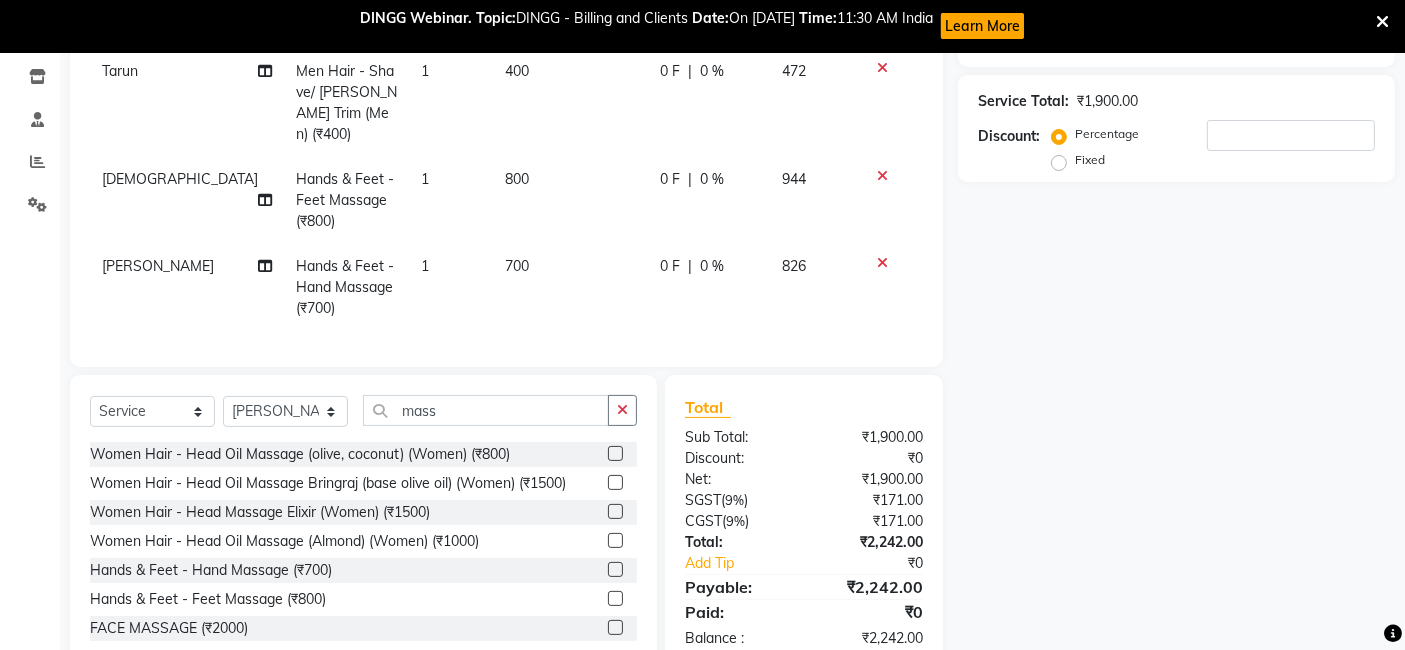 select on "47638" 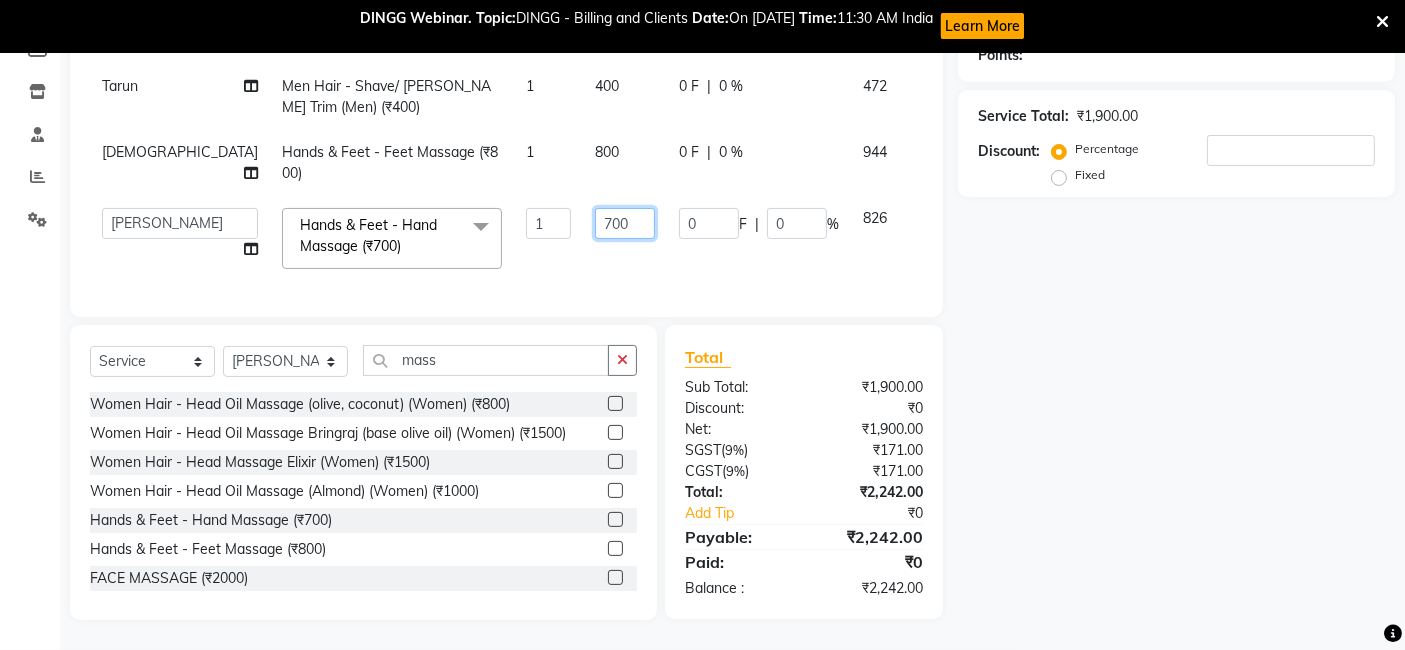 click on "700" 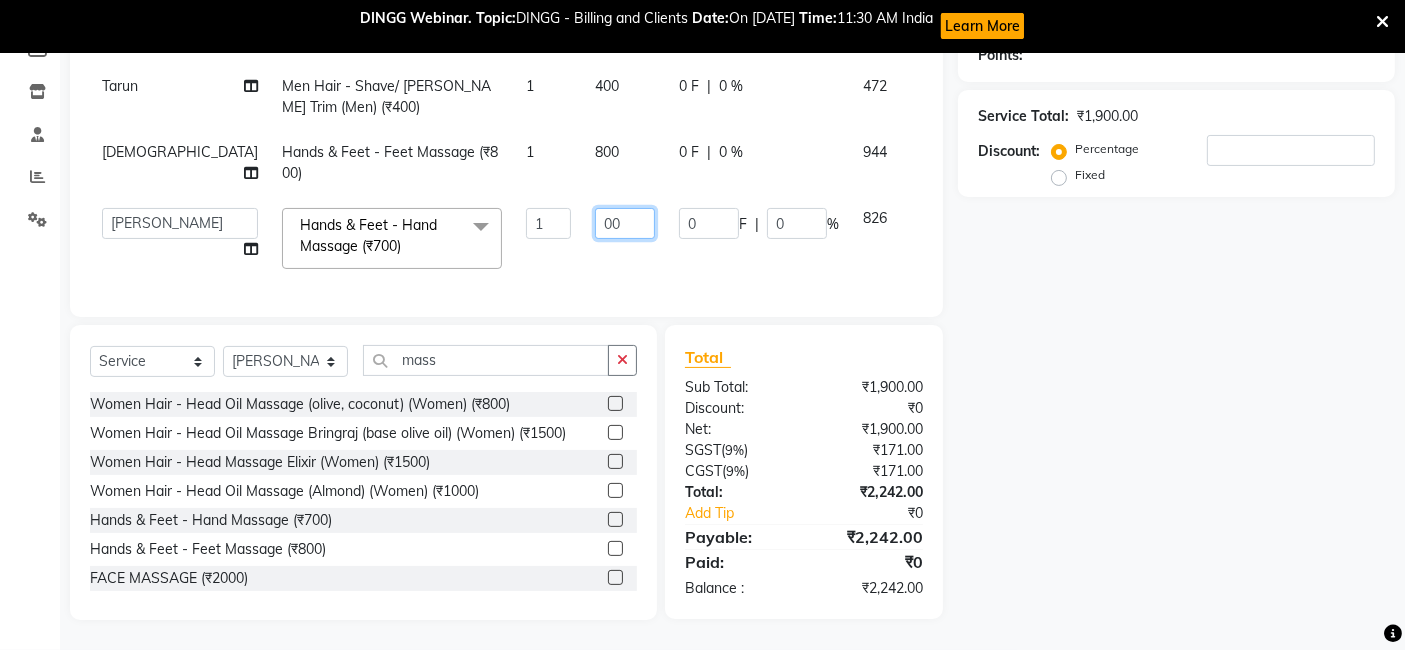 type on "800" 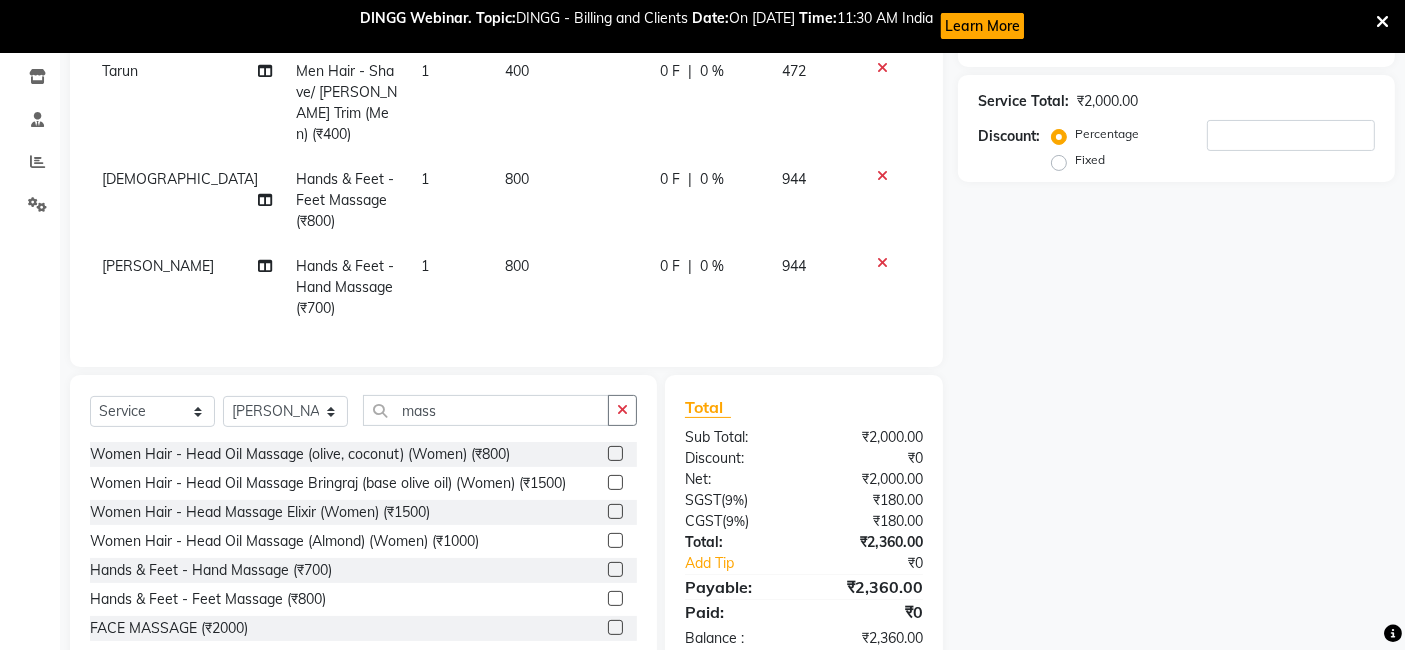 click on "Name: Membership: Total Visits: Card on file: Last Visit:  Points:  Service Total:  ₹2,000.00  Discount:  Percentage   Fixed" 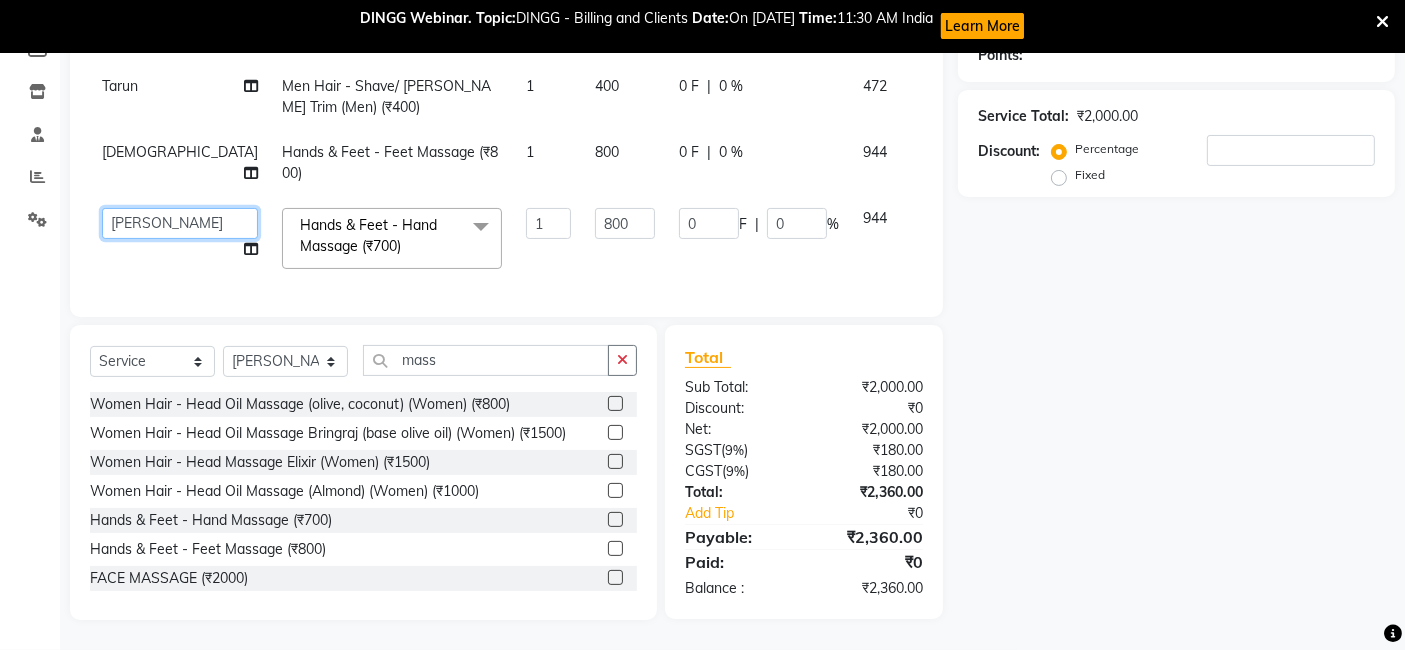 click on "AJAY   Amar   Ankush   Ashu   Beauty Tanuja   COUNTER   Deepak   Esha   Fatima   Husain   Maggi   Manjit   Nandini   Nazim   Owner   Owner   Rakesh   Rishi   Sandeep   Shipra   Sonu   Stylist Rajesh   Sushma   Tarun   Tushar   Vaibhav   Vipin" 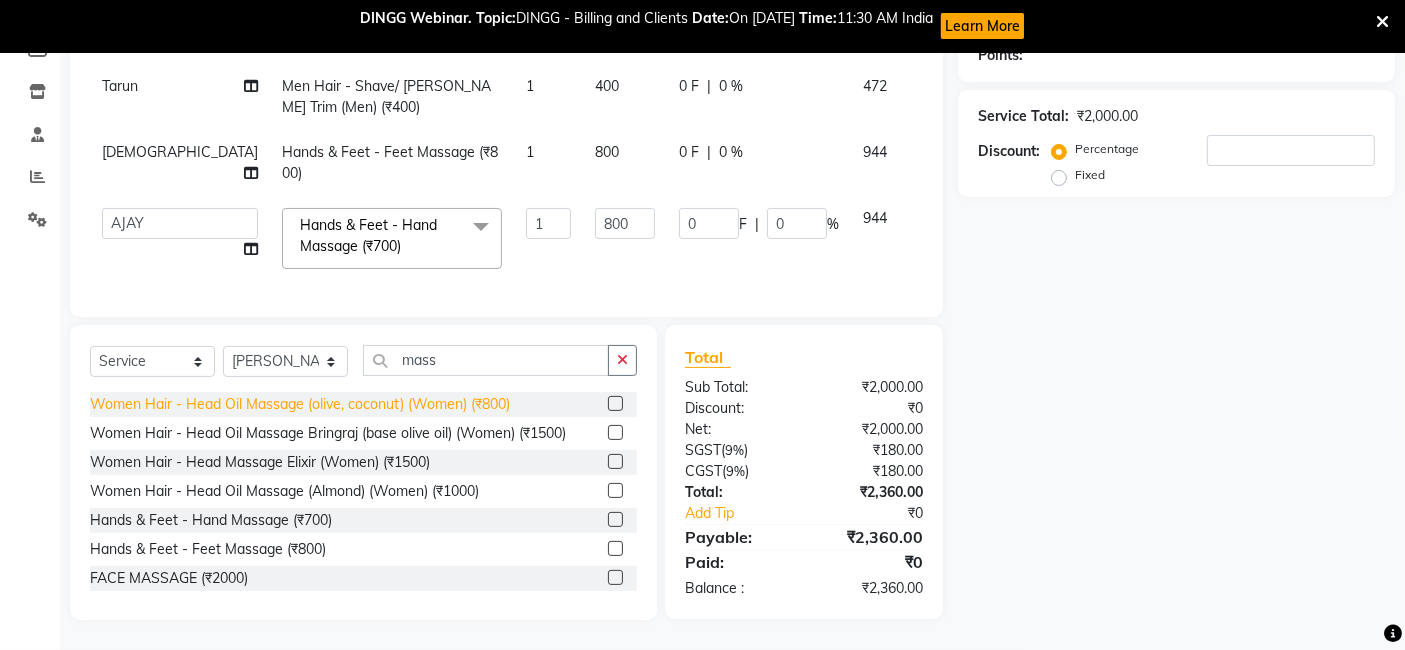 click on "Women Hair  - Head Oil Massage (olive, coconut) (Women) (₹800)" 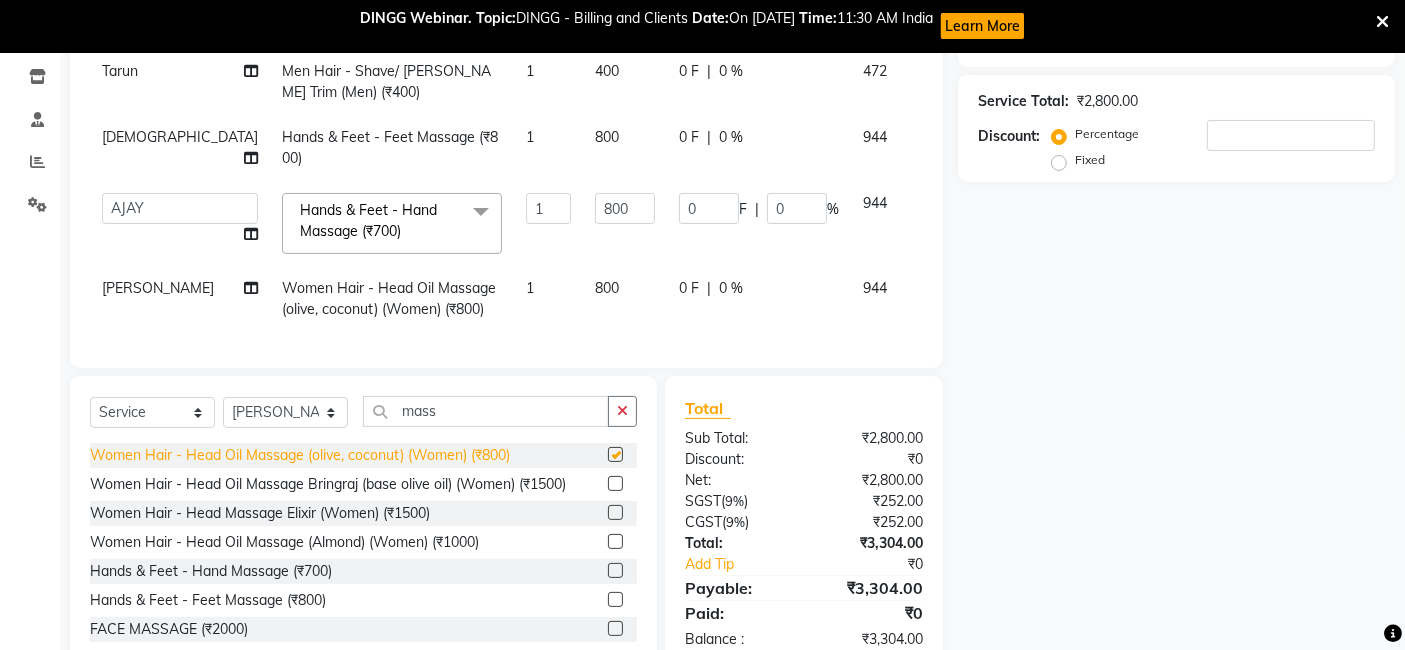checkbox on "false" 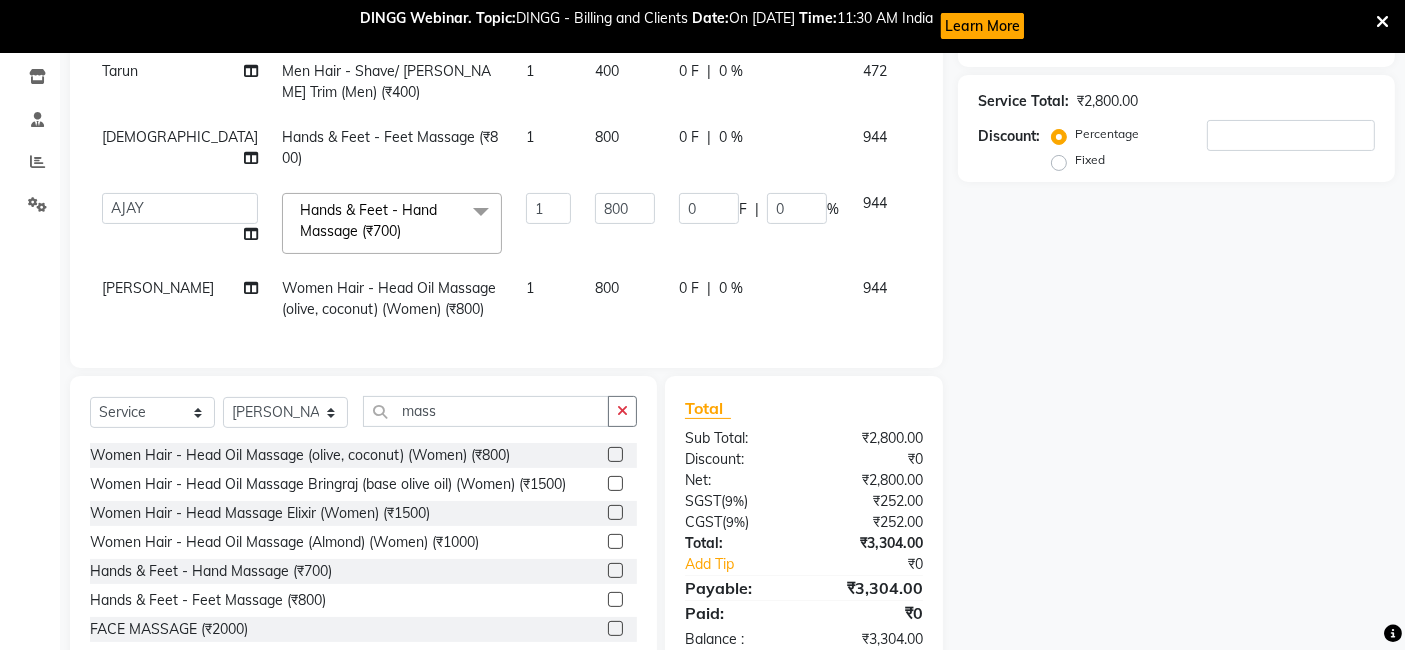 click on "[PERSON_NAME]" 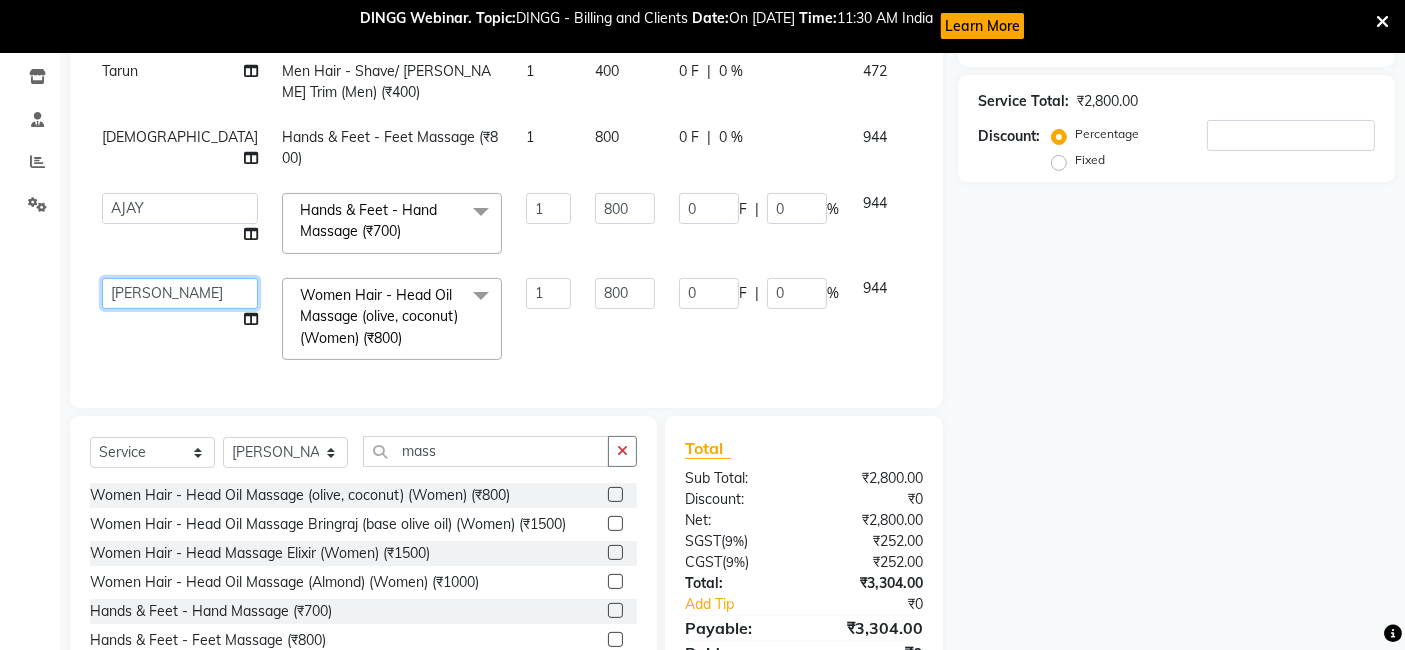 click on "AJAY   Amar   Ankush   Ashu   Beauty Tanuja   COUNTER   Deepak   Esha   Fatima   Husain   Maggi   Manjit   Nandini   Nazim   Owner   Owner   Rakesh   Rishi   Sandeep   Shipra   Sonu   Stylist Rajesh   Sushma   Tarun   Tushar   Vaibhav   Vipin" 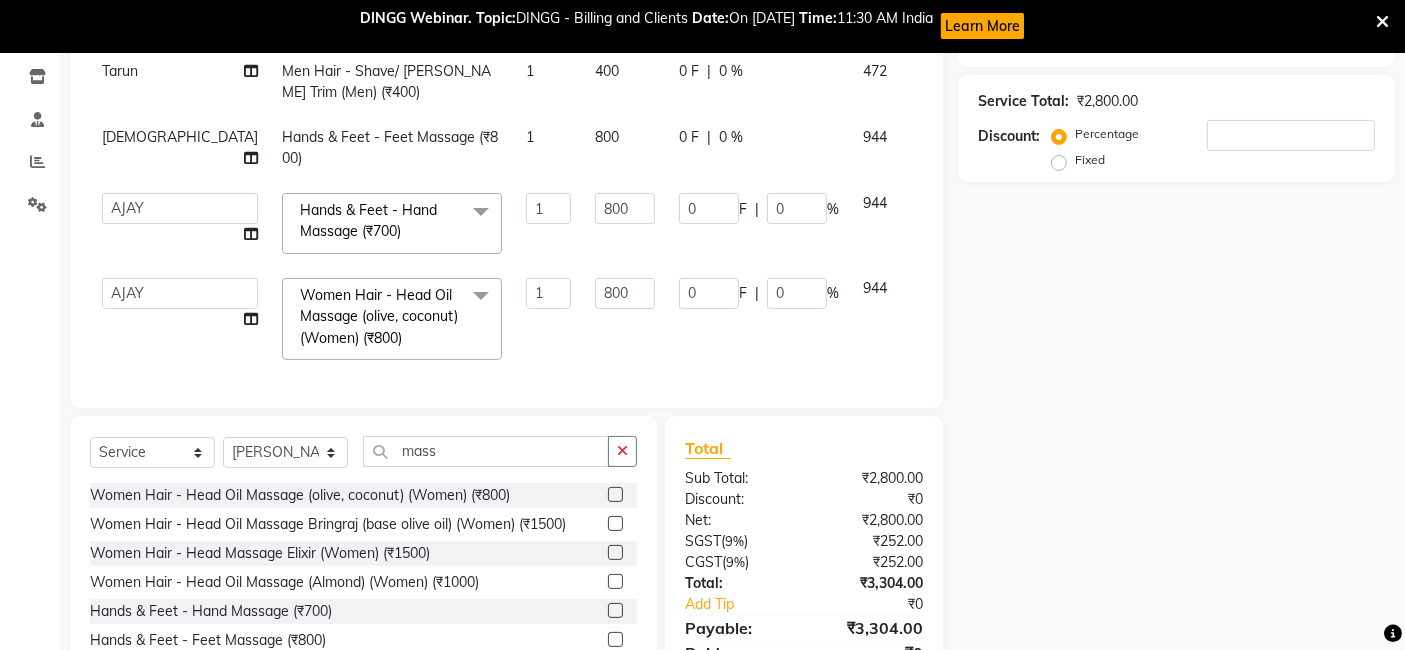 click 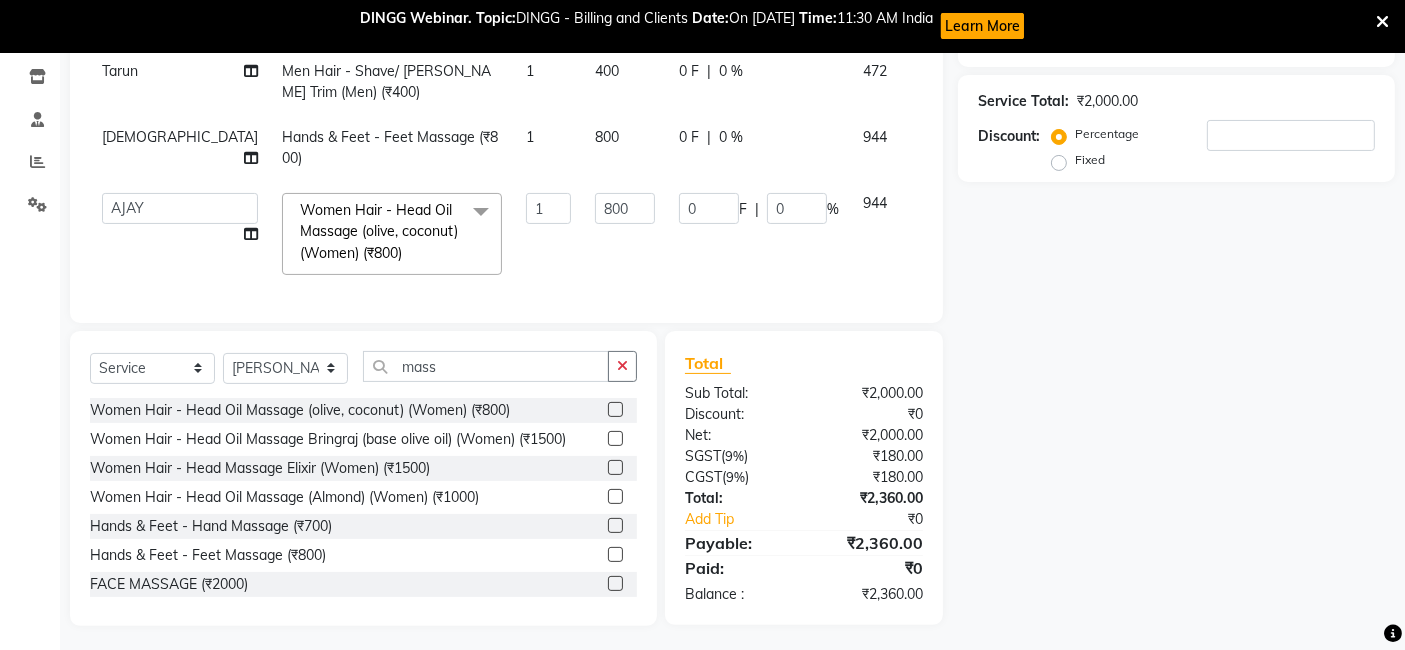 click on "Name: Membership: Total Visits: Card on file: Last Visit:  Points:  Service Total:  ₹2,000.00  Discount:  Percentage   Fixed" 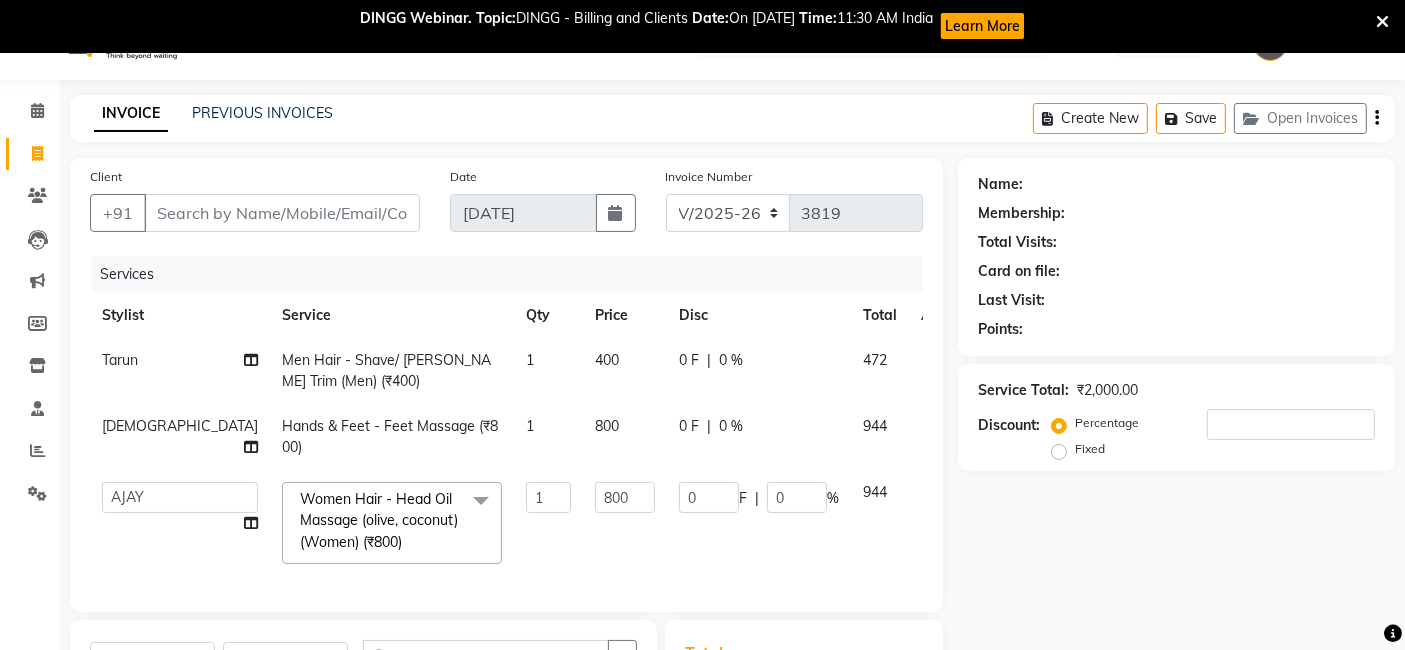 scroll, scrollTop: 0, scrollLeft: 0, axis: both 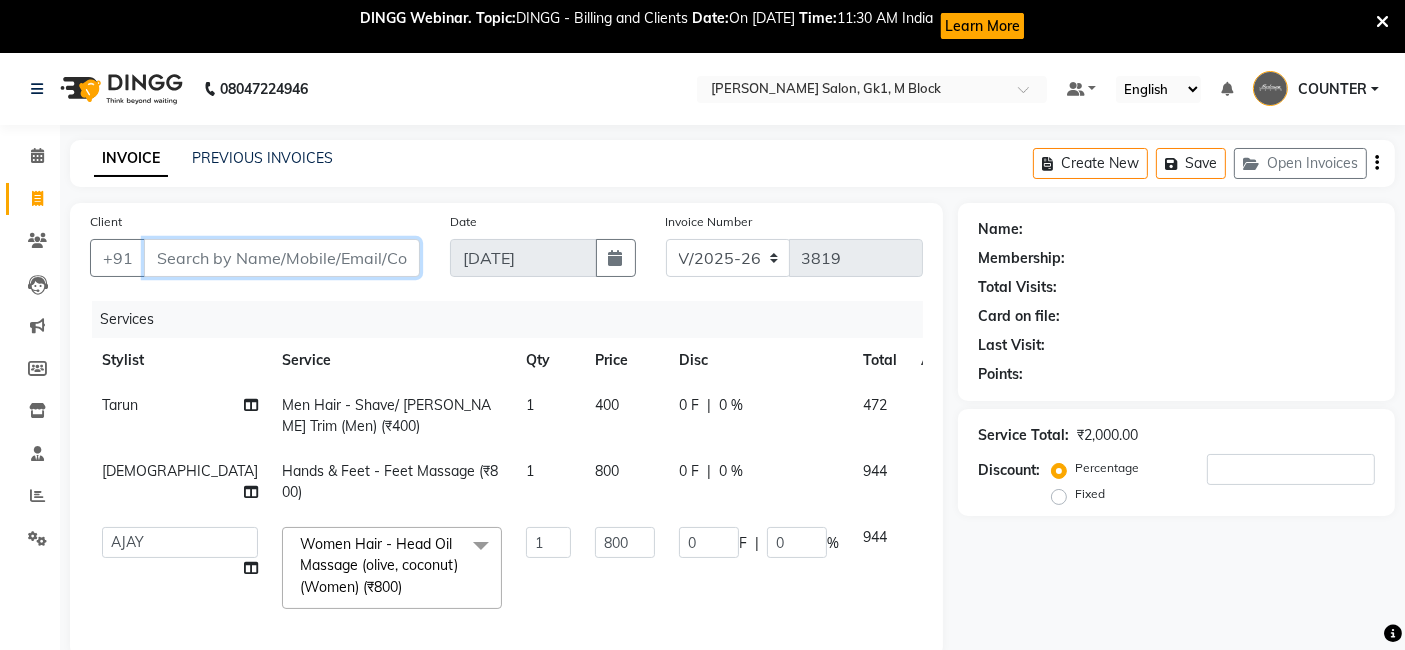 click on "Client" at bounding box center [282, 258] 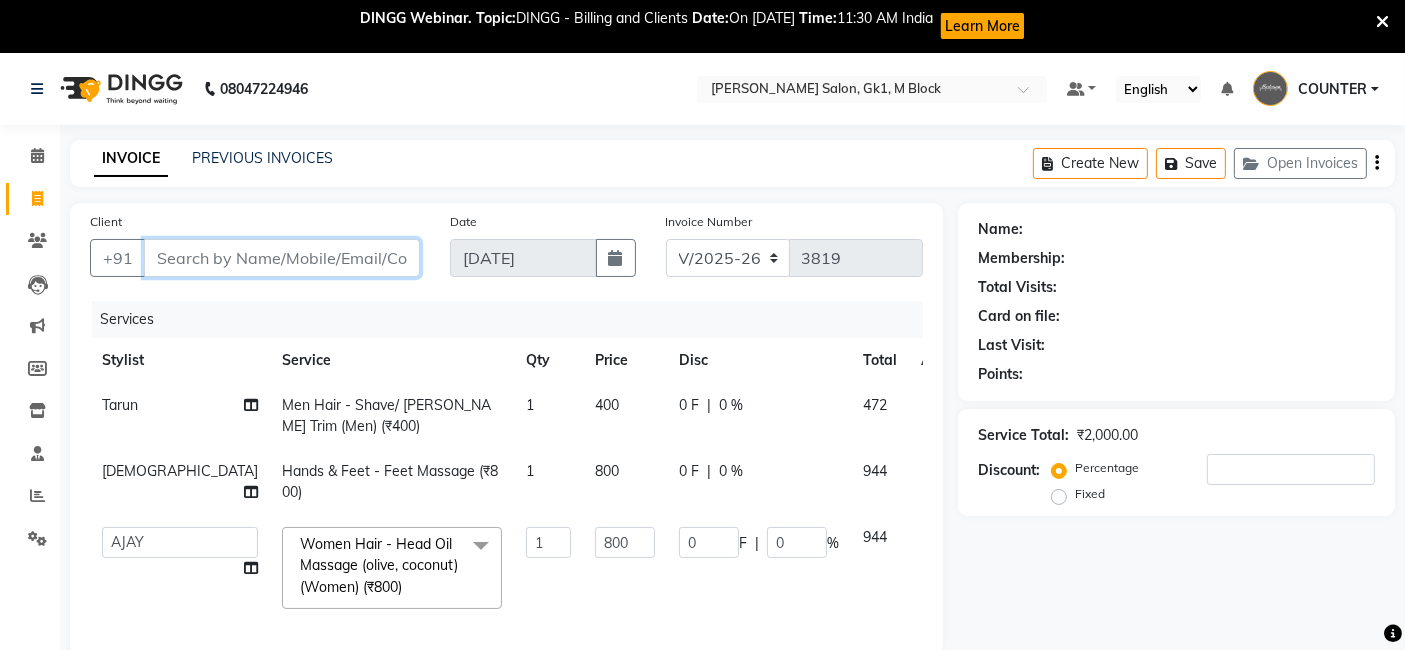 type on "9" 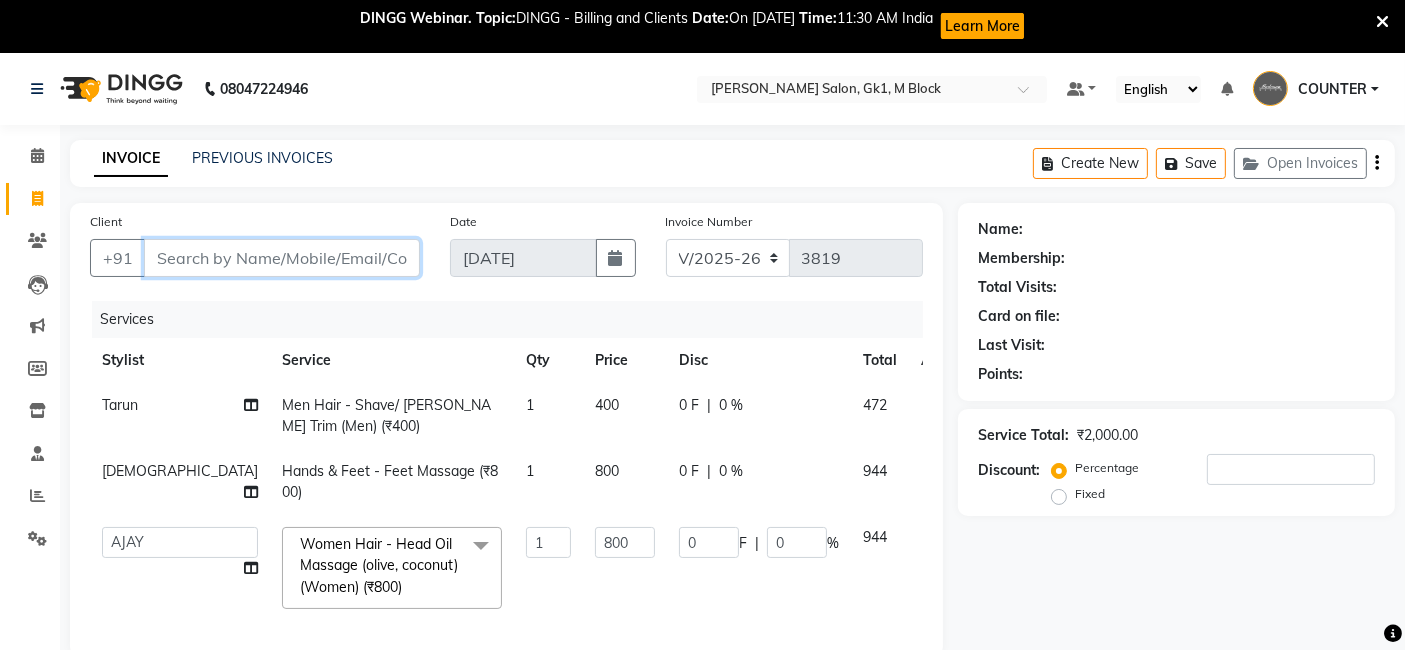 type on "0" 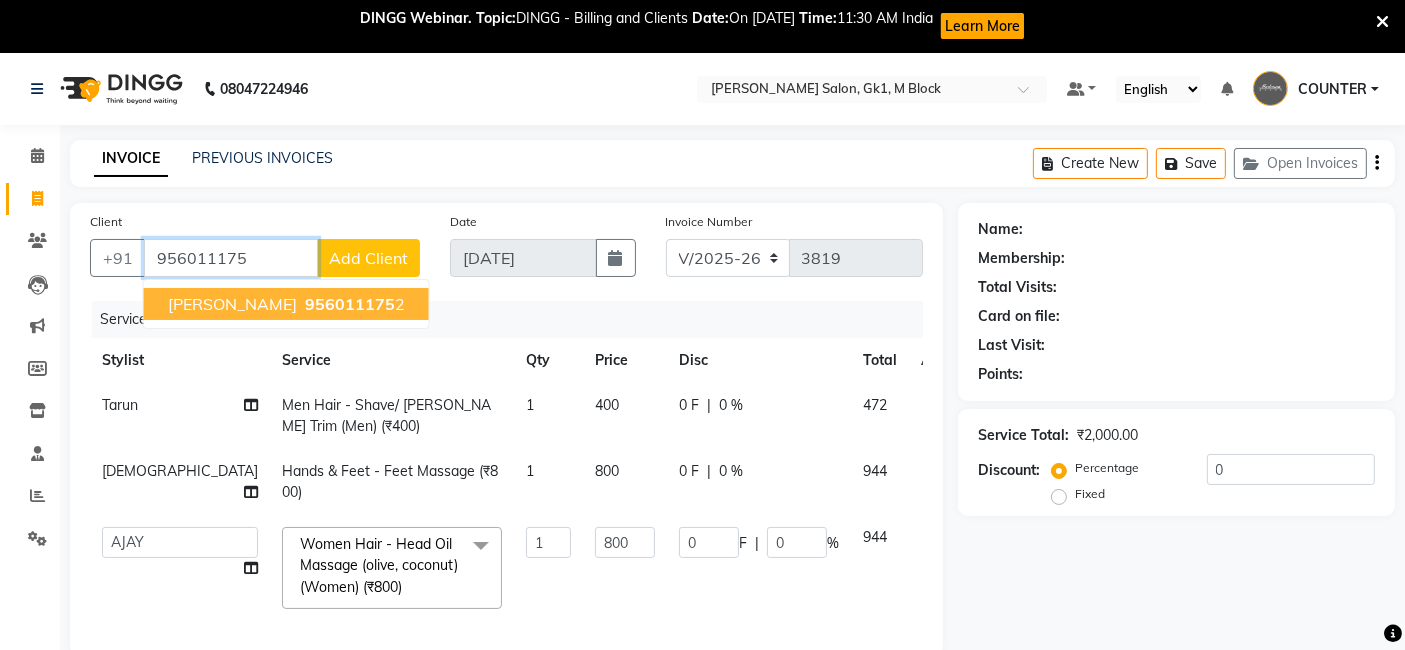 click on "956011175" at bounding box center (350, 304) 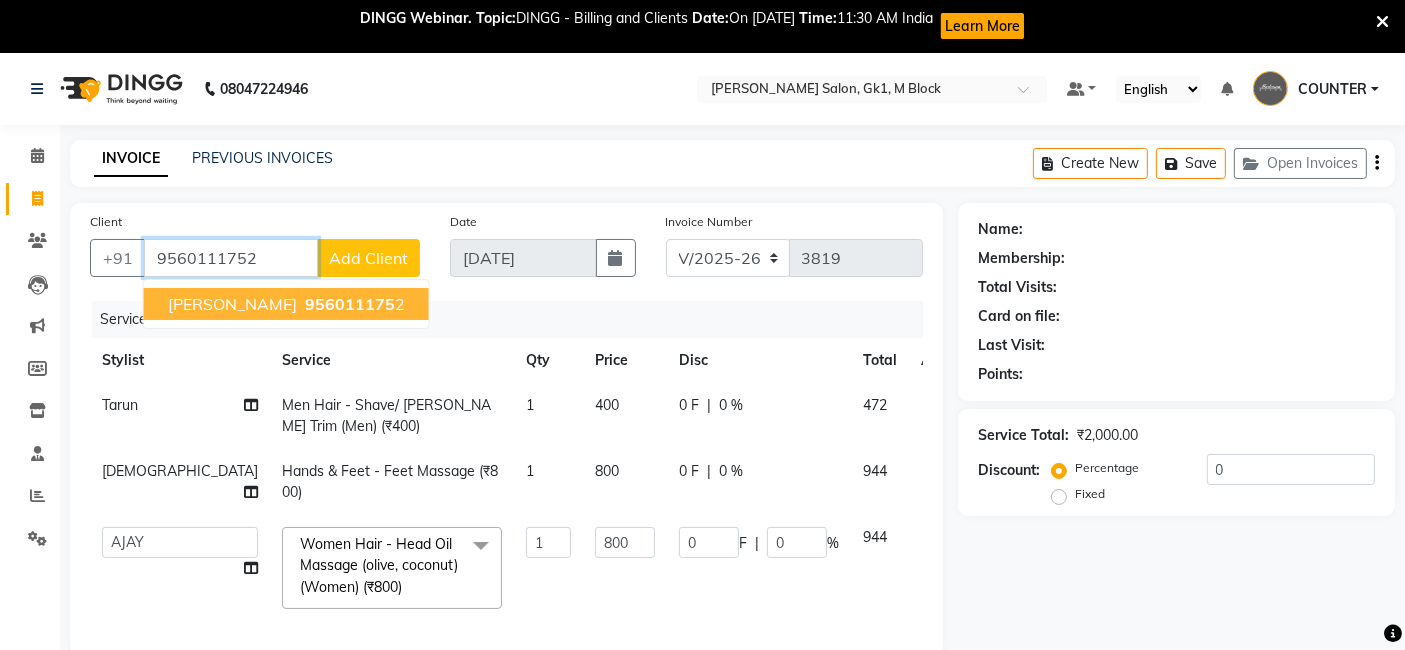 type on "9560111752" 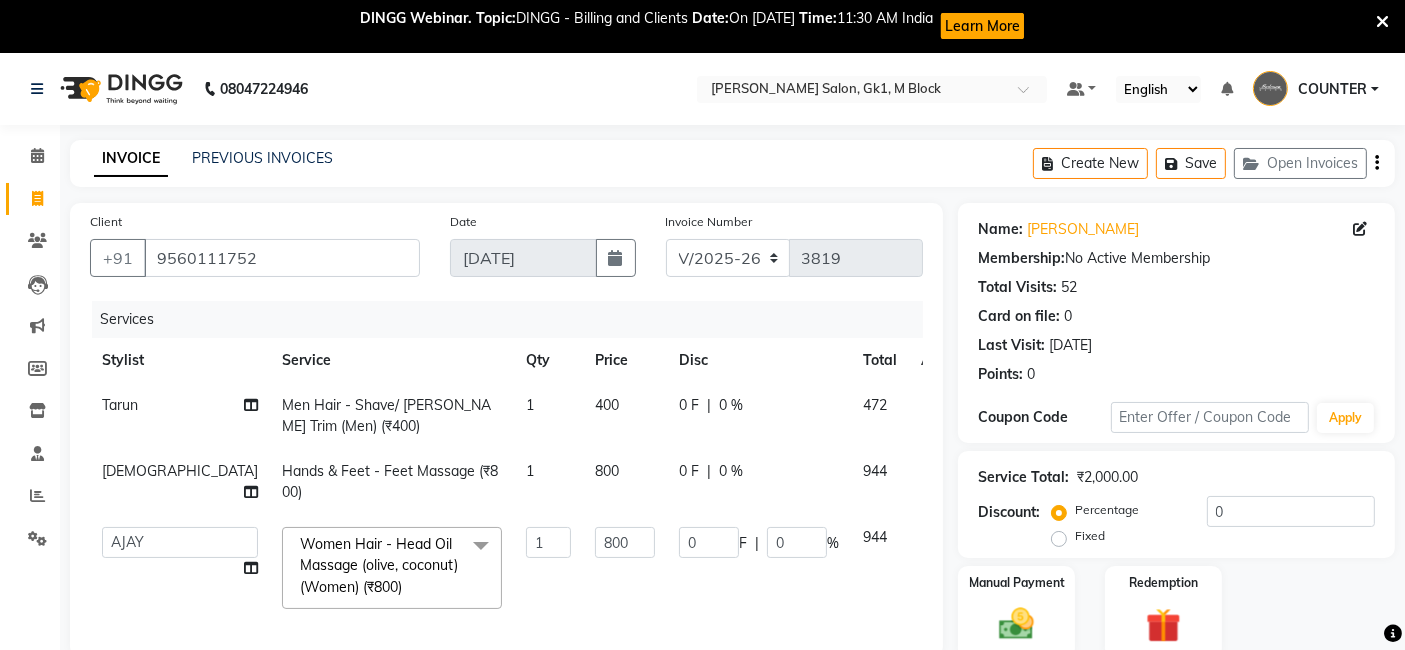 click on "Manual Payment Redemption" 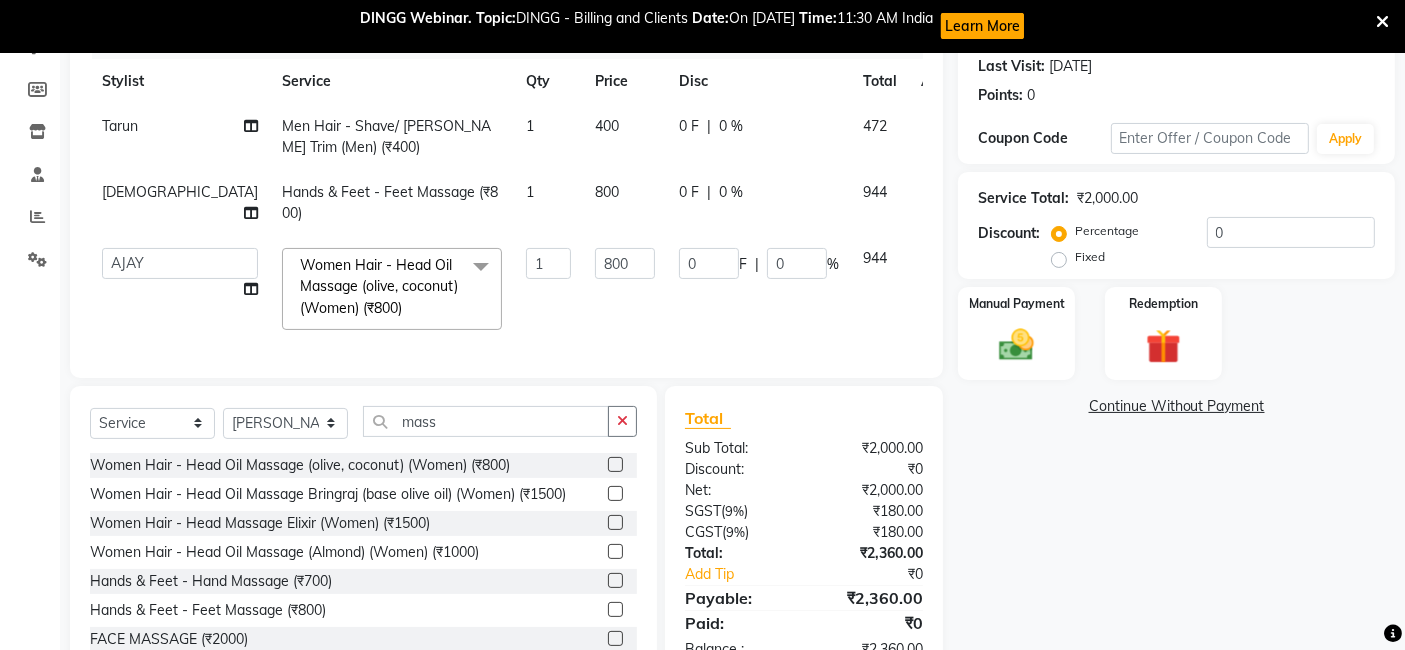 scroll, scrollTop: 355, scrollLeft: 0, axis: vertical 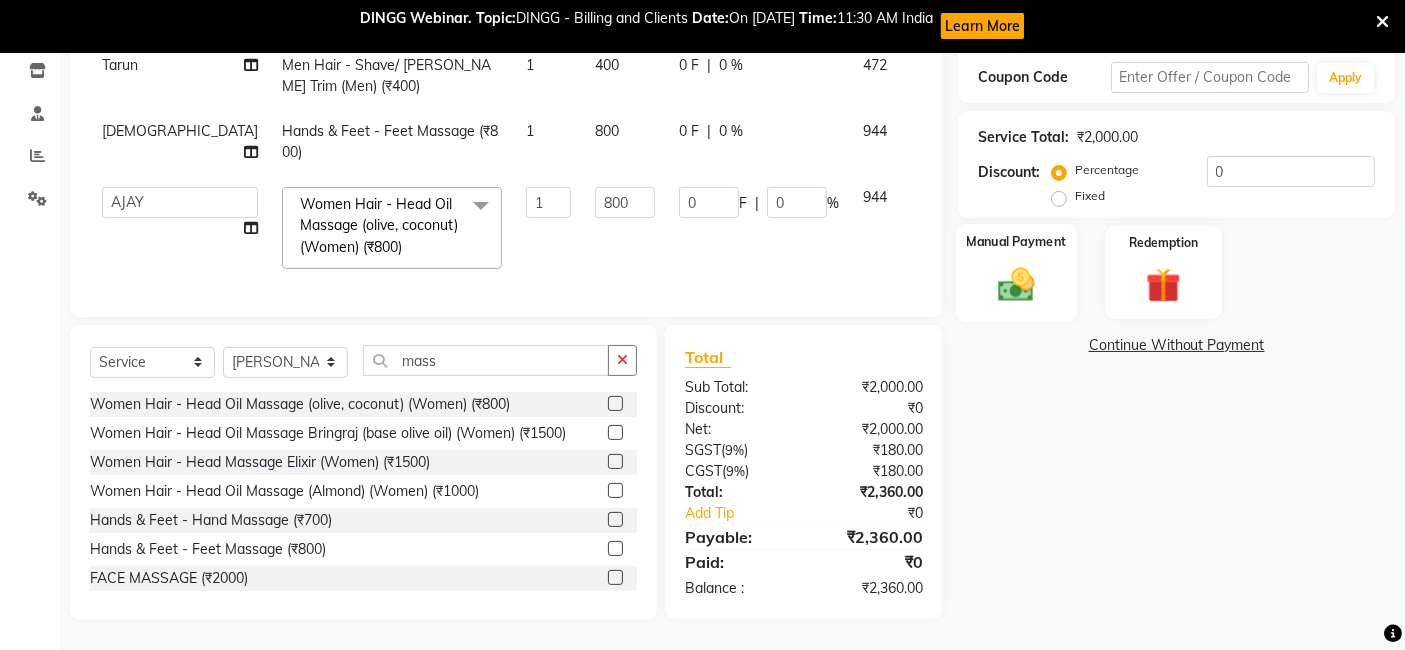 click on "Manual Payment" 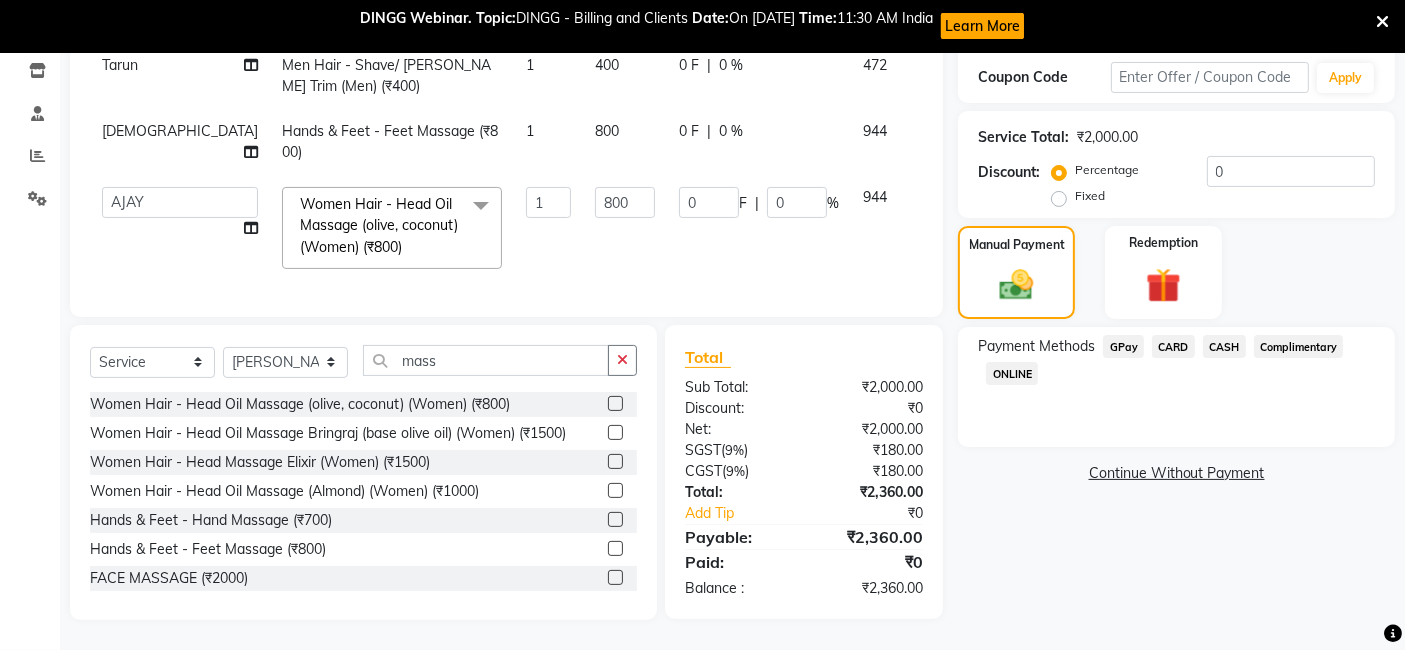 click on "Name: Rohan  Membership:  No Active Membership  Total Visits:  52 Card on file:  0 Last Visit:   04-07-2025 Points:   0  Coupon Code Apply Service Total:  ₹2,000.00  Discount:  Percentage   Fixed  0 Manual Payment Redemption Payment Methods  GPay   CARD   CASH   Complimentary   ONLINE   Continue Without Payment" 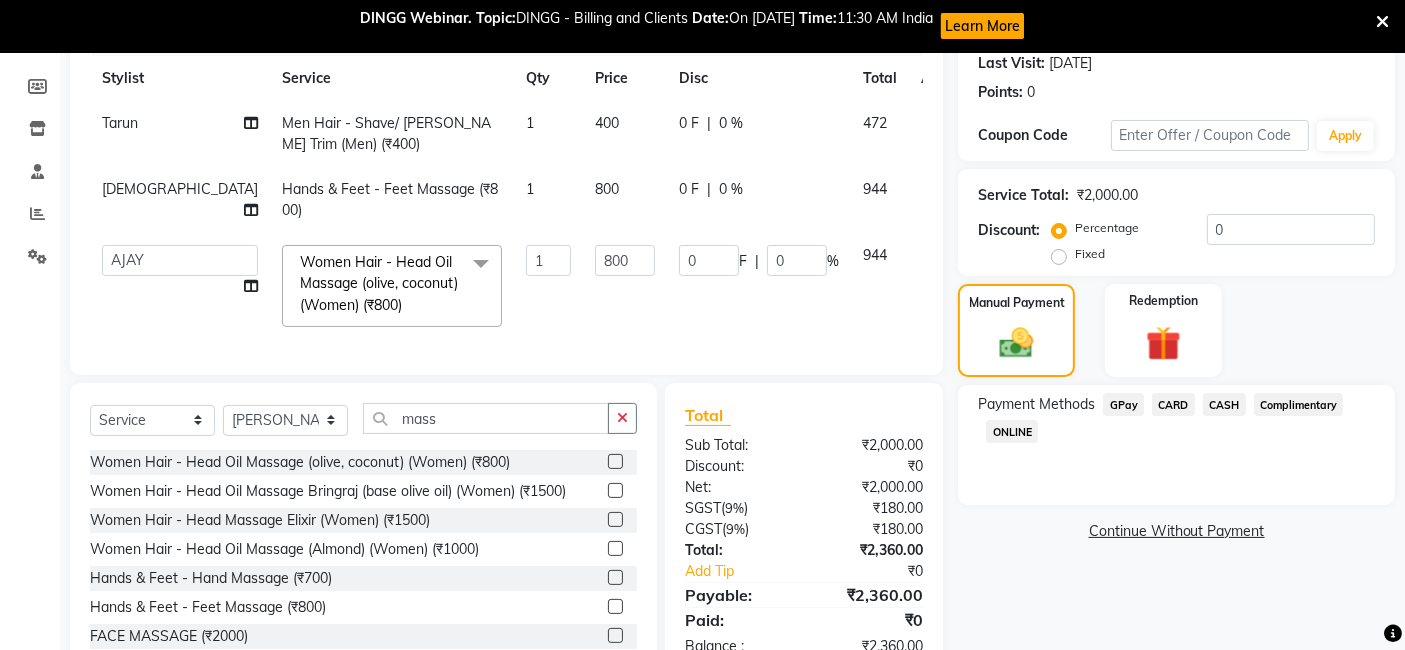 scroll, scrollTop: 355, scrollLeft: 0, axis: vertical 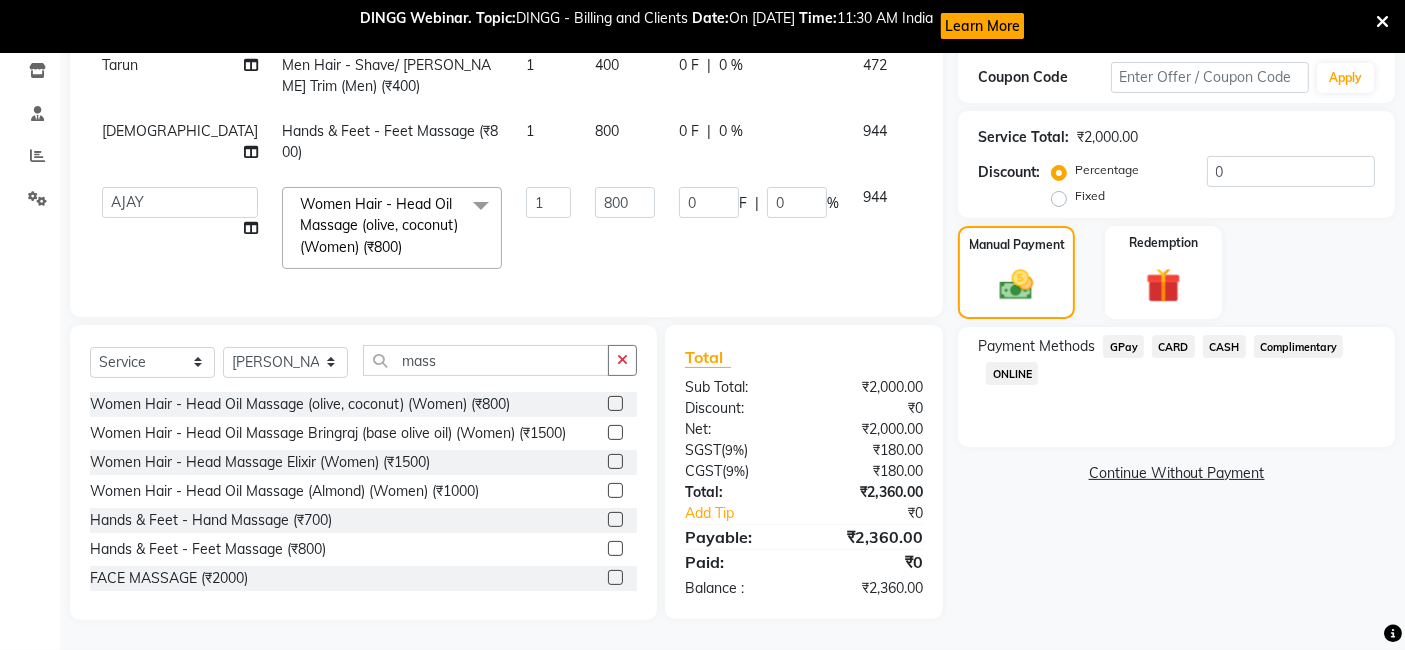 click on "CARD" 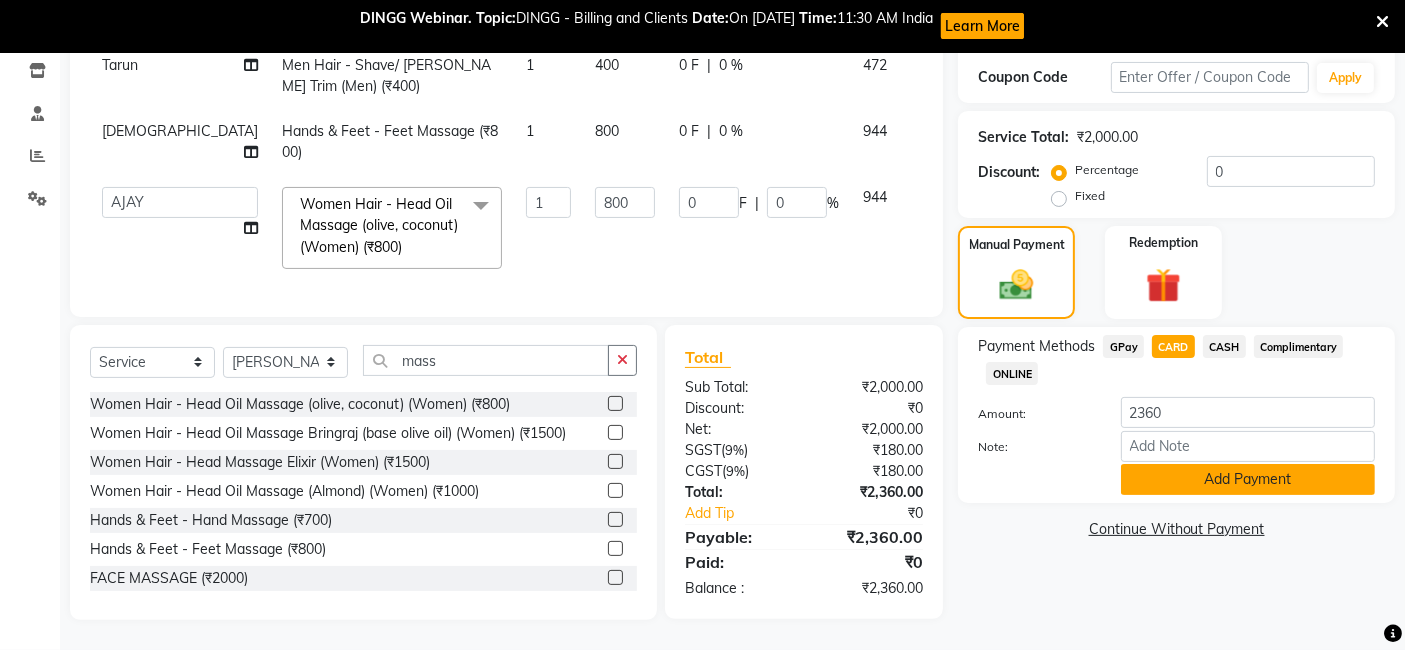 click on "Add Payment" 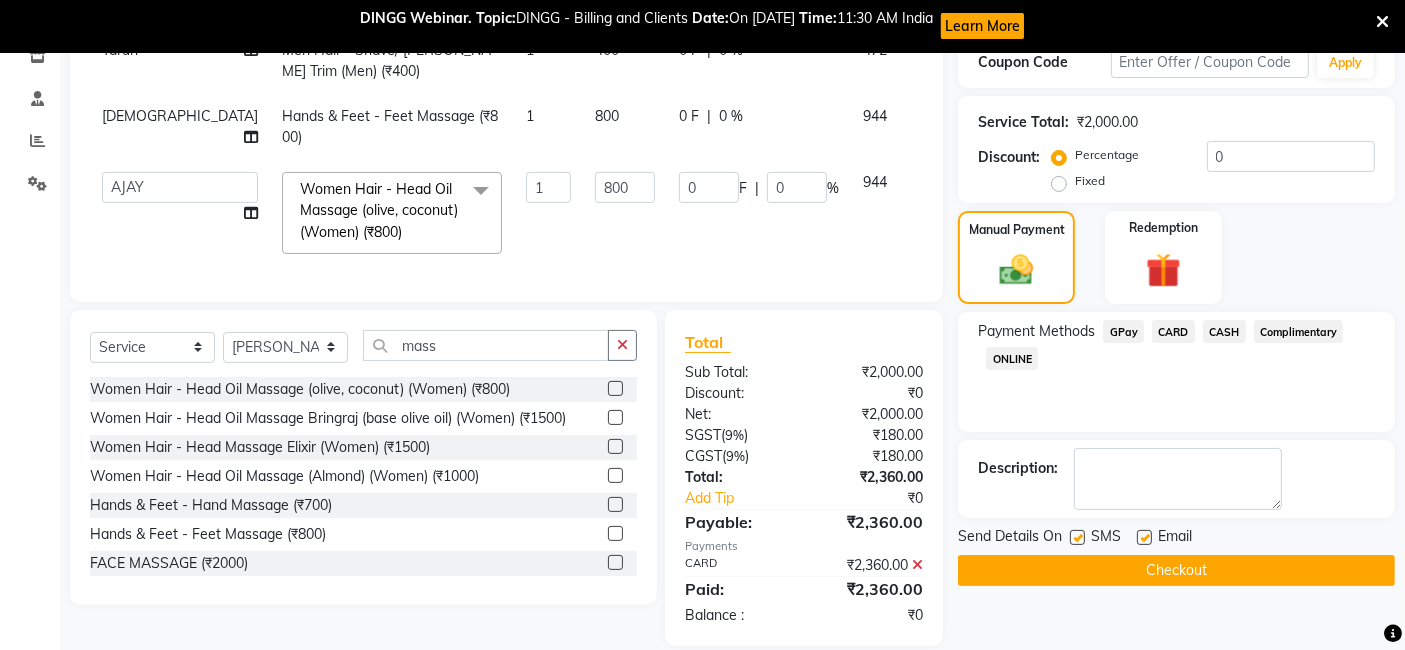 click on "Checkout" 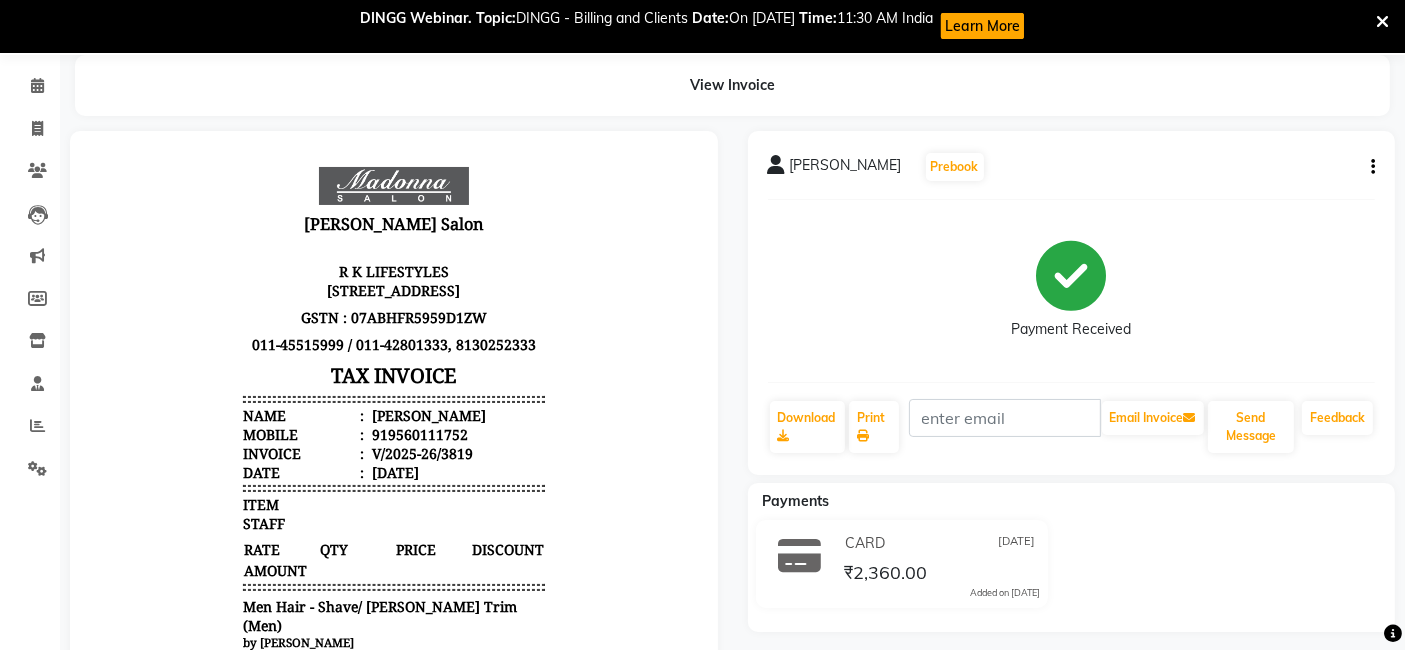 scroll, scrollTop: 0, scrollLeft: 0, axis: both 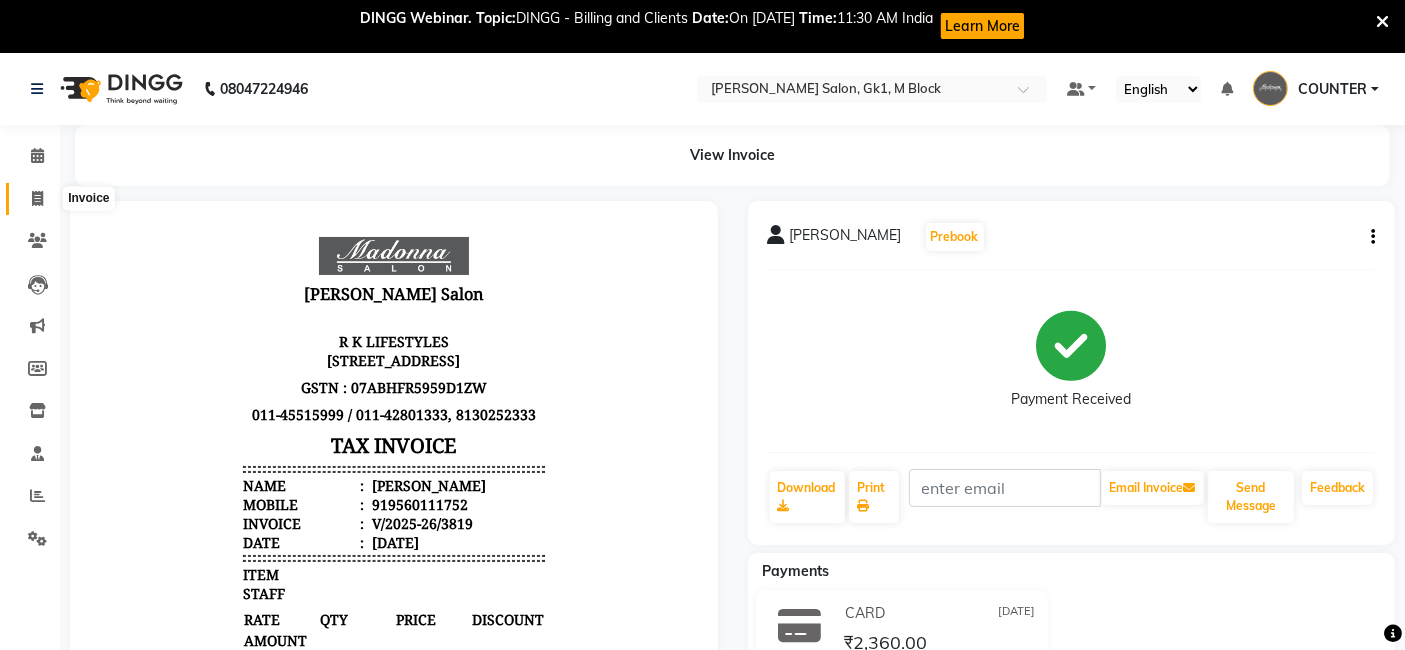 click 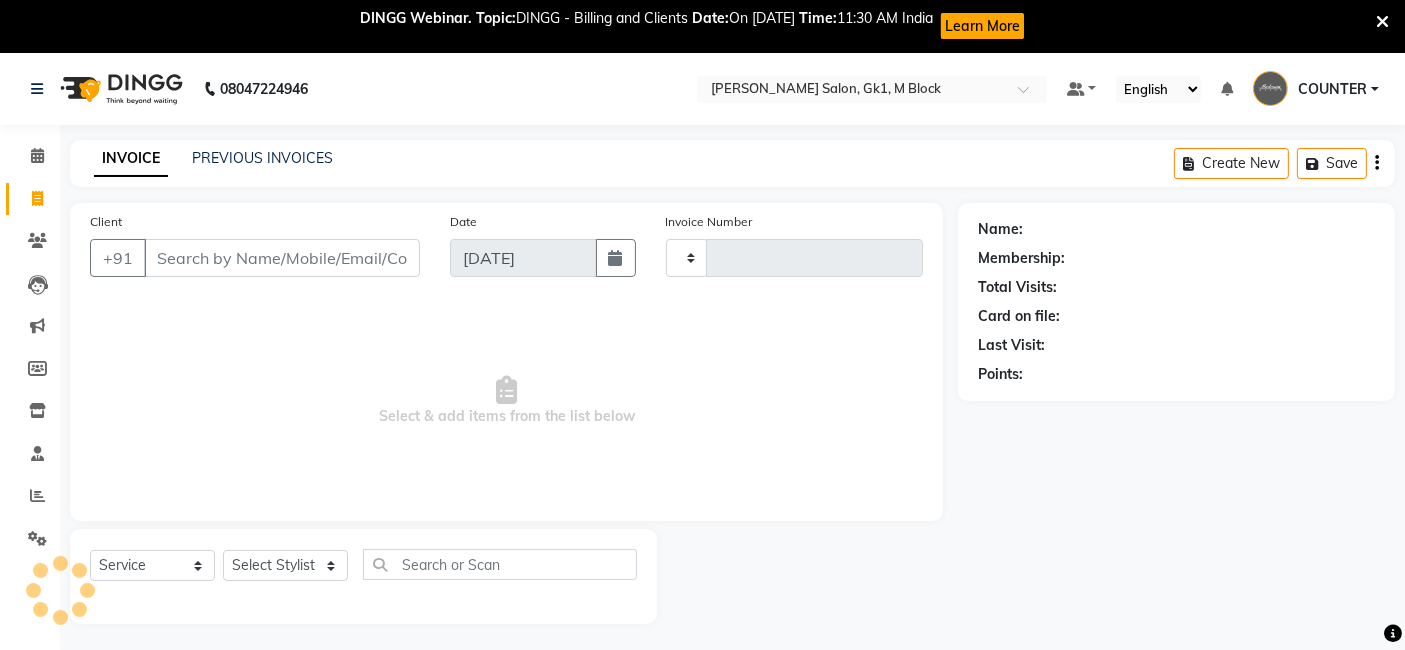 scroll, scrollTop: 53, scrollLeft: 0, axis: vertical 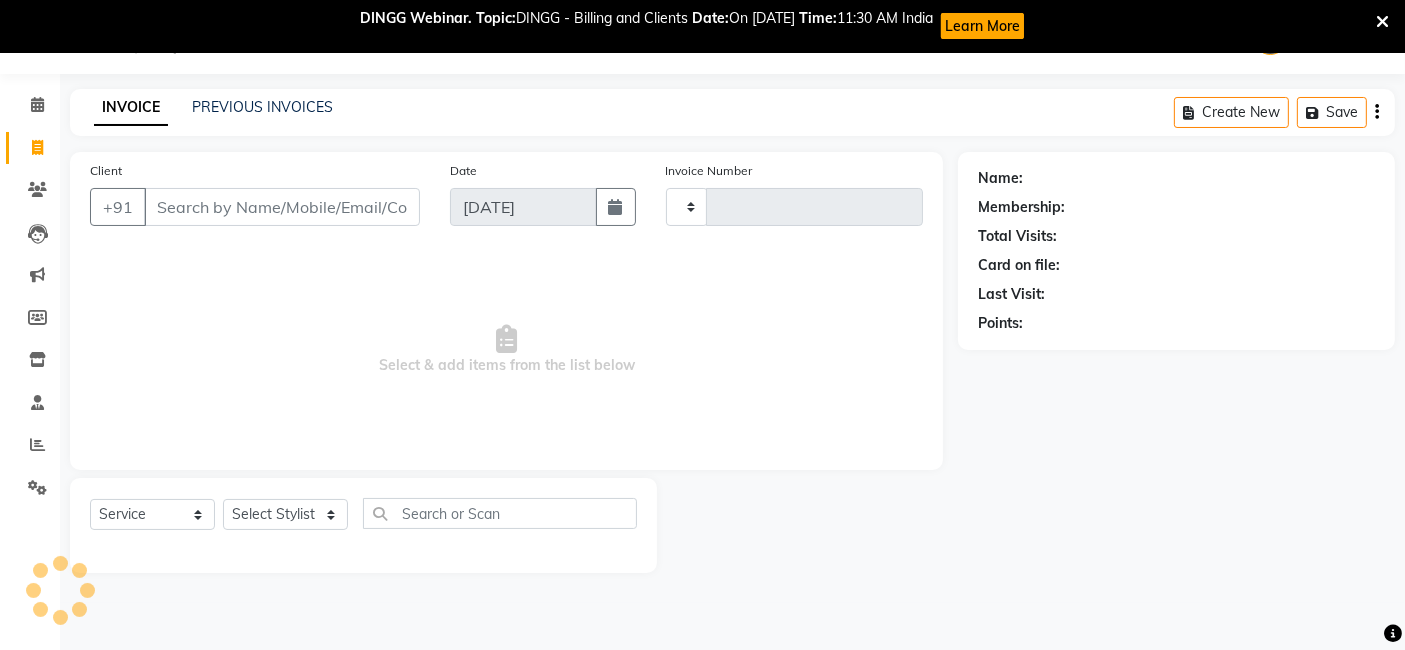 type on "3820" 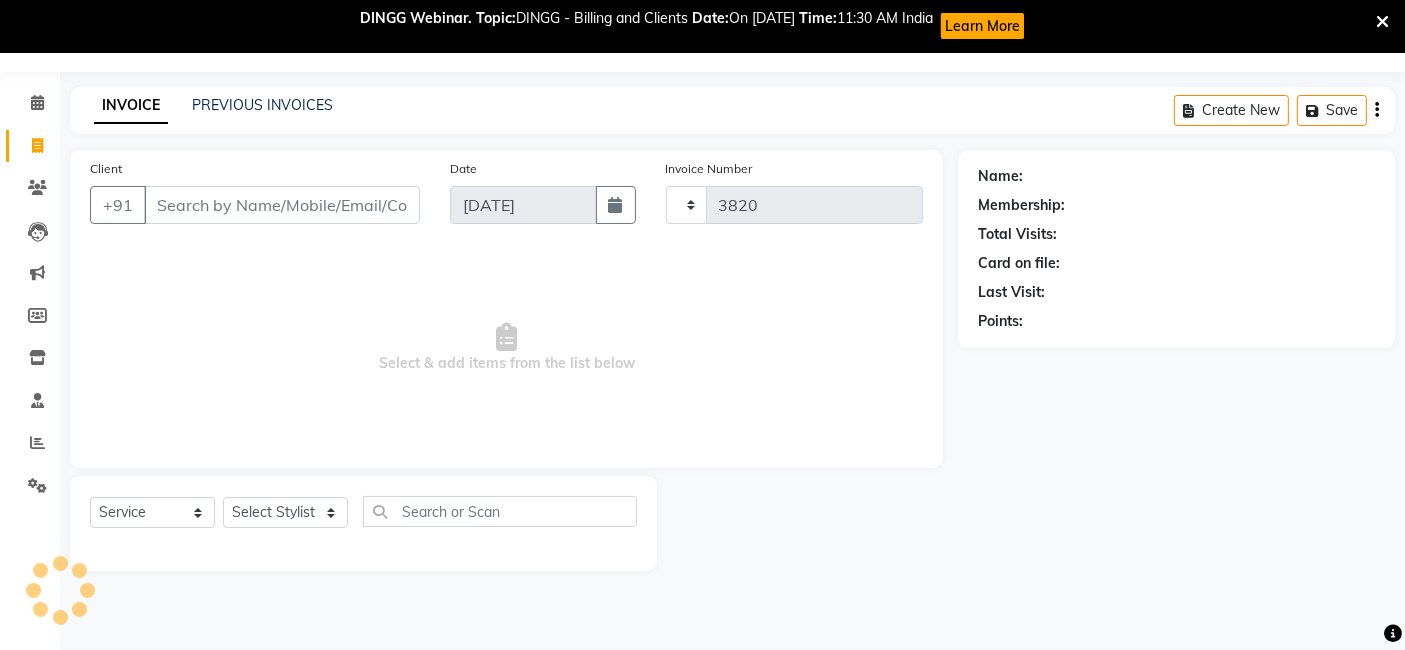 select on "6312" 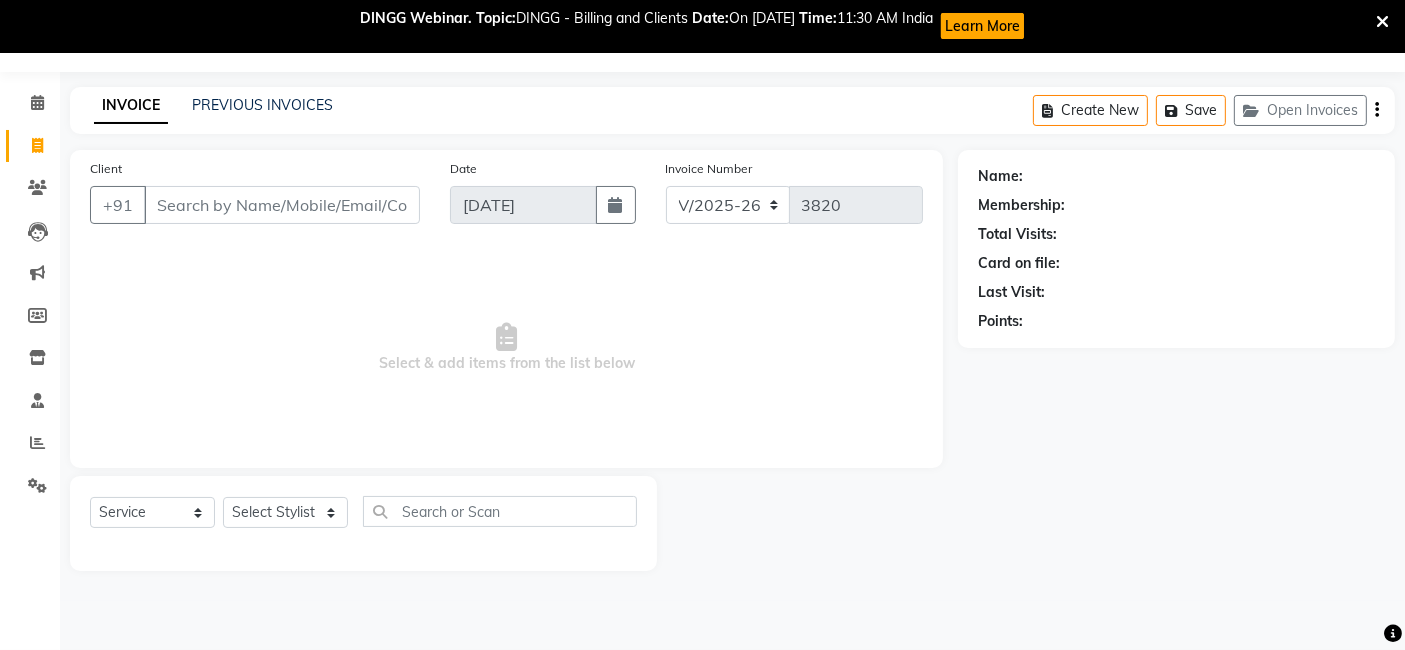 click at bounding box center [1382, 21] 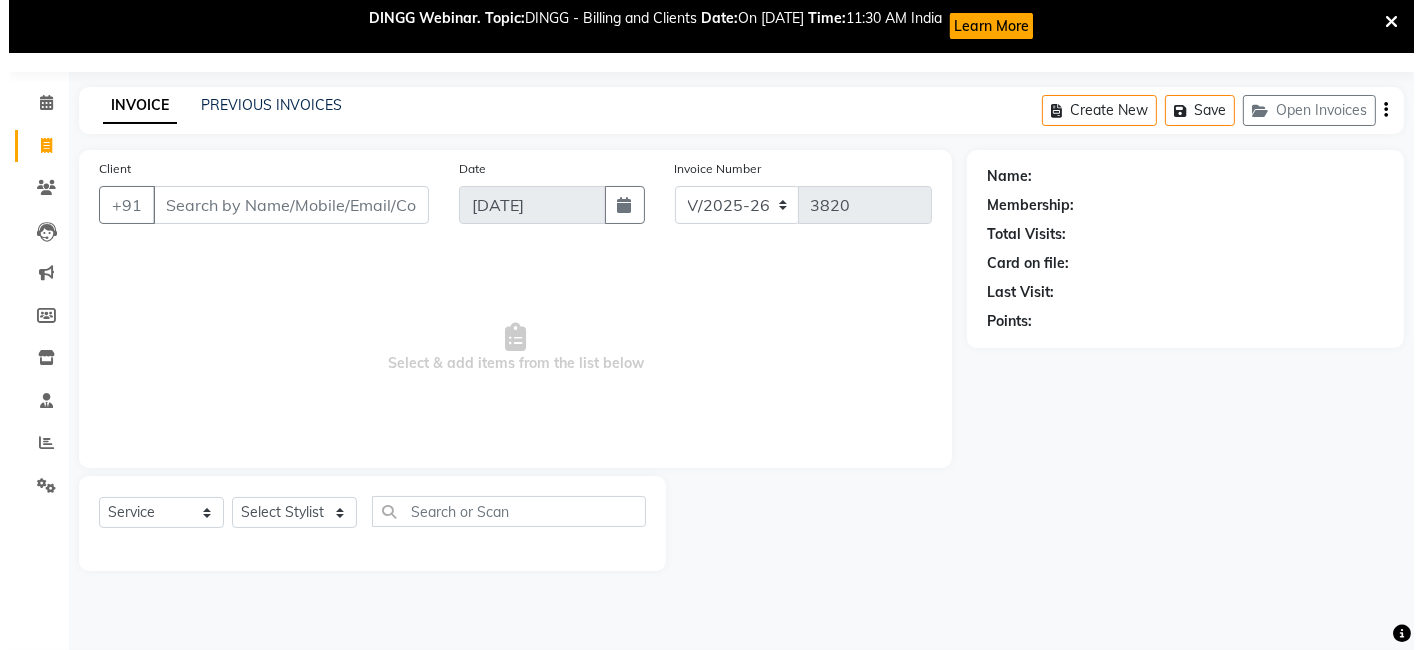 scroll, scrollTop: 0, scrollLeft: 0, axis: both 